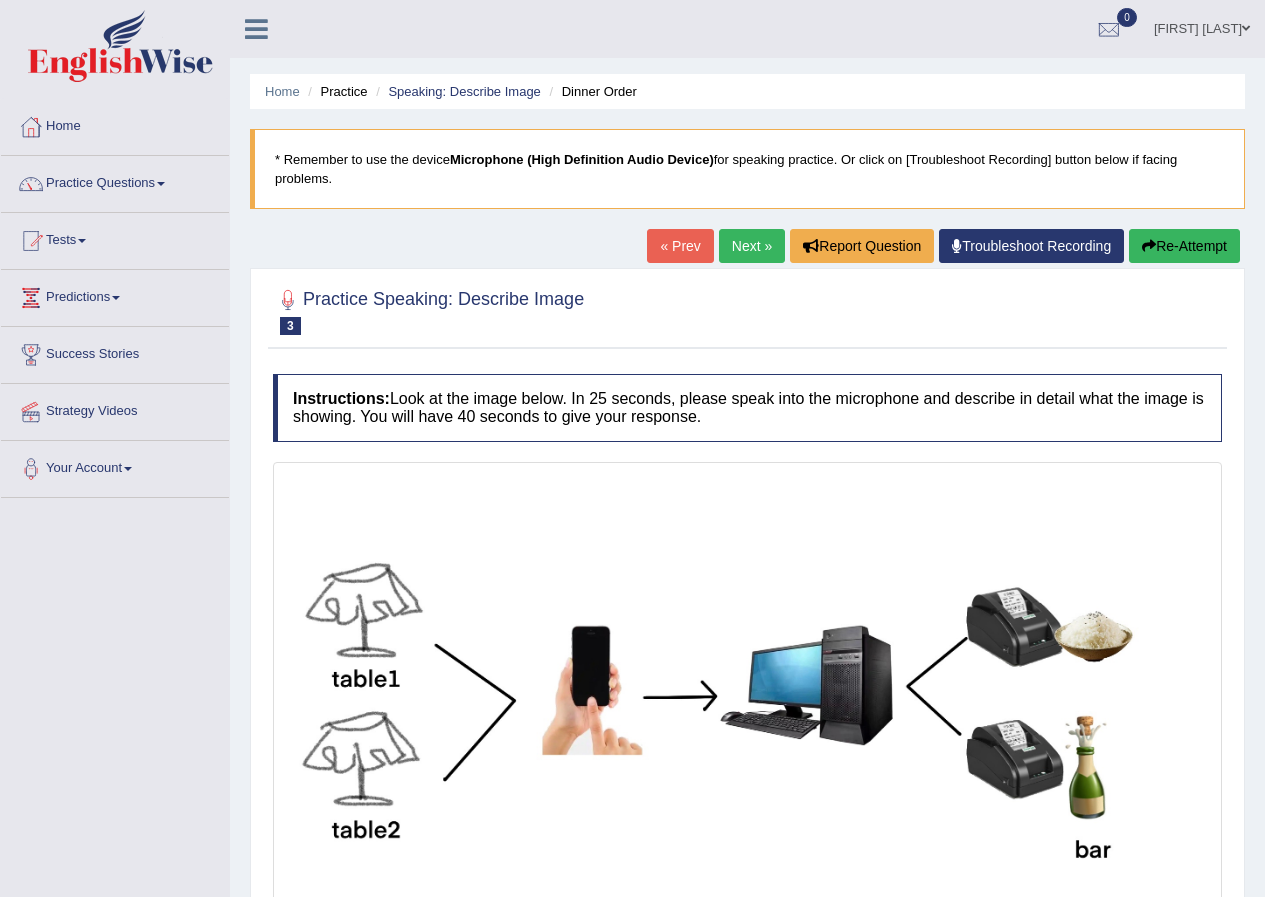 scroll, scrollTop: 207, scrollLeft: 0, axis: vertical 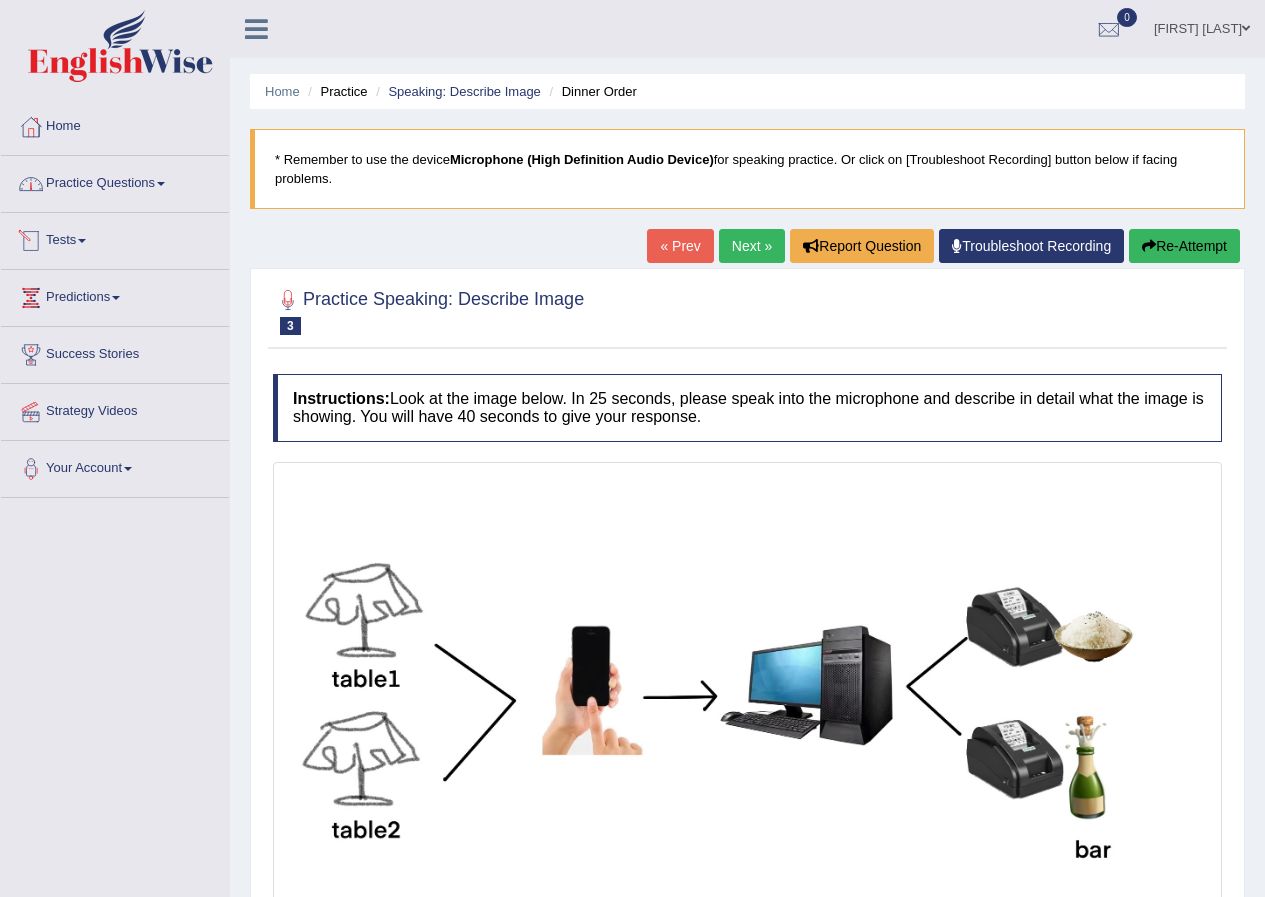 click on "Practice Questions" at bounding box center (115, 181) 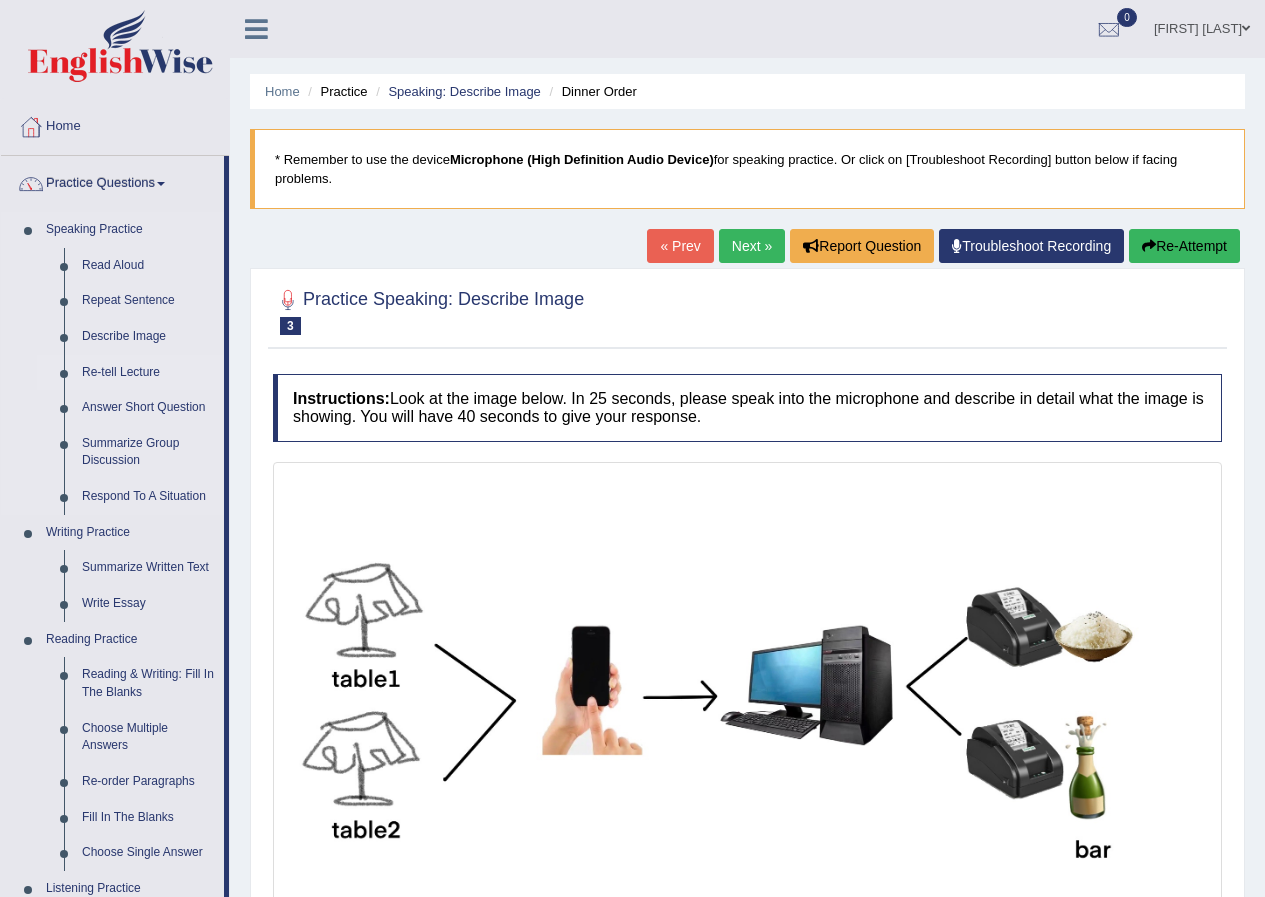 click on "Re-tell Lecture" at bounding box center (148, 373) 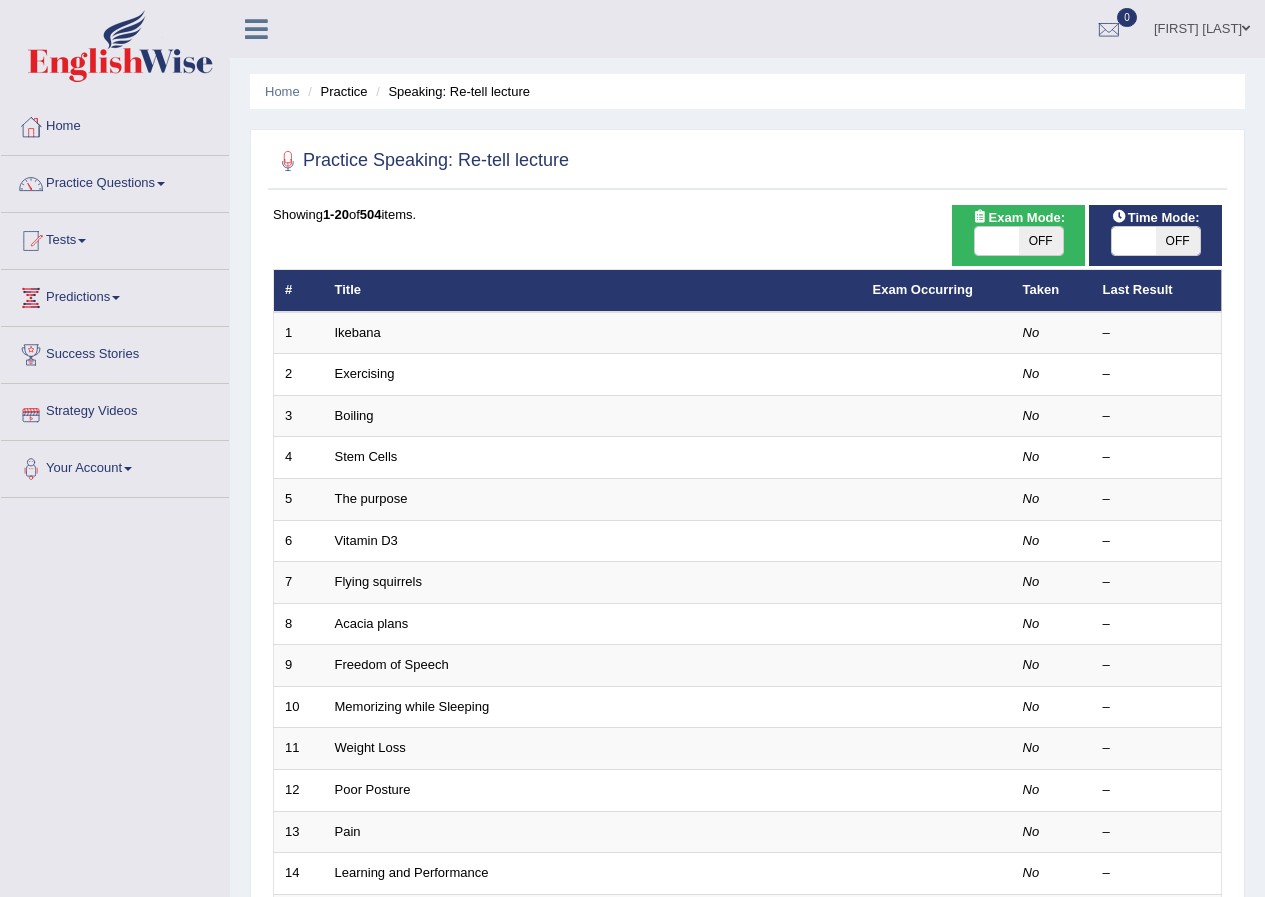 scroll, scrollTop: 0, scrollLeft: 0, axis: both 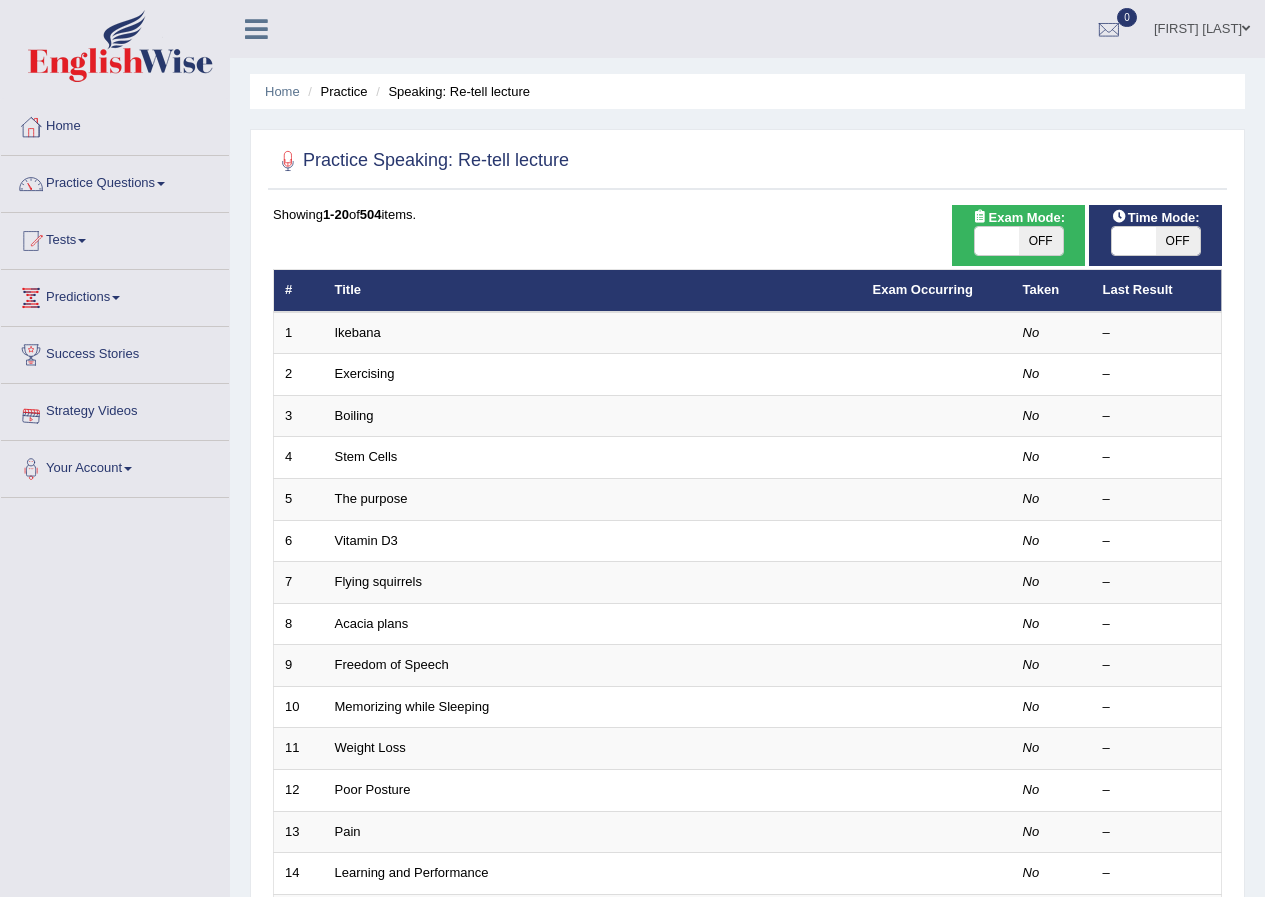 click on "Ikebana" at bounding box center [358, 332] 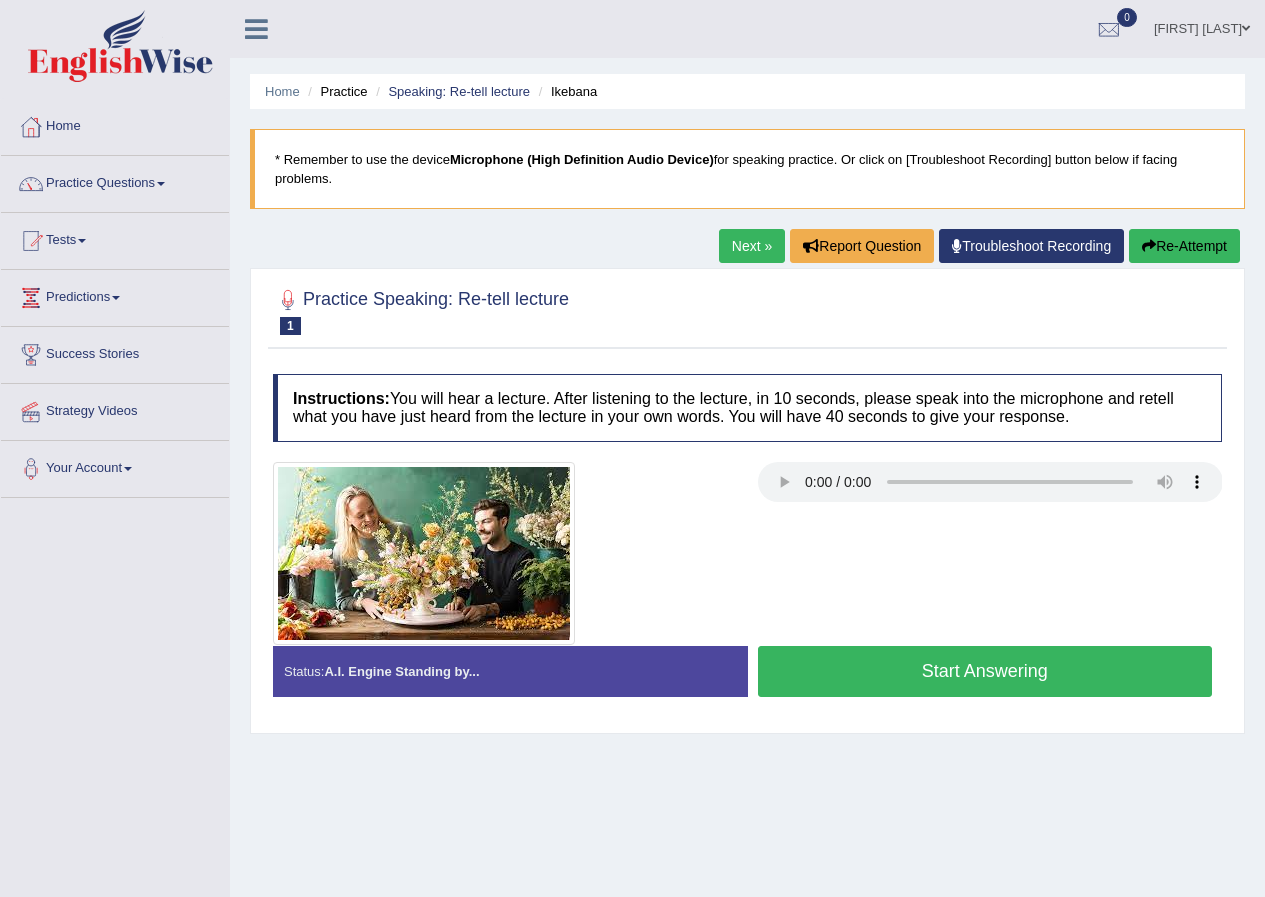 scroll, scrollTop: 0, scrollLeft: 0, axis: both 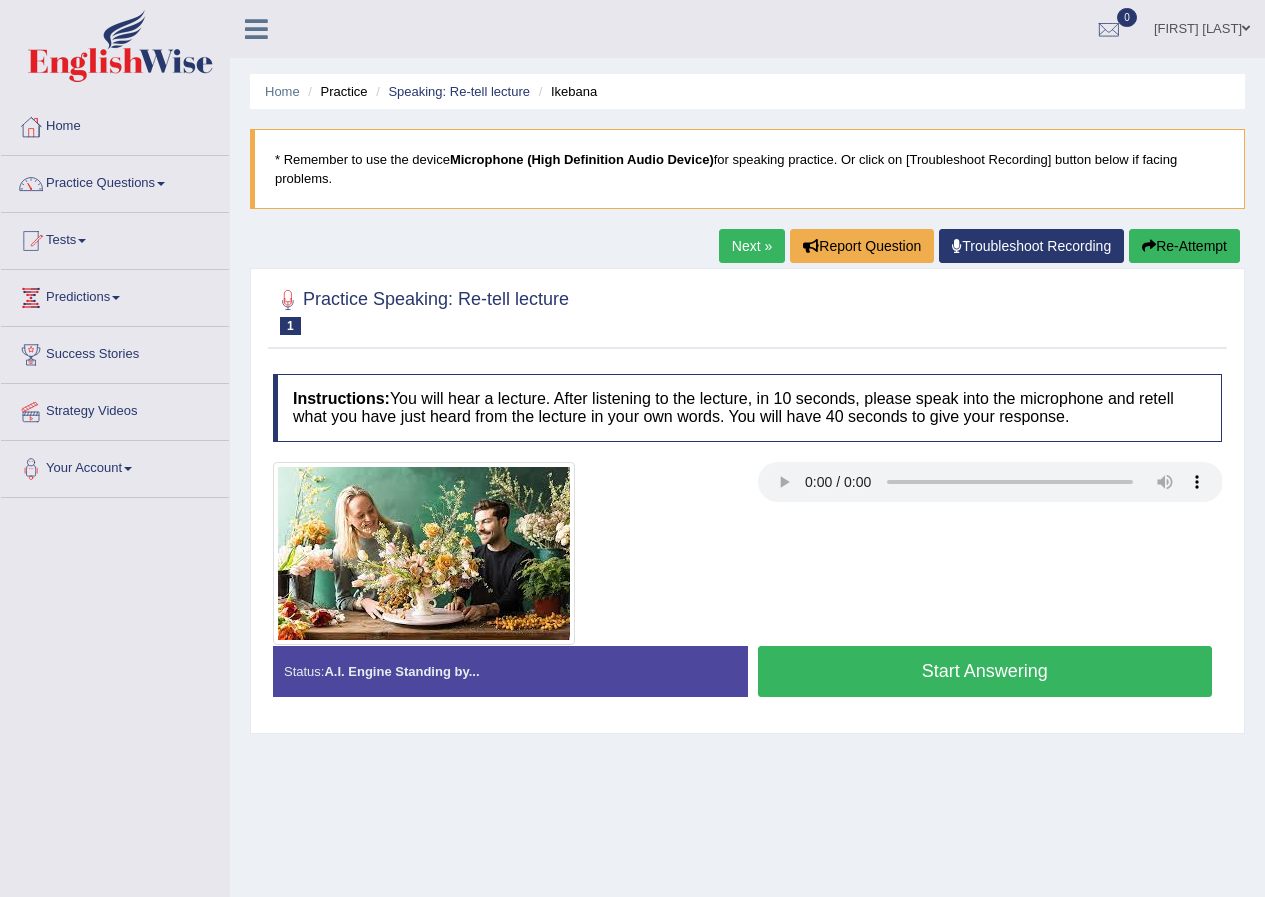 click on "Next »" at bounding box center (752, 246) 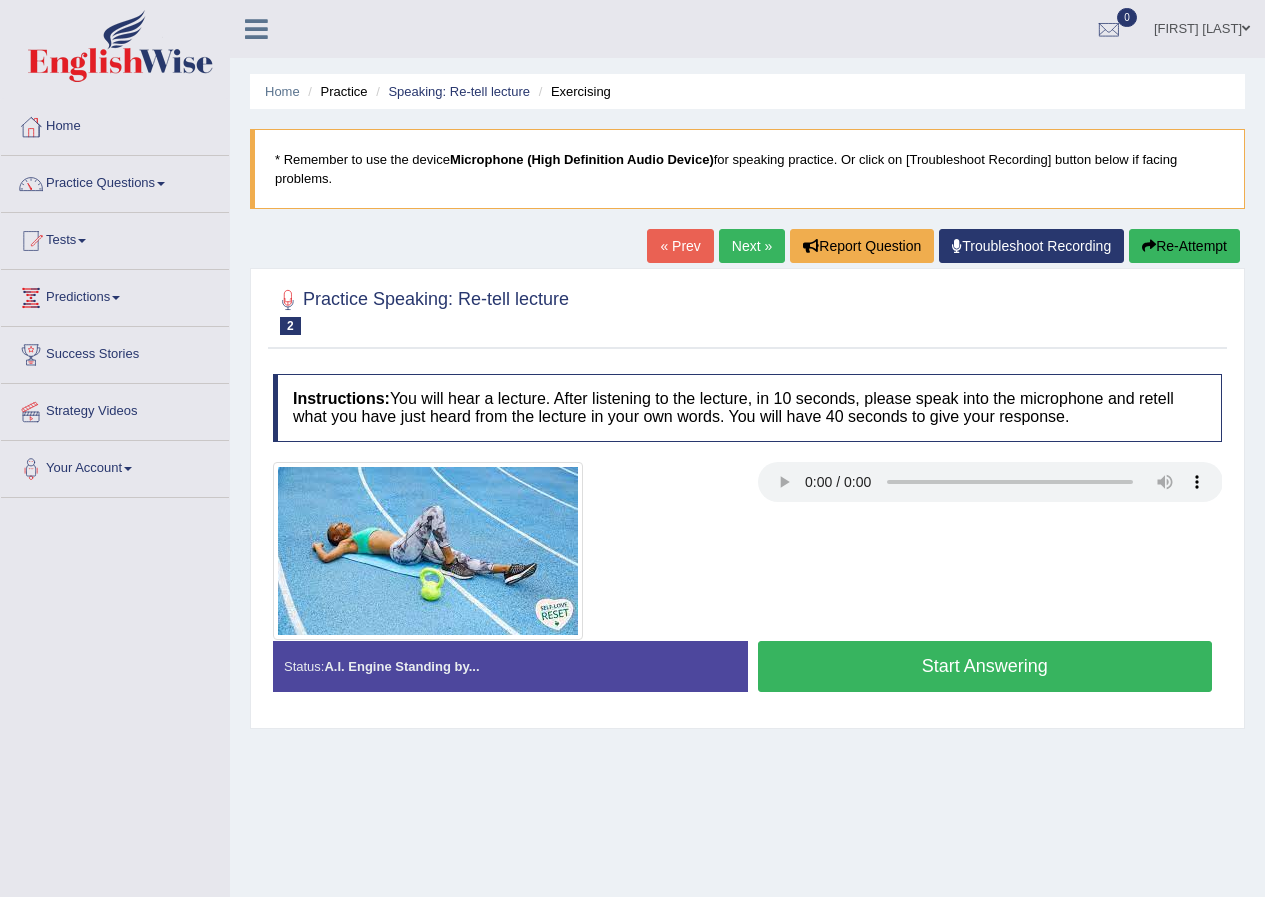 scroll, scrollTop: 0, scrollLeft: 0, axis: both 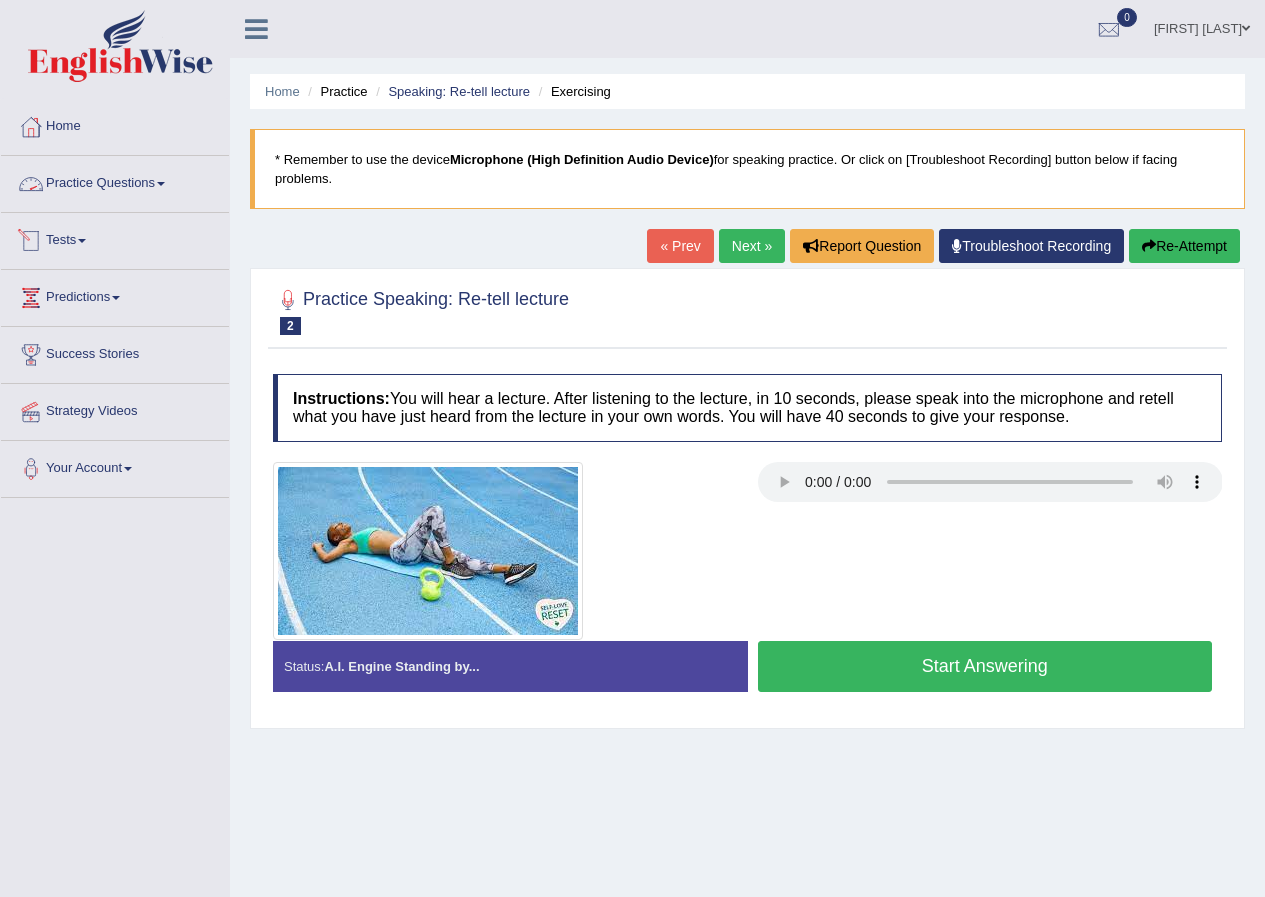 click on "Practice Questions" at bounding box center (115, 181) 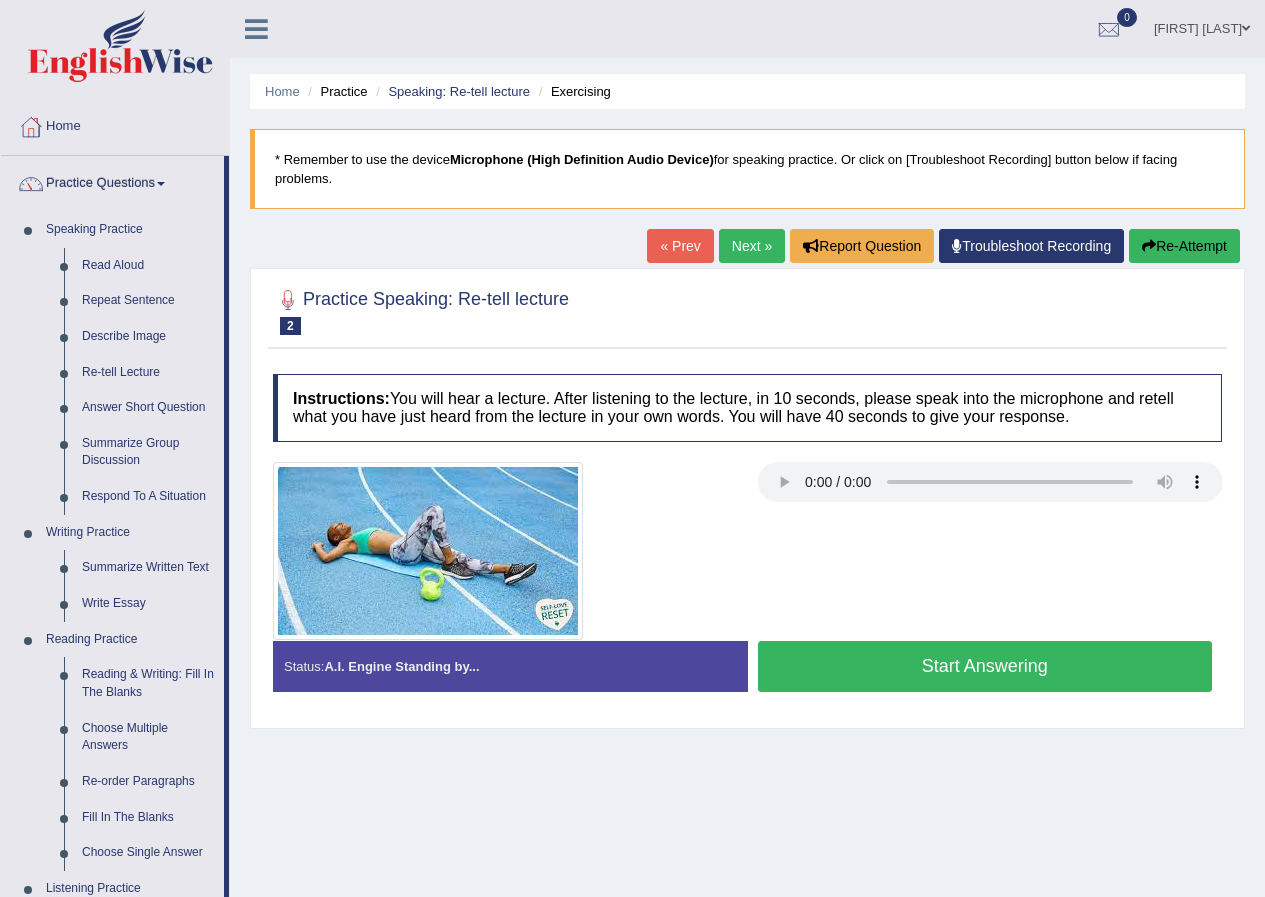 click on "Start Answering" at bounding box center [985, 666] 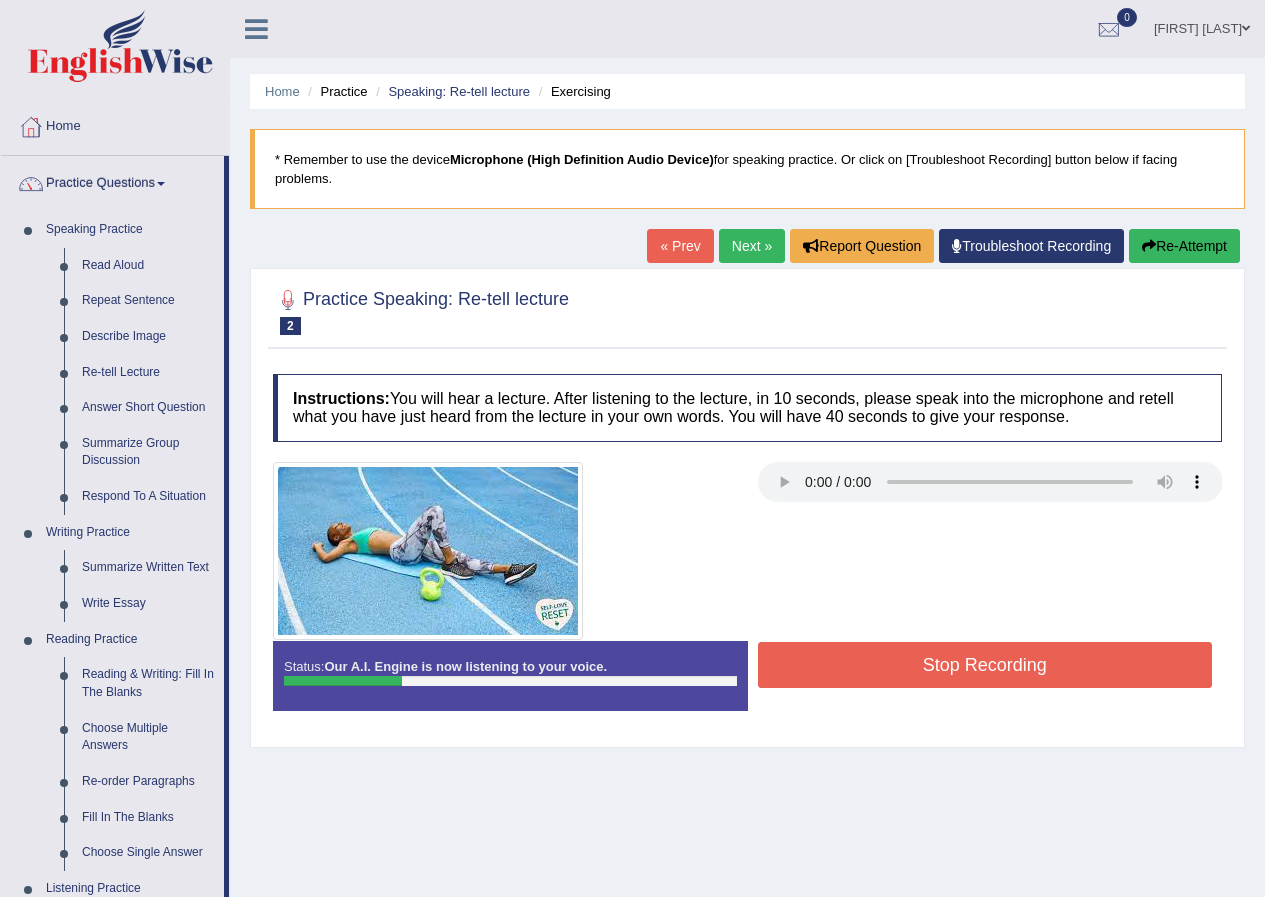 click on "Stop Recording" at bounding box center (985, 665) 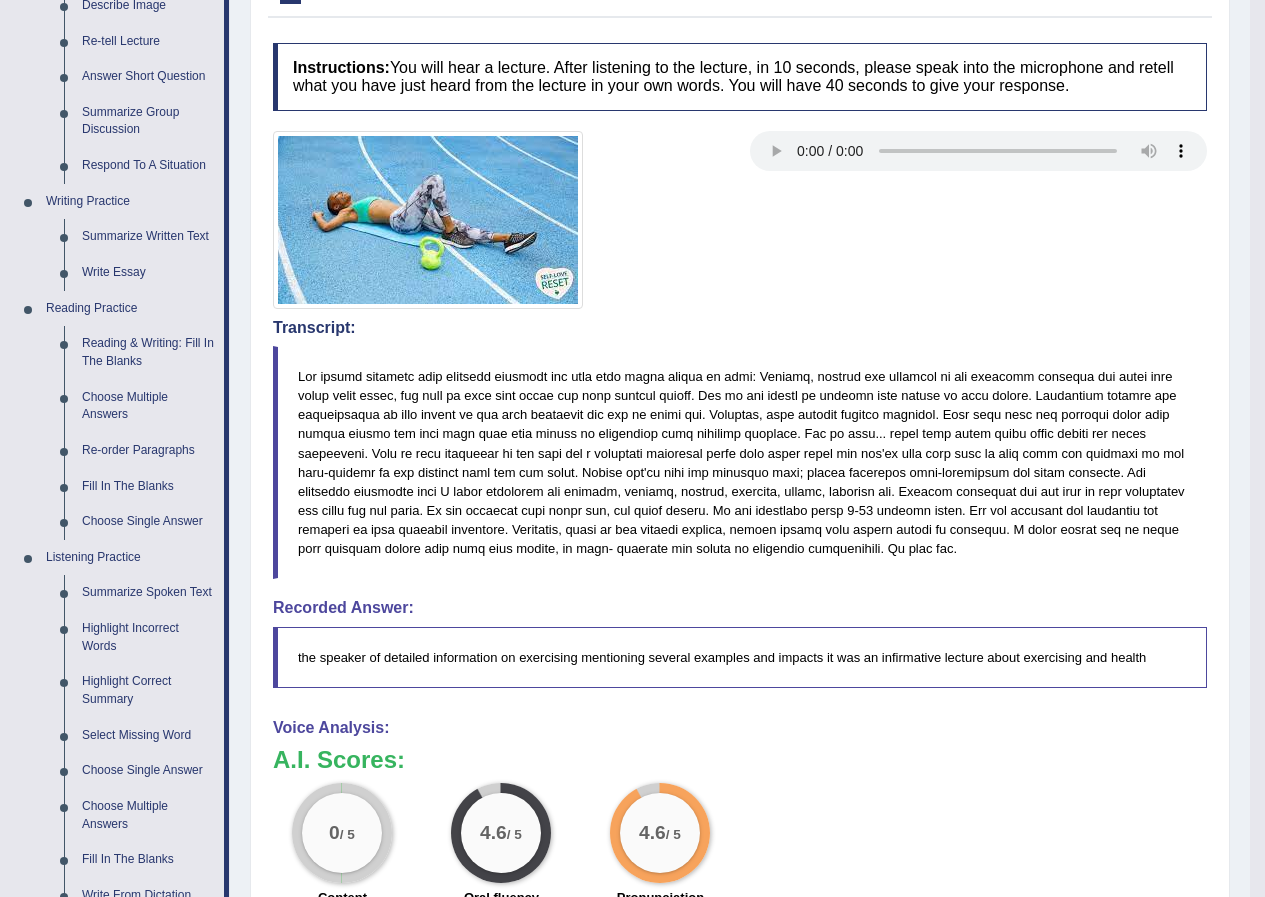 scroll, scrollTop: 320, scrollLeft: 0, axis: vertical 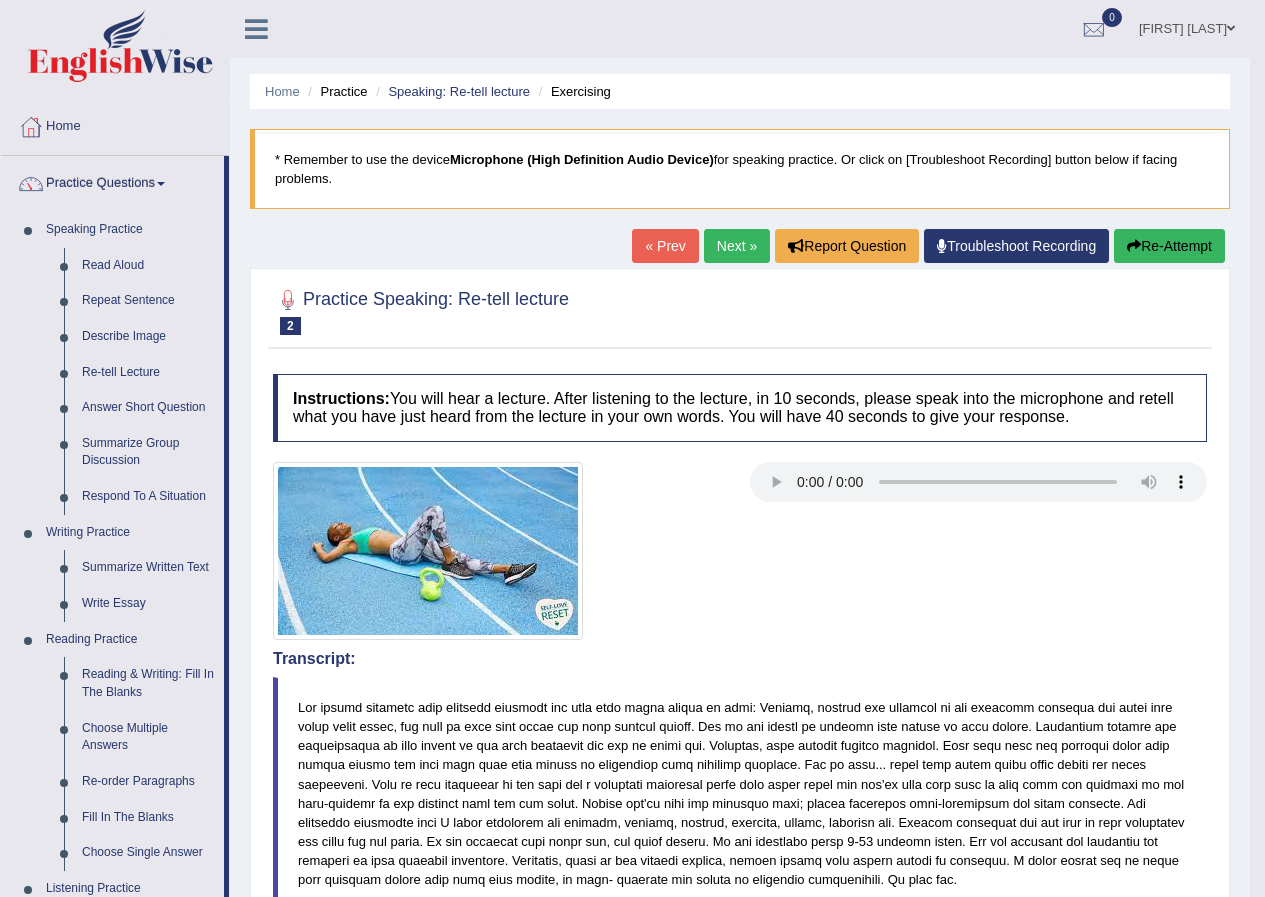 click on "Re-Attempt" at bounding box center [1169, 246] 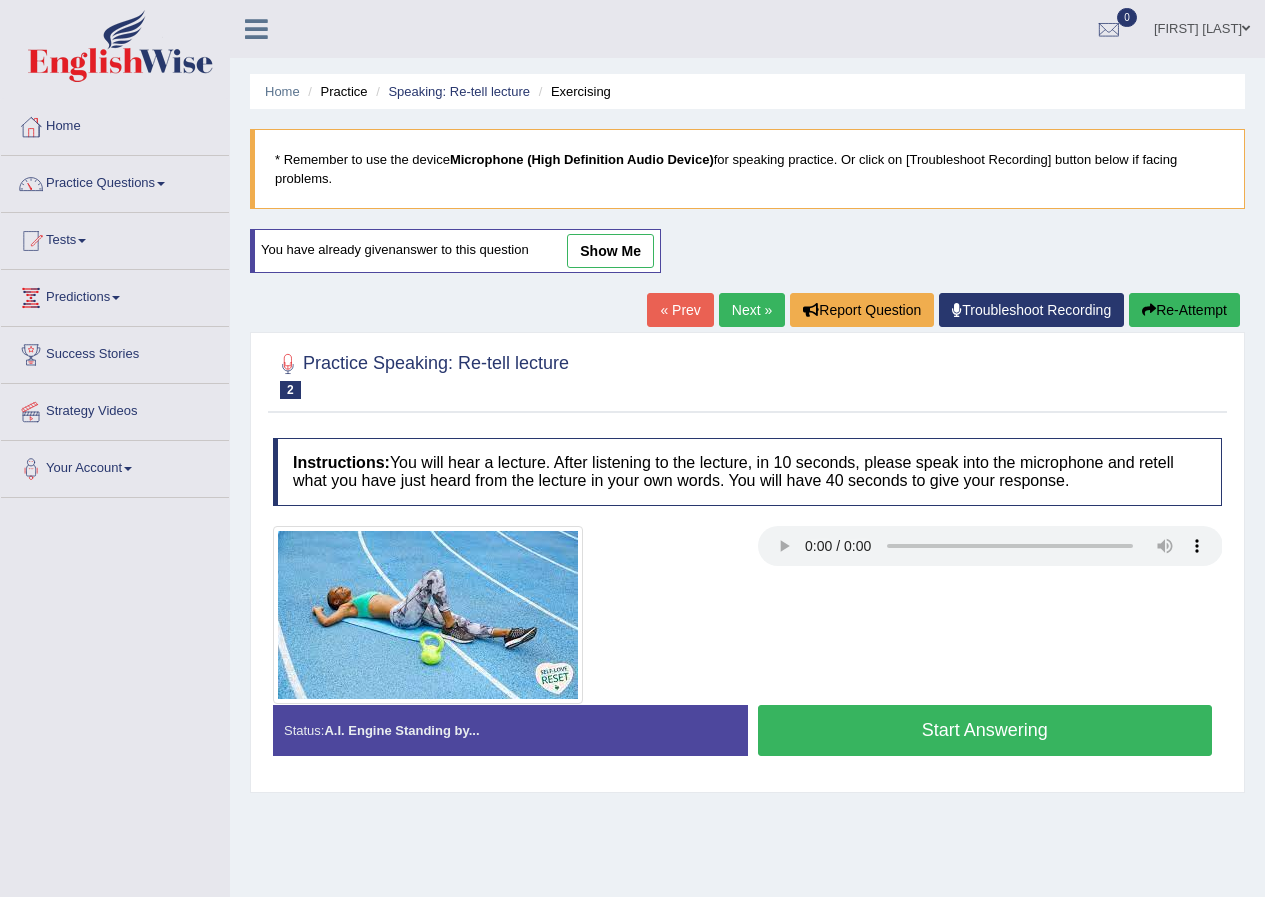 scroll, scrollTop: 0, scrollLeft: 0, axis: both 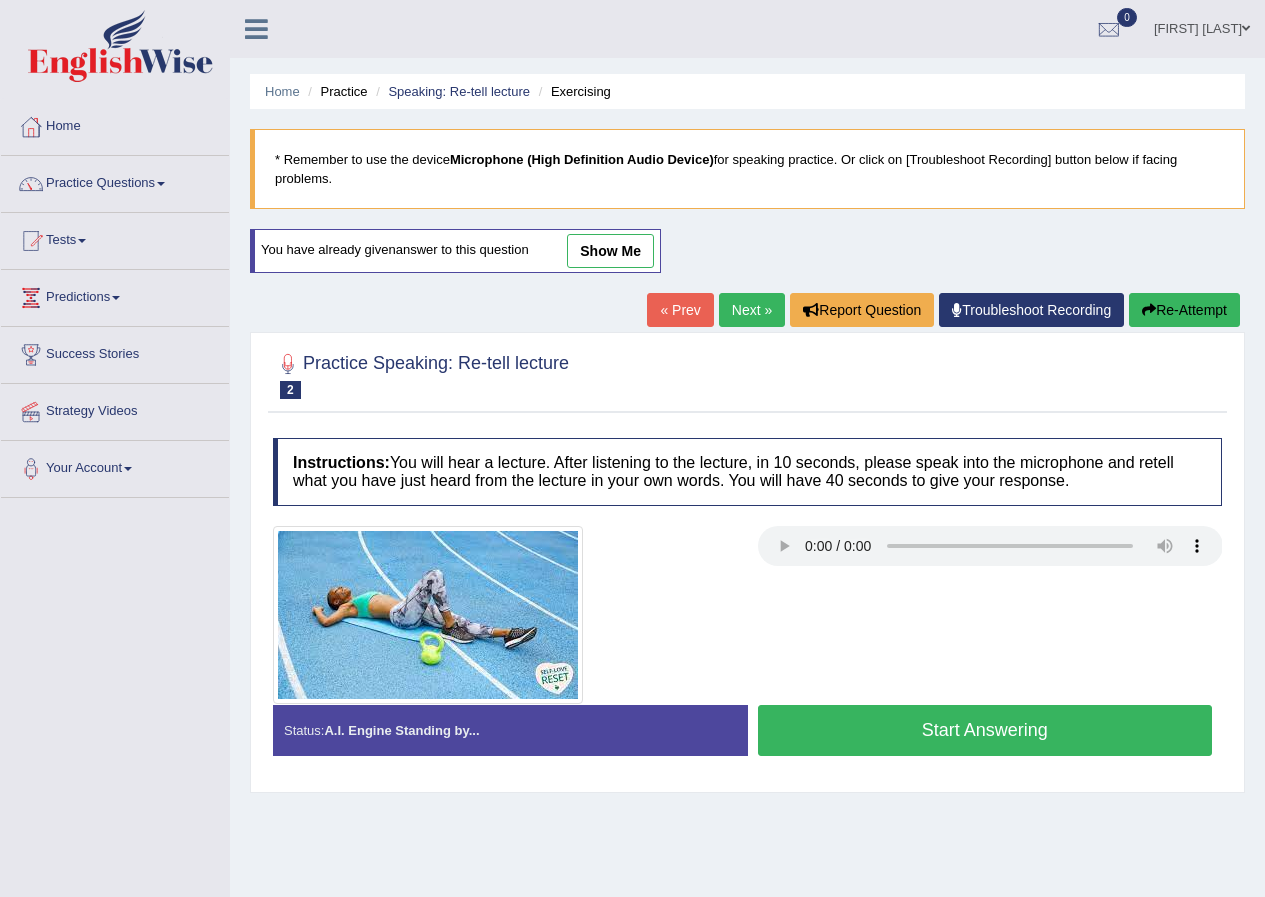 click on "Start Answering" at bounding box center (985, 730) 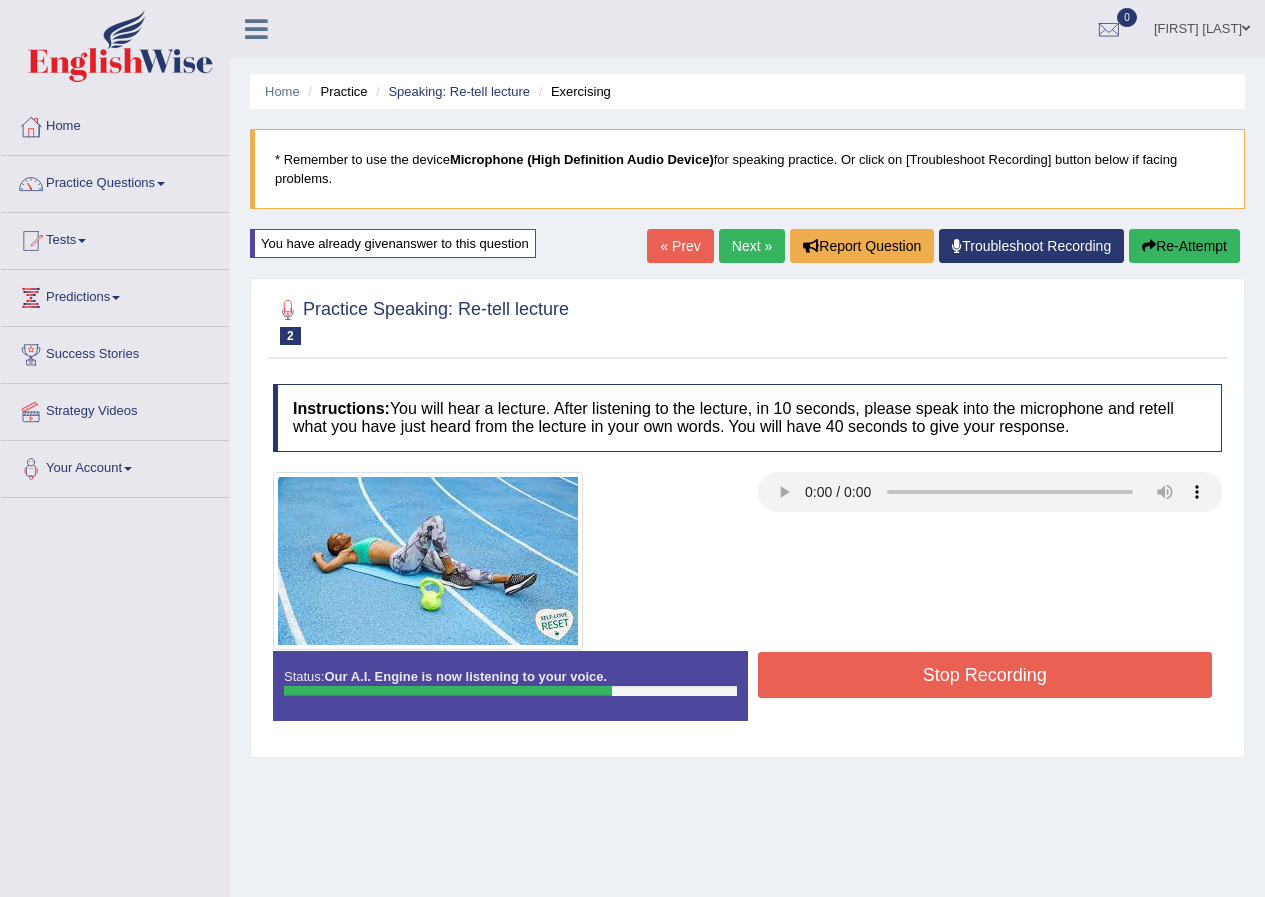 click on "Status:  Our A.I. Engine is now listening to your voice. Start Answering Stop Recording" at bounding box center [747, 696] 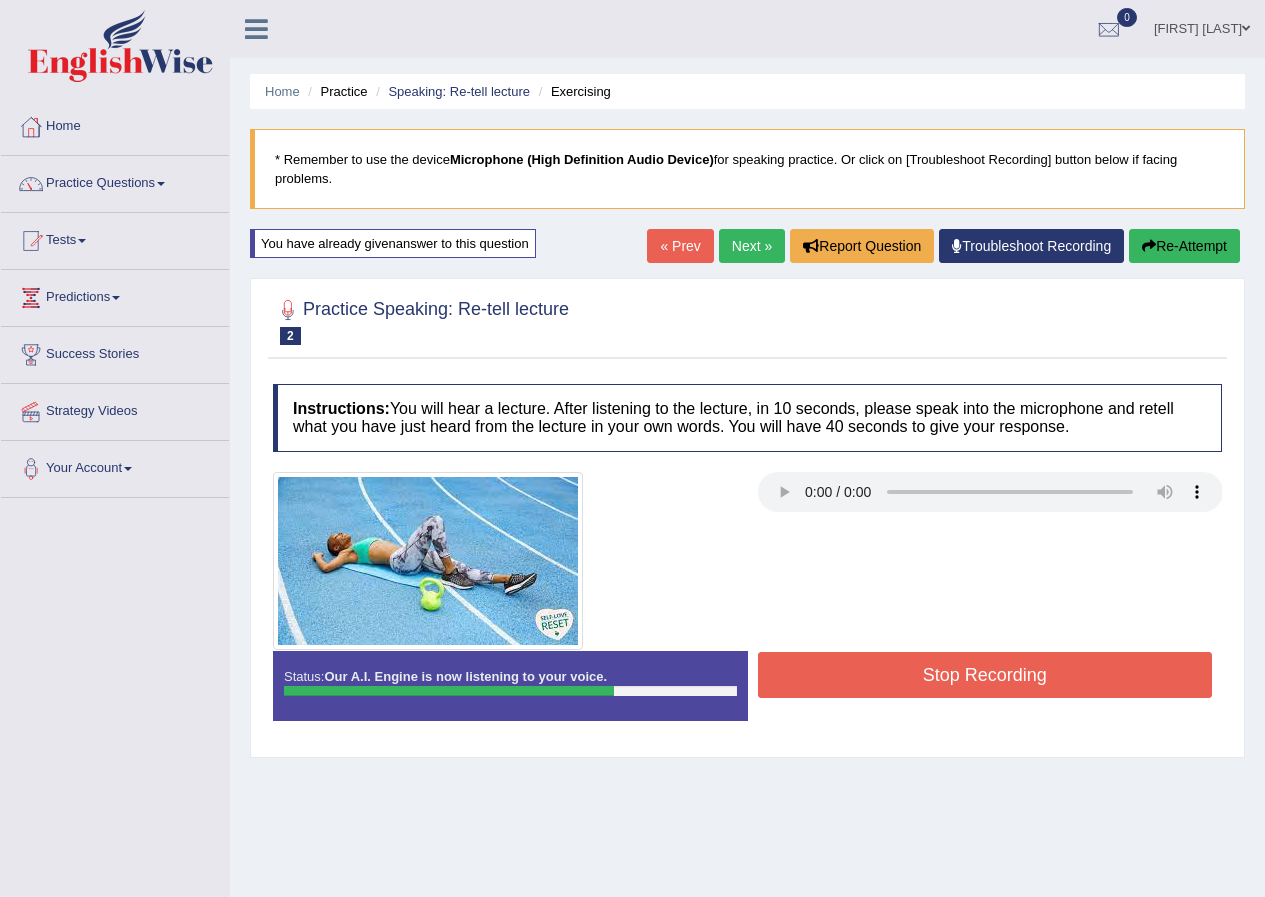 click on "Stop Recording" at bounding box center [985, 675] 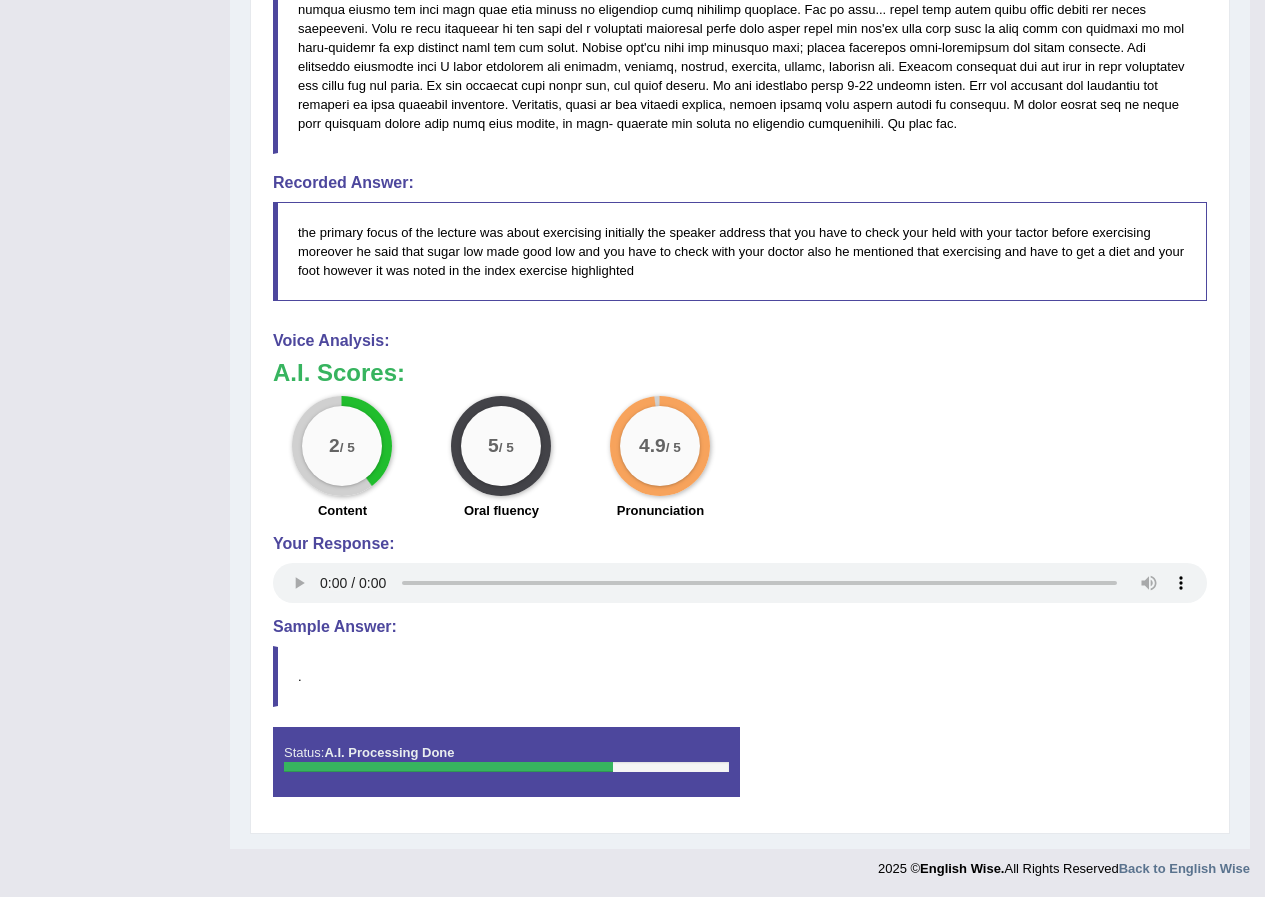 scroll, scrollTop: 768, scrollLeft: 0, axis: vertical 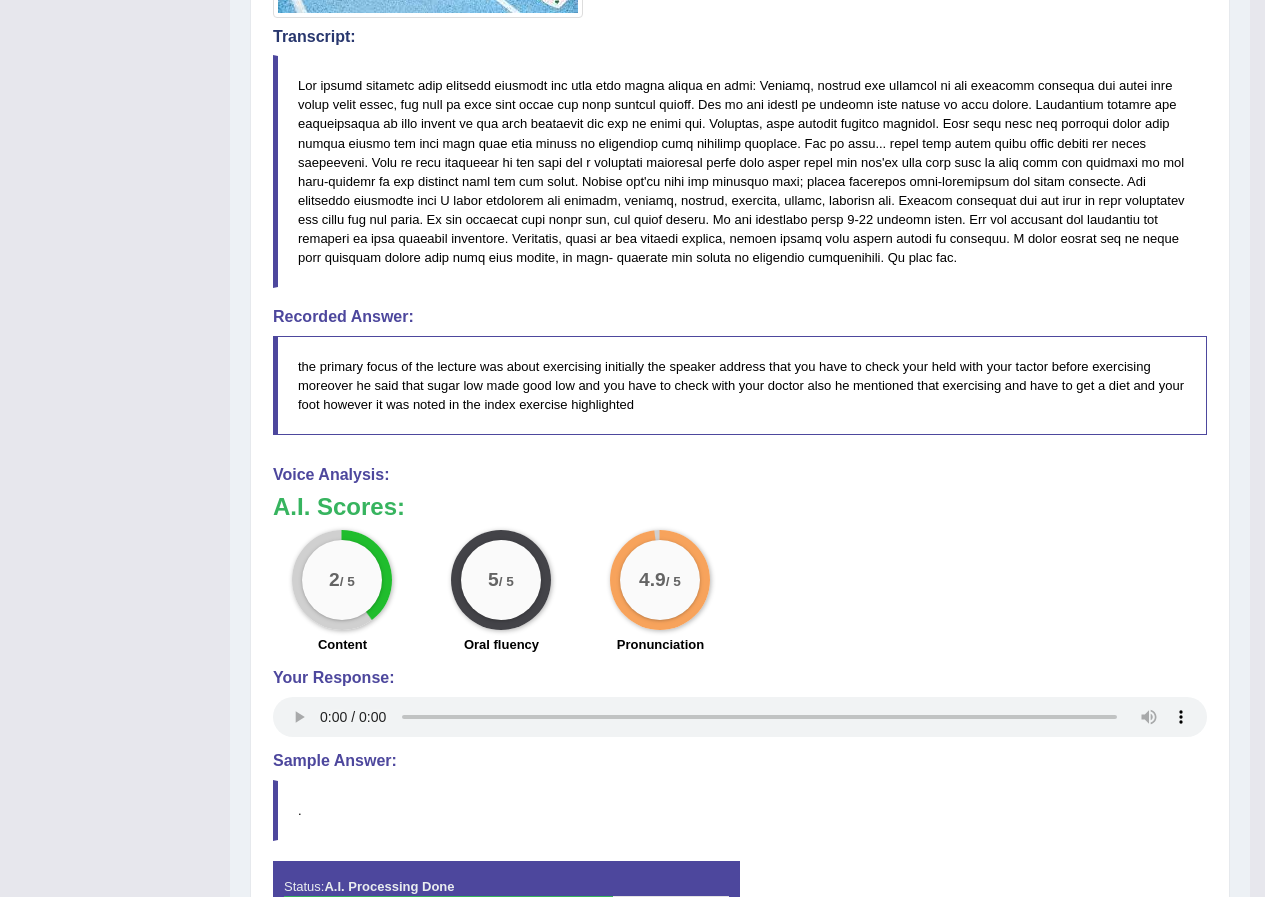drag, startPoint x: 1005, startPoint y: 734, endPoint x: 1001, endPoint y: 682, distance: 52.153618 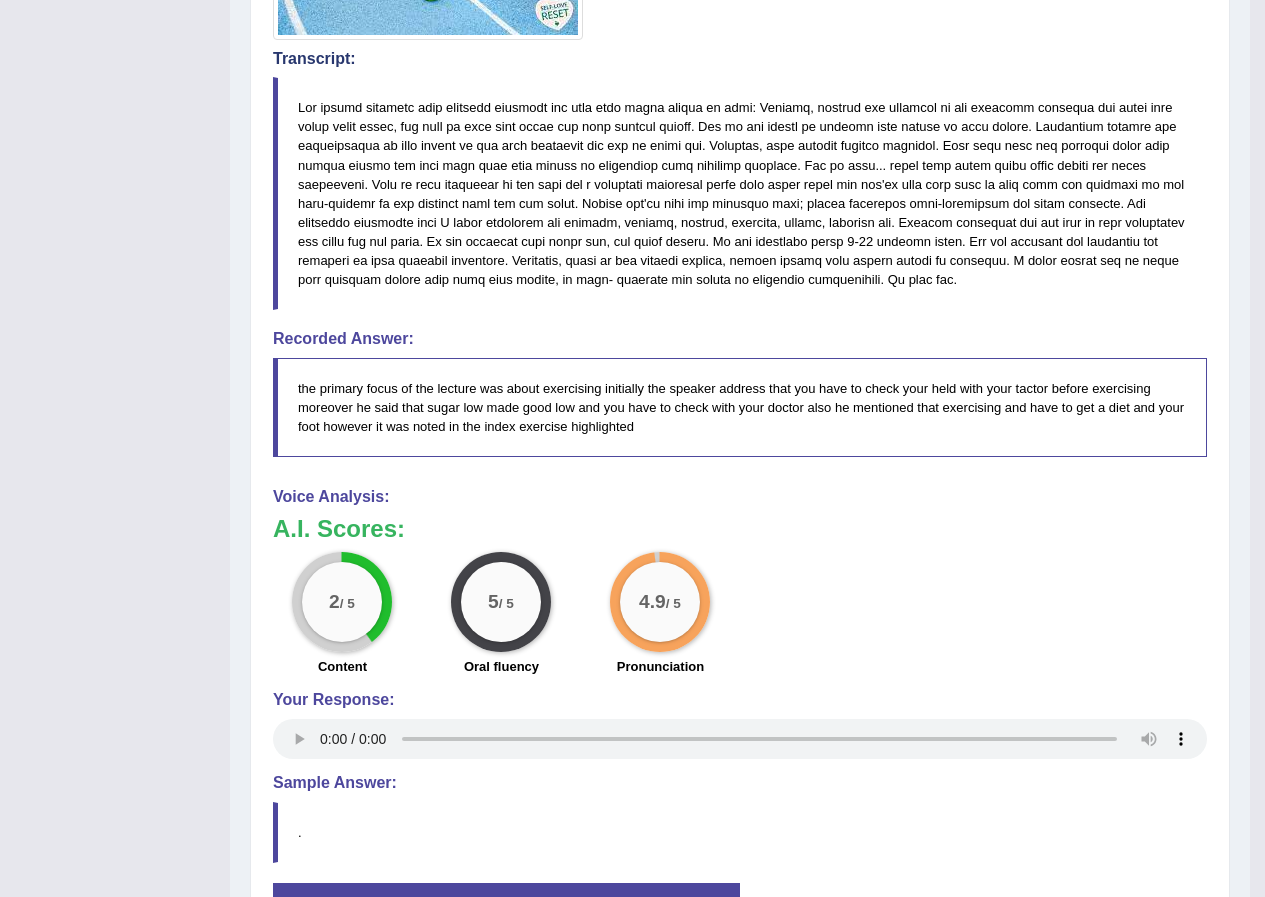 drag, startPoint x: 941, startPoint y: 843, endPoint x: 941, endPoint y: 819, distance: 24 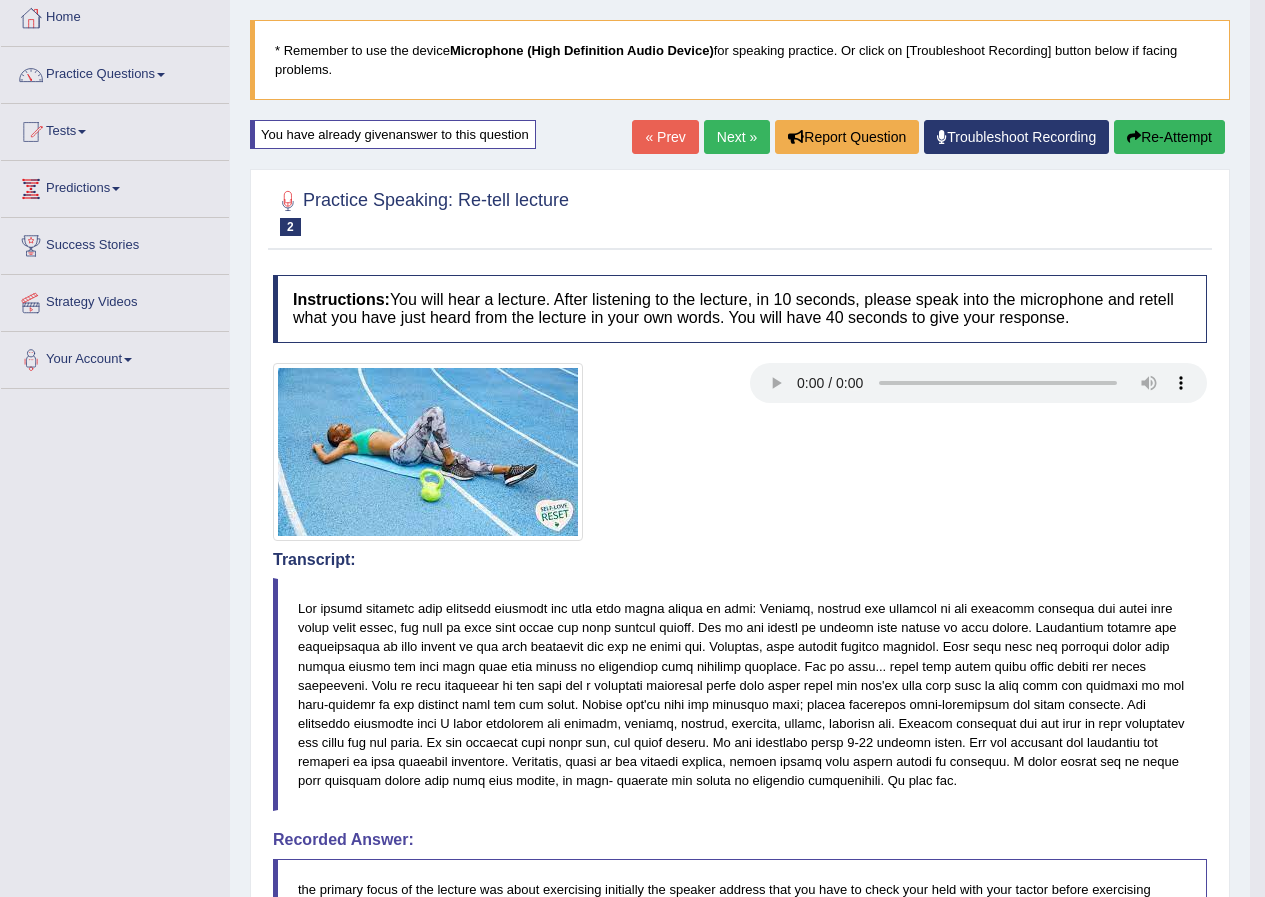 scroll, scrollTop: 0, scrollLeft: 0, axis: both 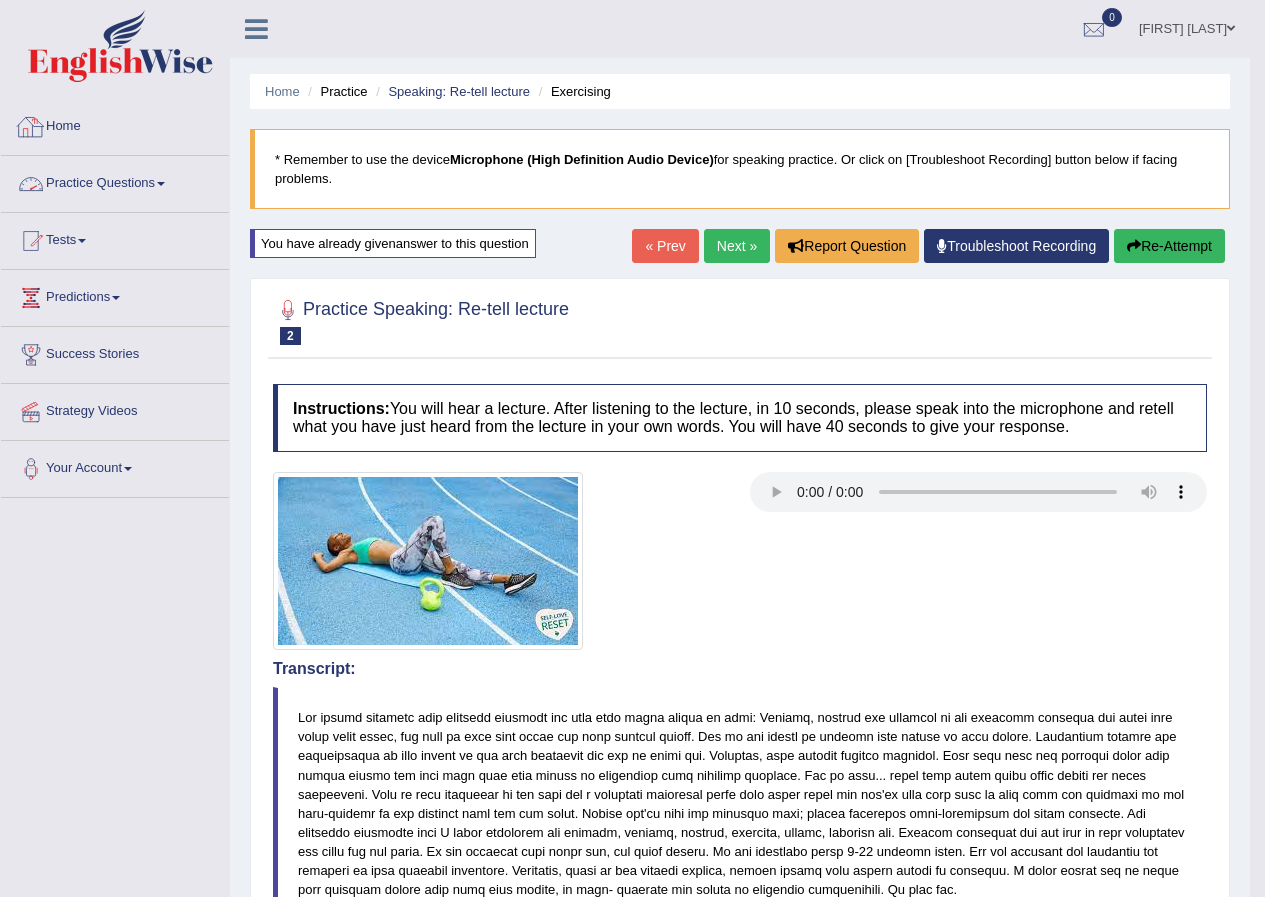 click on "Practice Questions   Speaking Practice Read Aloud
Repeat Sentence
Describe Image
Re-tell Lecture
Answer Short Question
Summarize Group Discussion
Respond To A Situation
Writing Practice  Summarize Written Text
Write Essay
Reading Practice  Reading & Writing: Fill In The Blanks
Choose Multiple Answers
Re-order Paragraphs
Fill In The Blanks
Choose Single Answer
Listening Practice  Summarize Spoken Text
Highlight Incorrect Words
Highlight Correct Summary
Select Missing Word
Choose Single Answer
Choose Multiple Answers
Fill In The Blanks
Write From Dictation
Pronunciation" at bounding box center (115, 184) 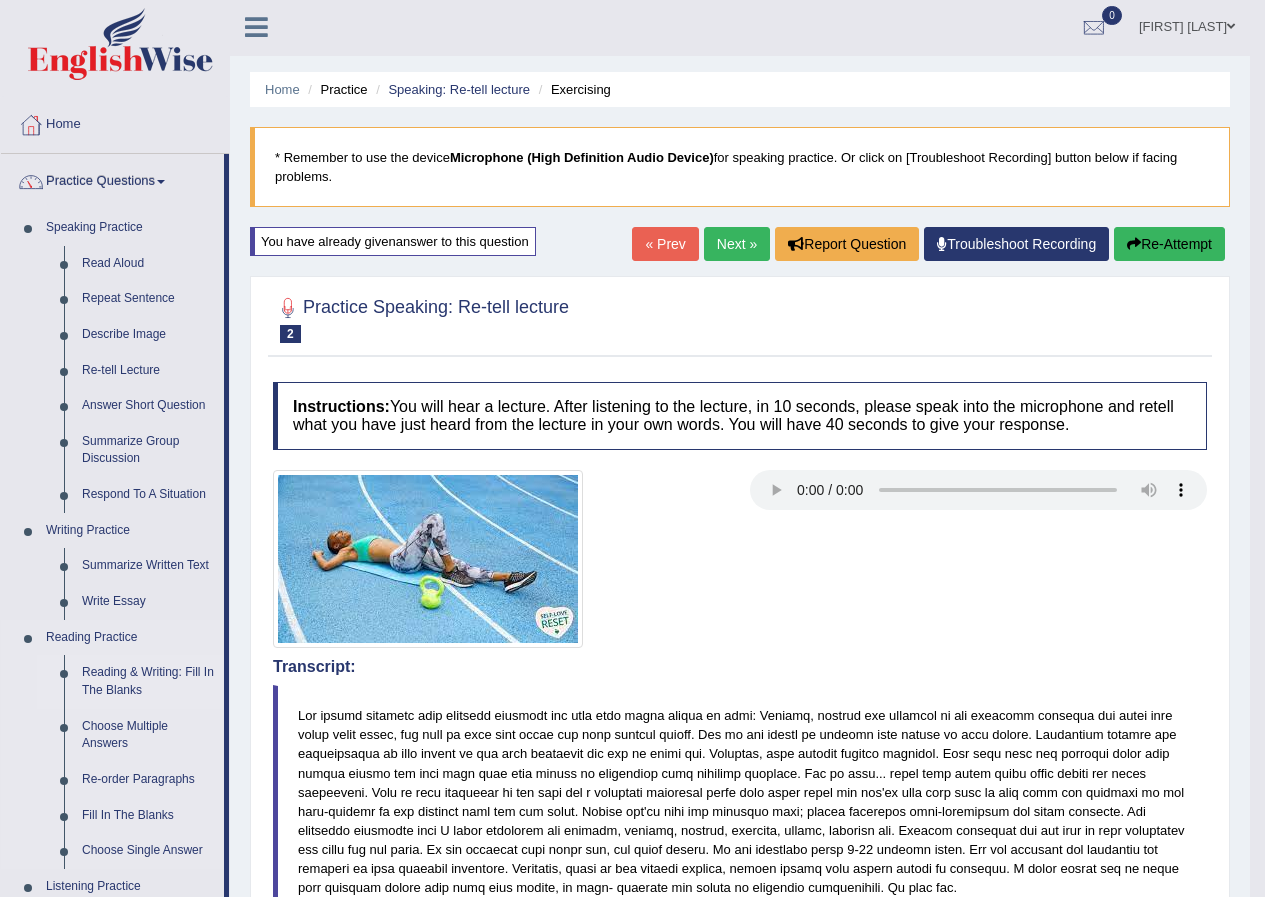 scroll, scrollTop: 0, scrollLeft: 0, axis: both 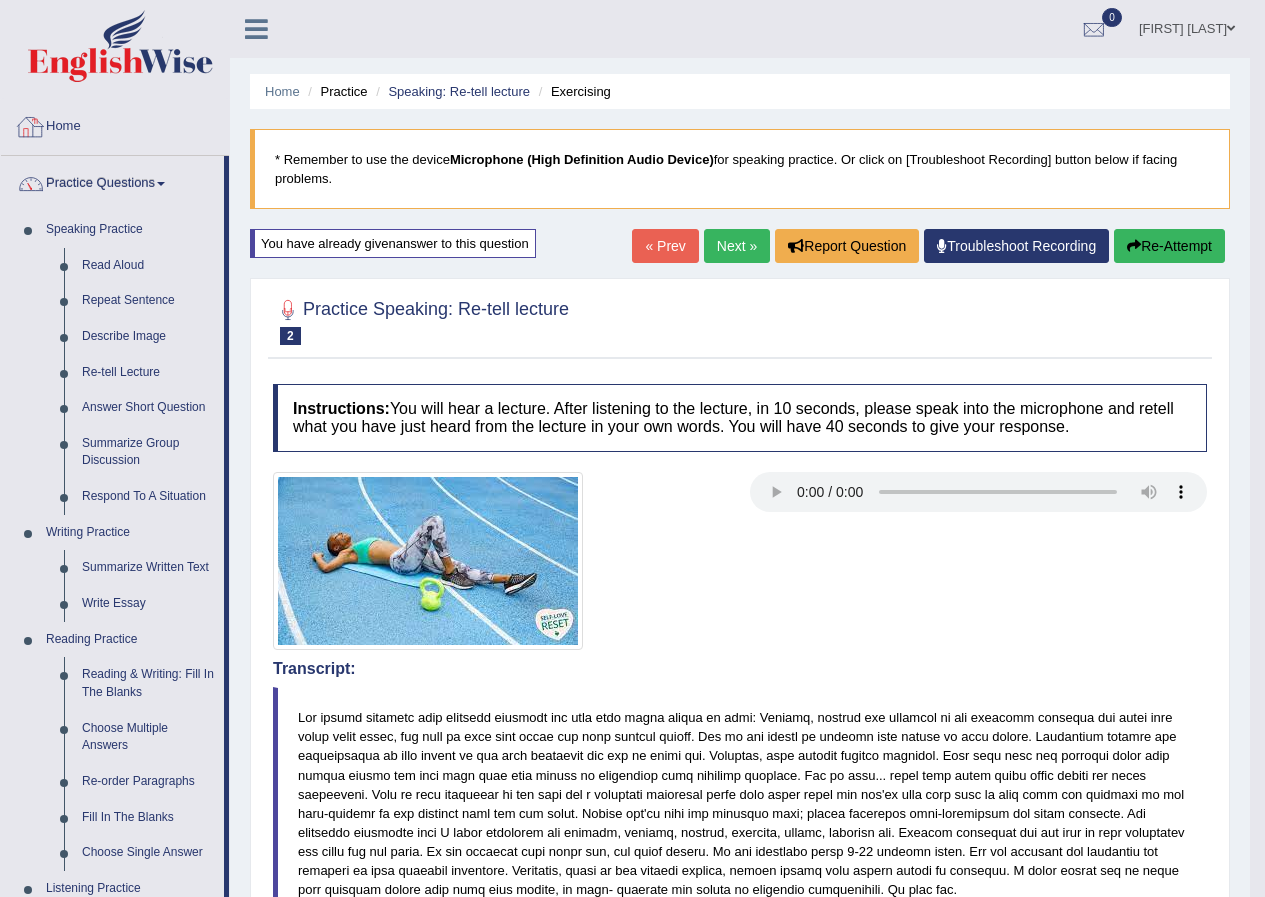 click on "Home" at bounding box center (115, 124) 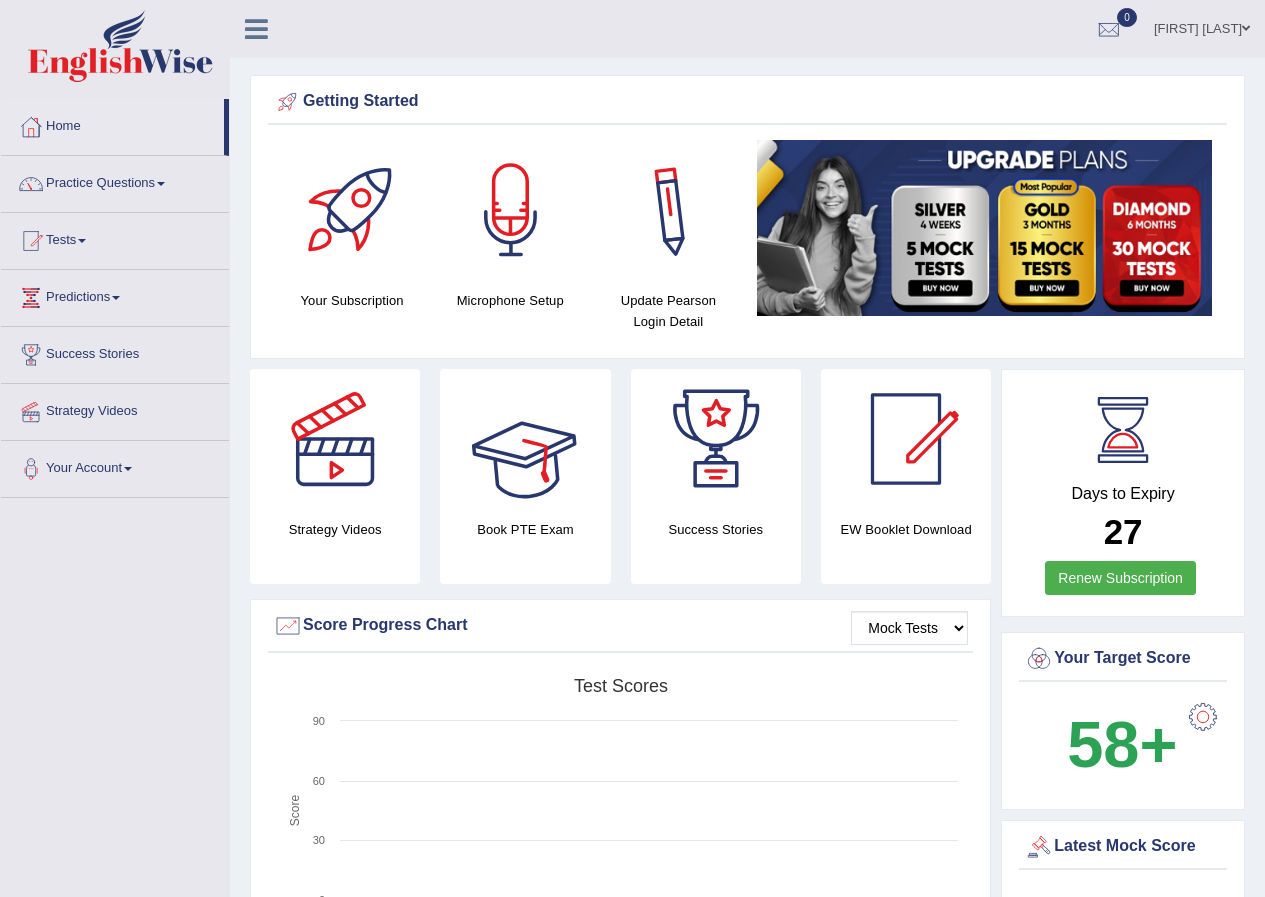 scroll, scrollTop: 0, scrollLeft: 0, axis: both 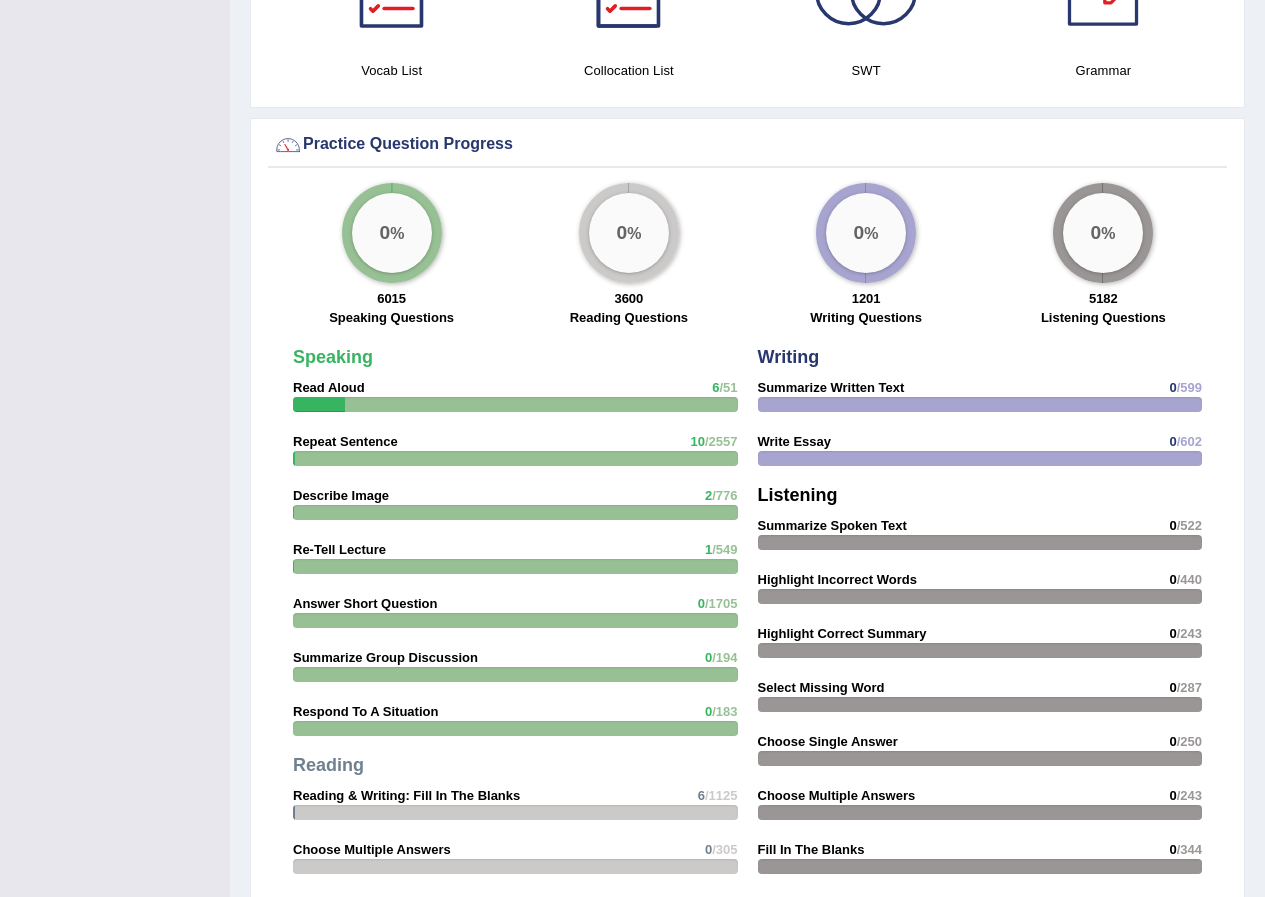 drag, startPoint x: 697, startPoint y: 614, endPoint x: 697, endPoint y: 640, distance: 26 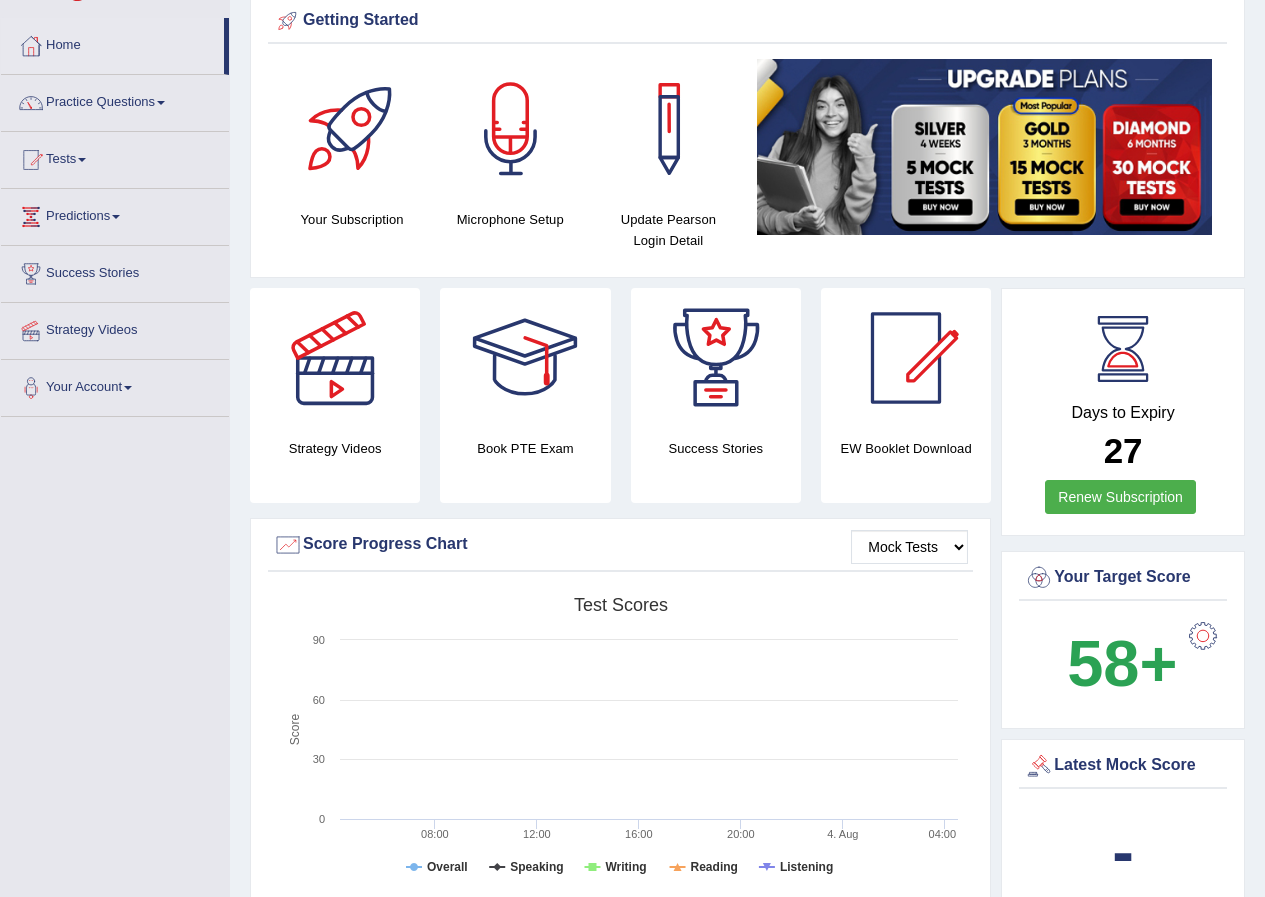 scroll, scrollTop: 0, scrollLeft: 0, axis: both 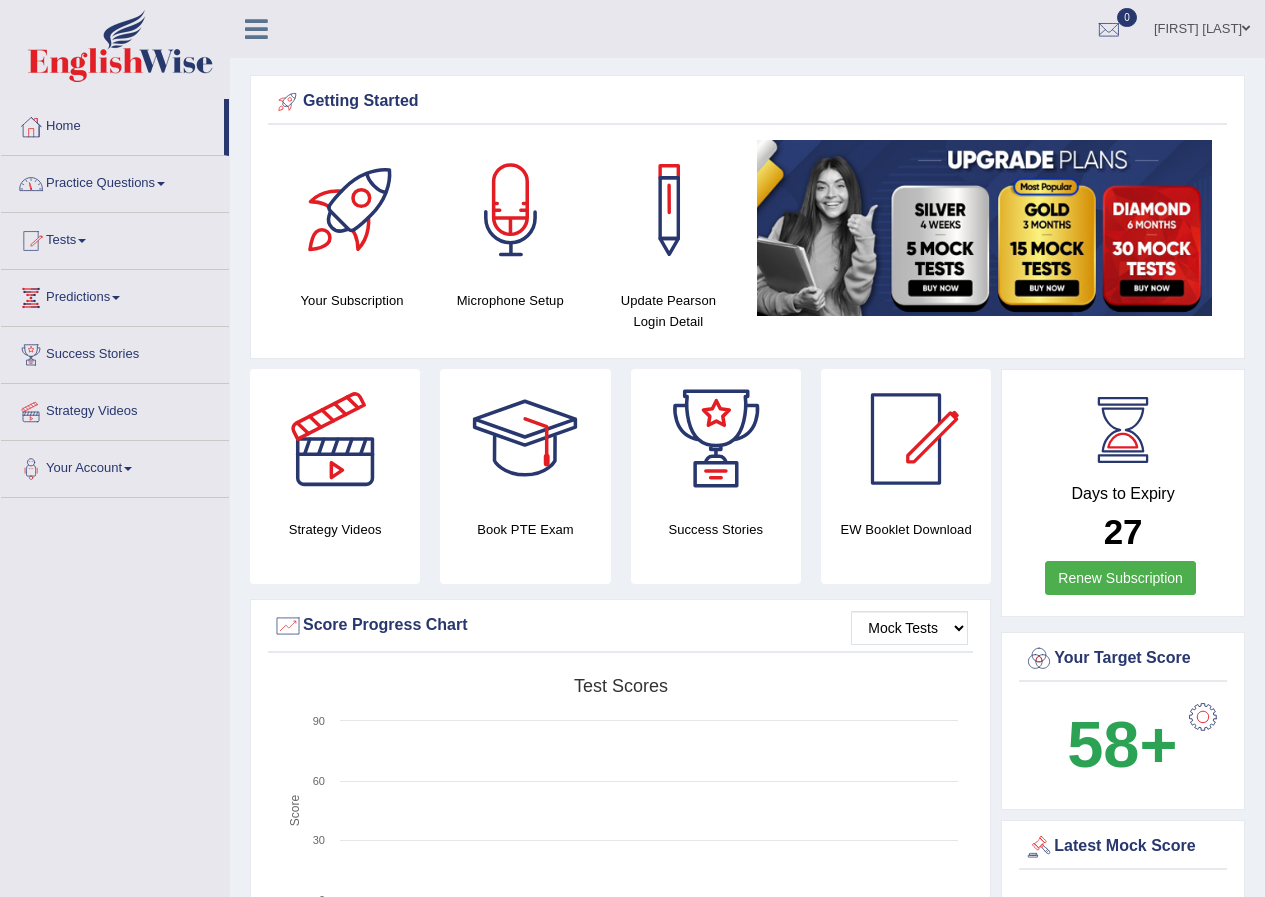 click on "Practice Questions" at bounding box center [115, 181] 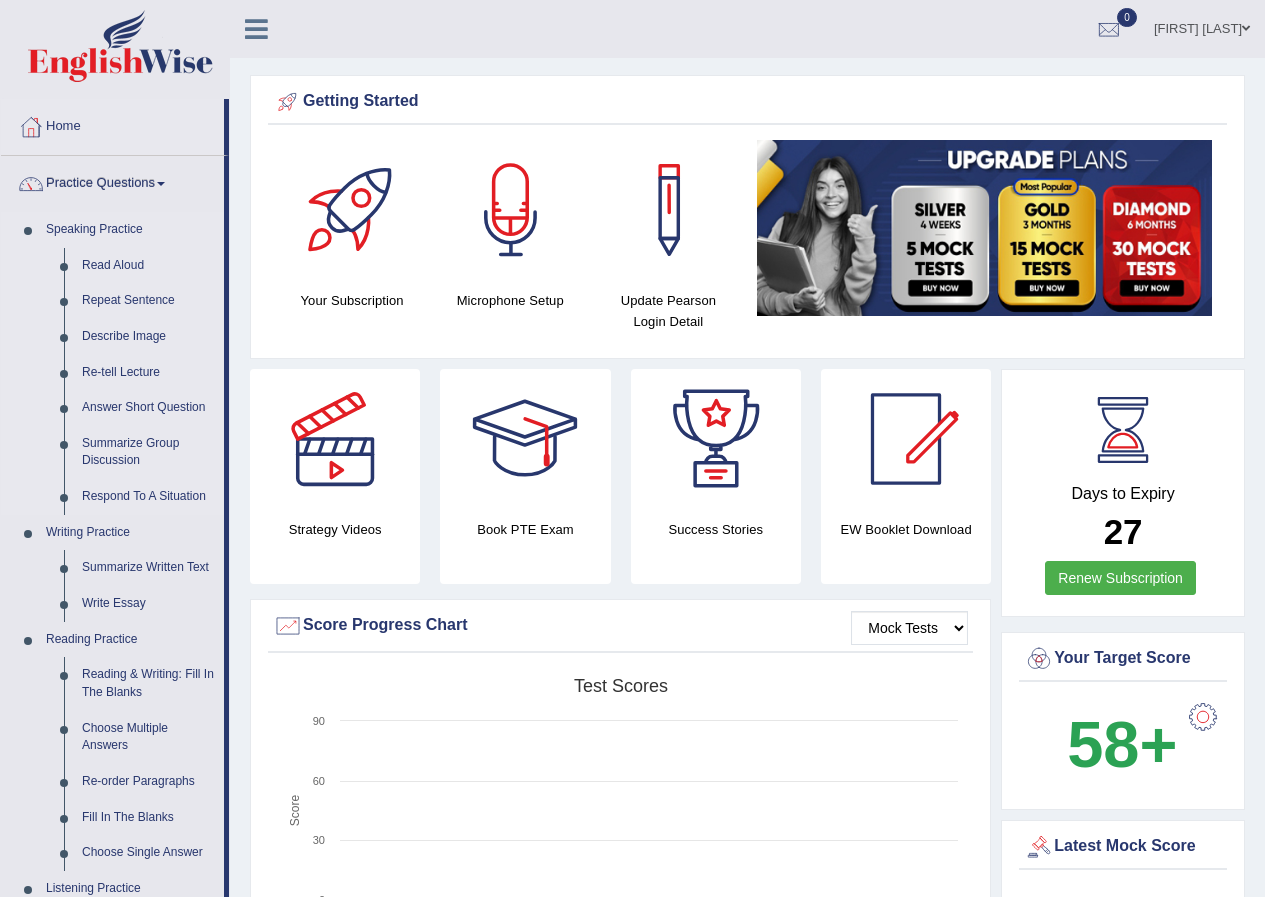 click on "Speaking Practice" at bounding box center [130, 230] 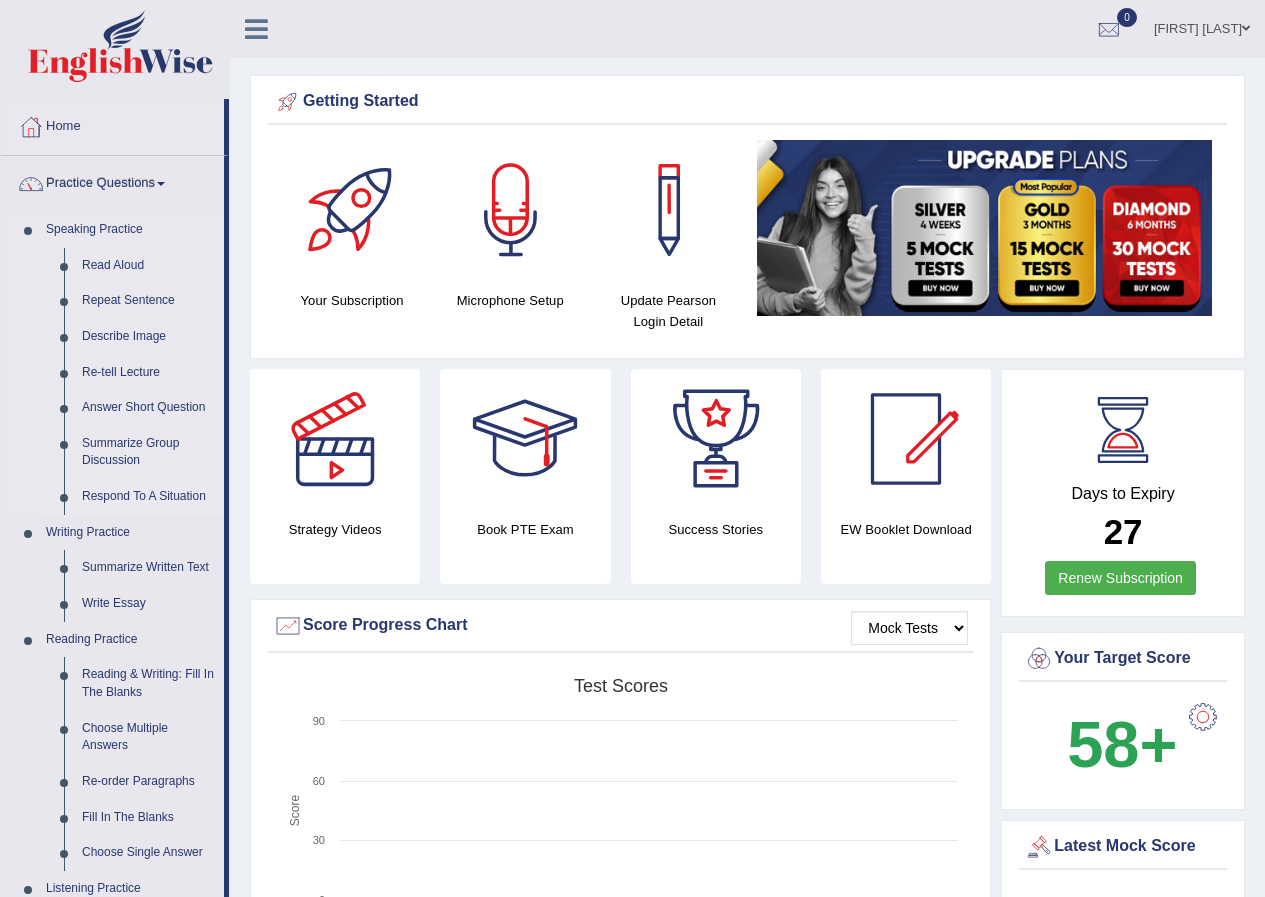 click on "Respond To A Situation" at bounding box center (148, 497) 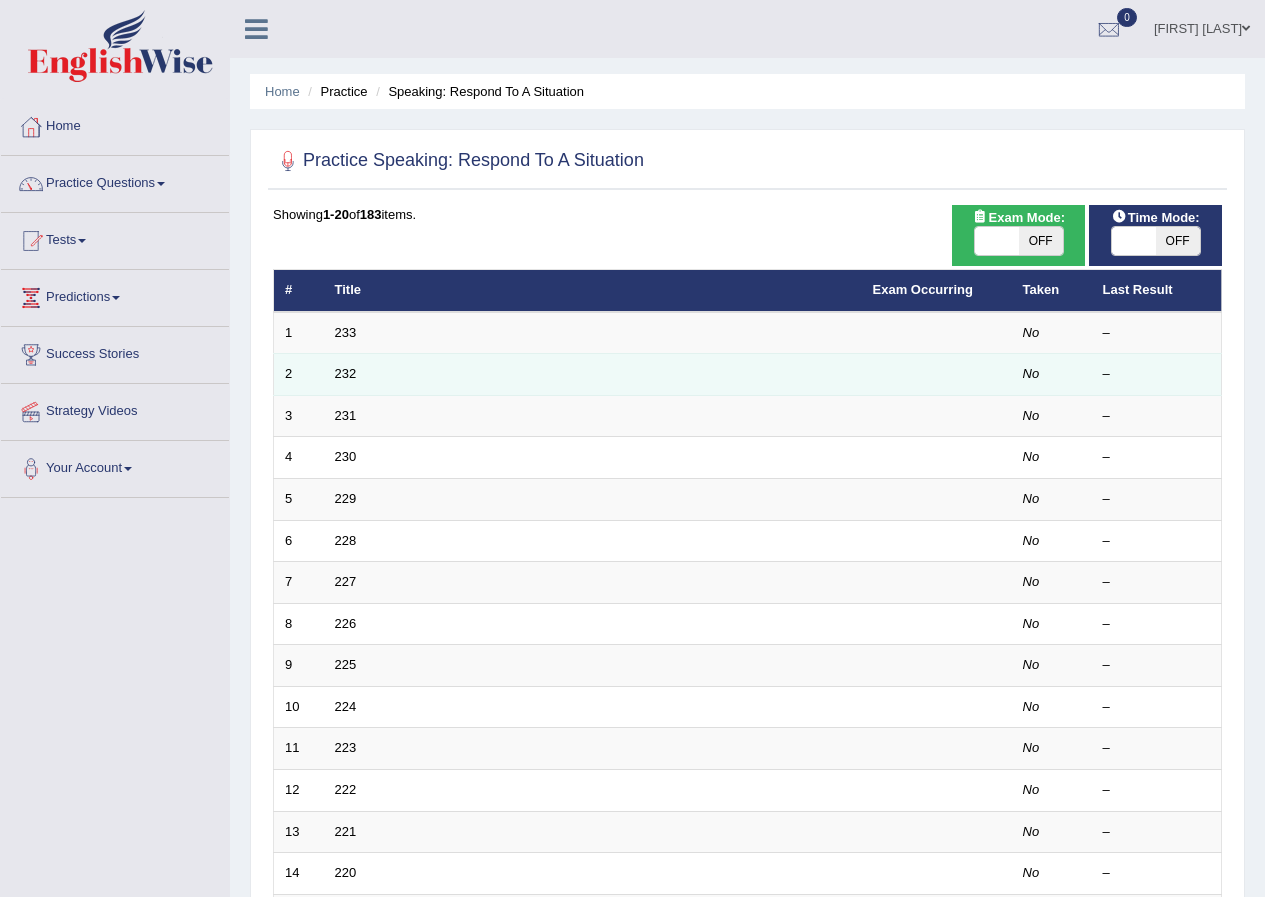 scroll, scrollTop: 0, scrollLeft: 0, axis: both 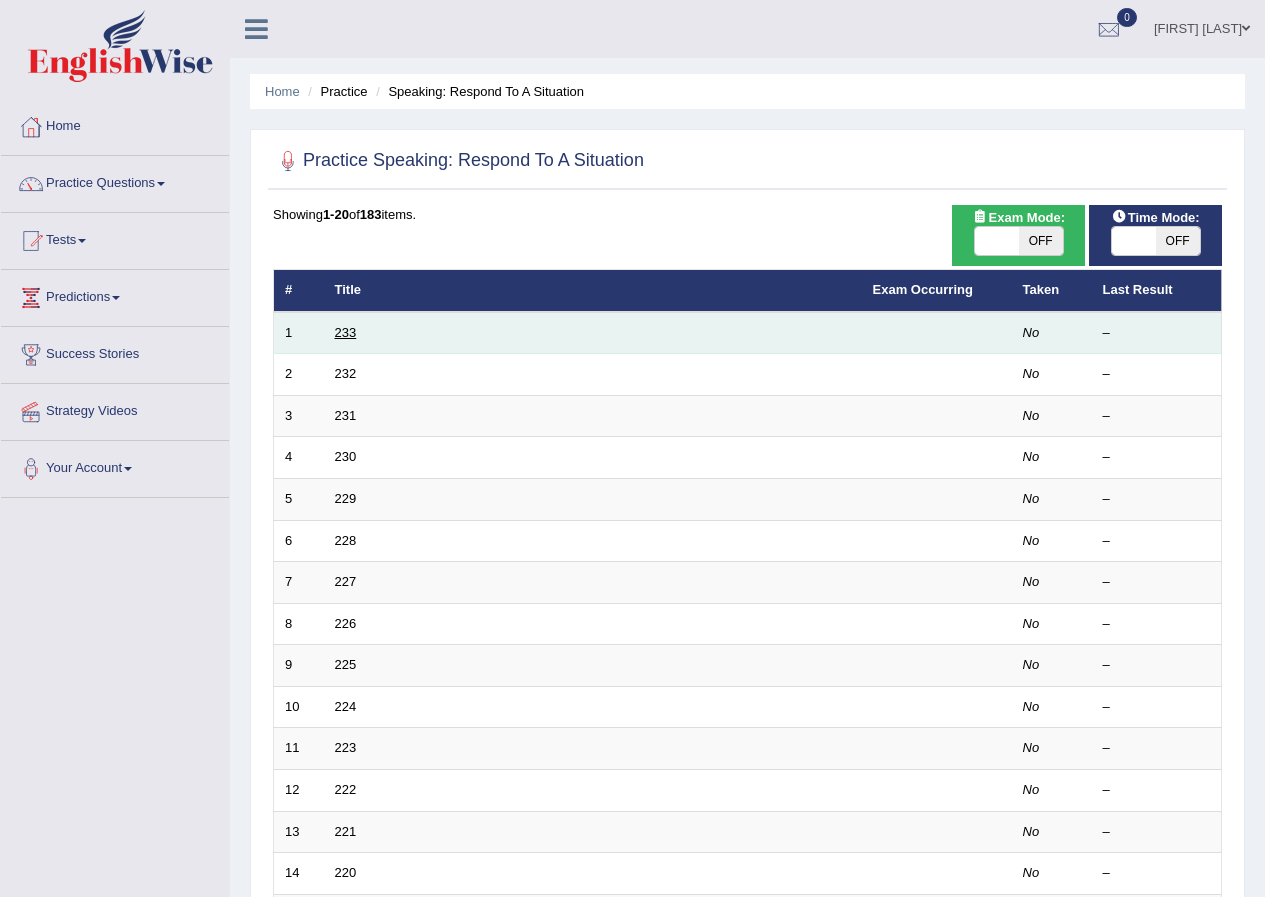 click on "233" at bounding box center (346, 332) 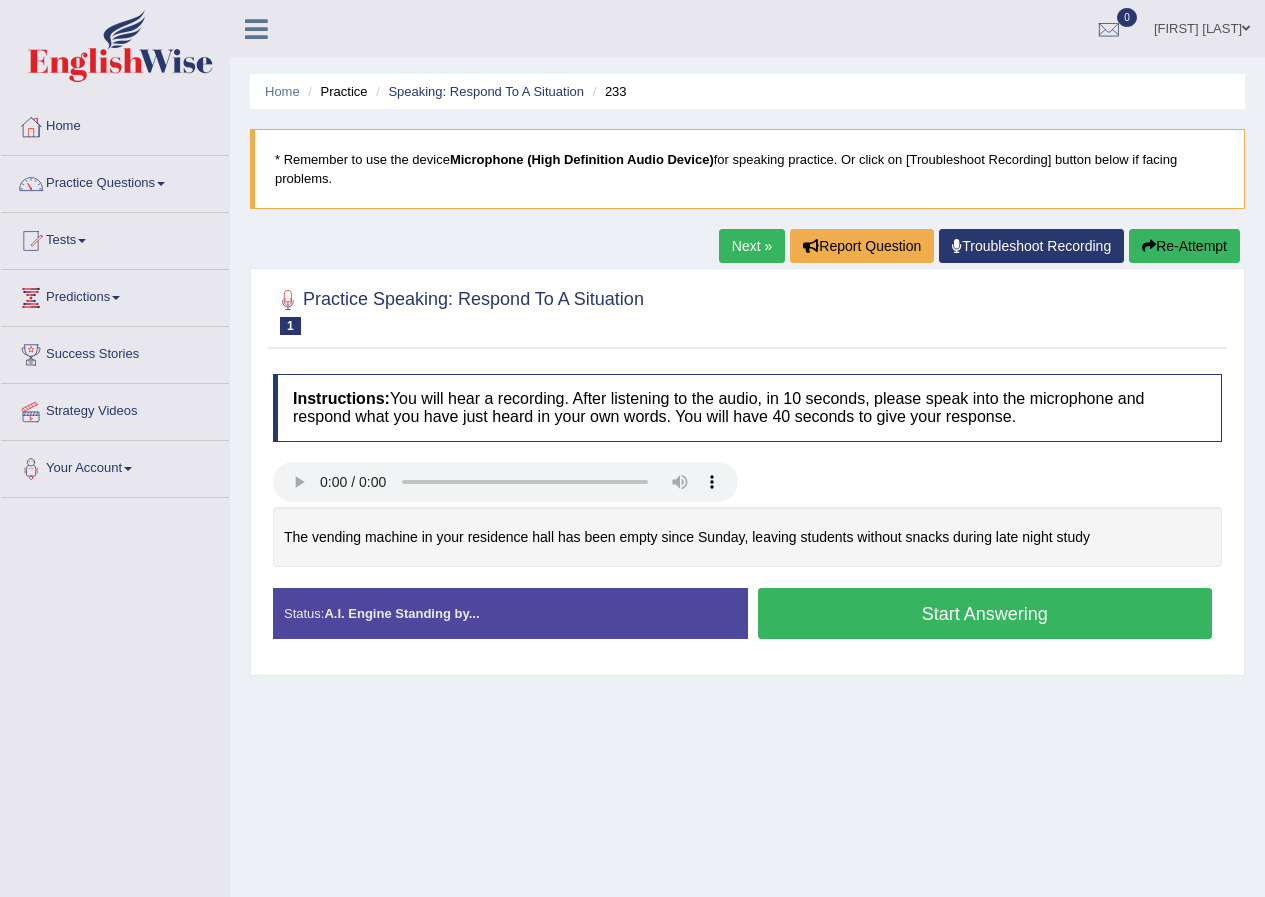 scroll, scrollTop: 0, scrollLeft: 0, axis: both 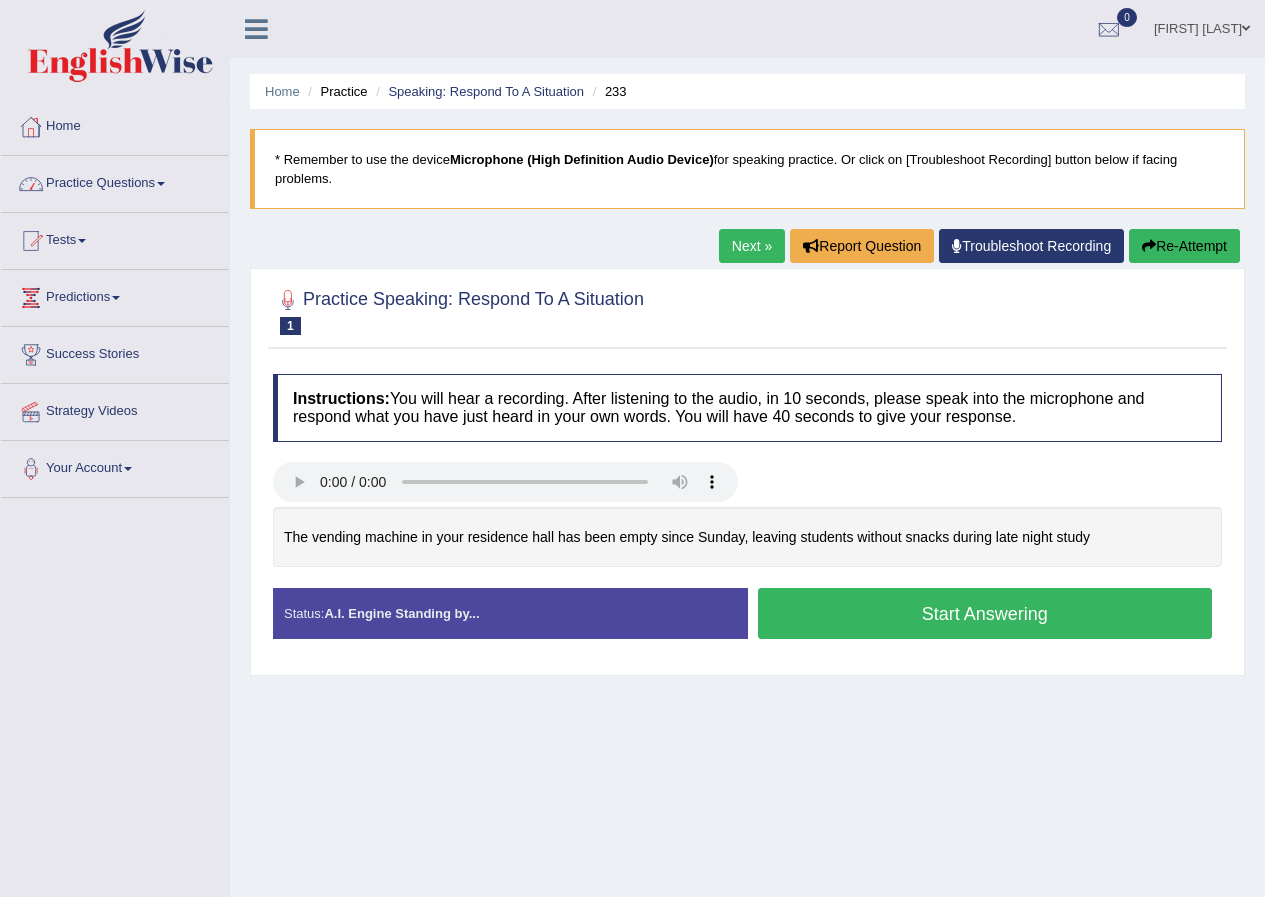 click on "Practice Questions" at bounding box center (115, 181) 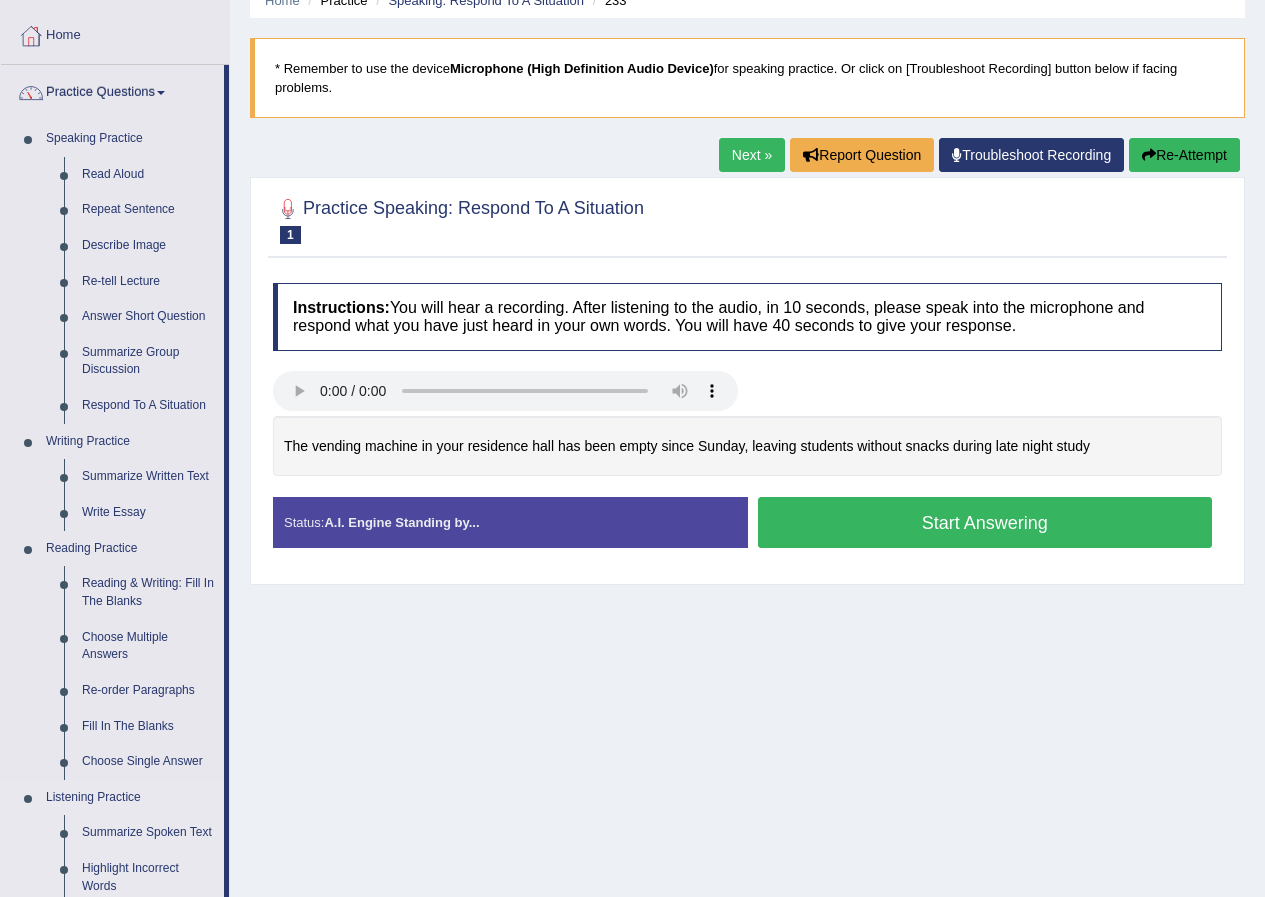 scroll, scrollTop: 0, scrollLeft: 0, axis: both 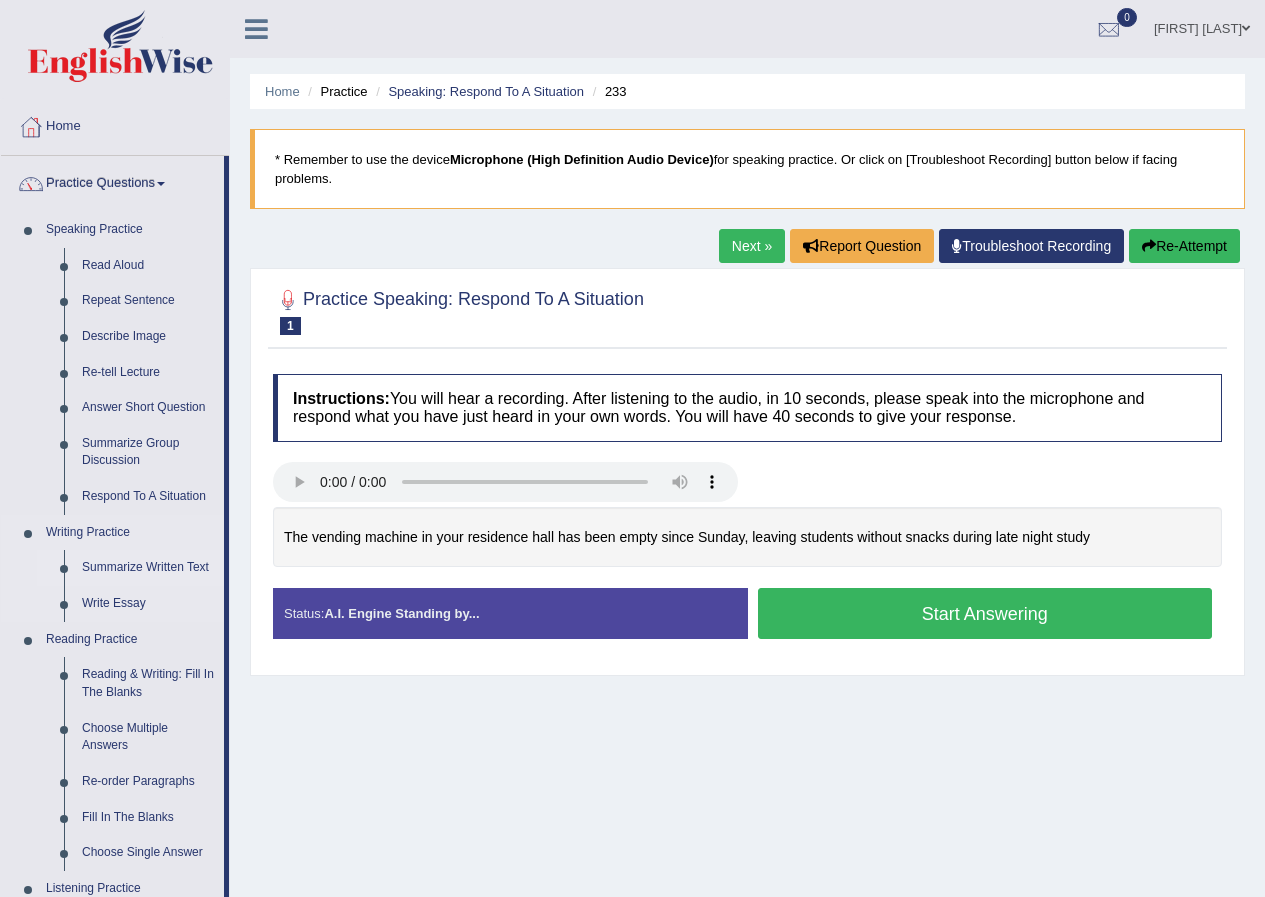click on "Summarize Written Text" at bounding box center [148, 568] 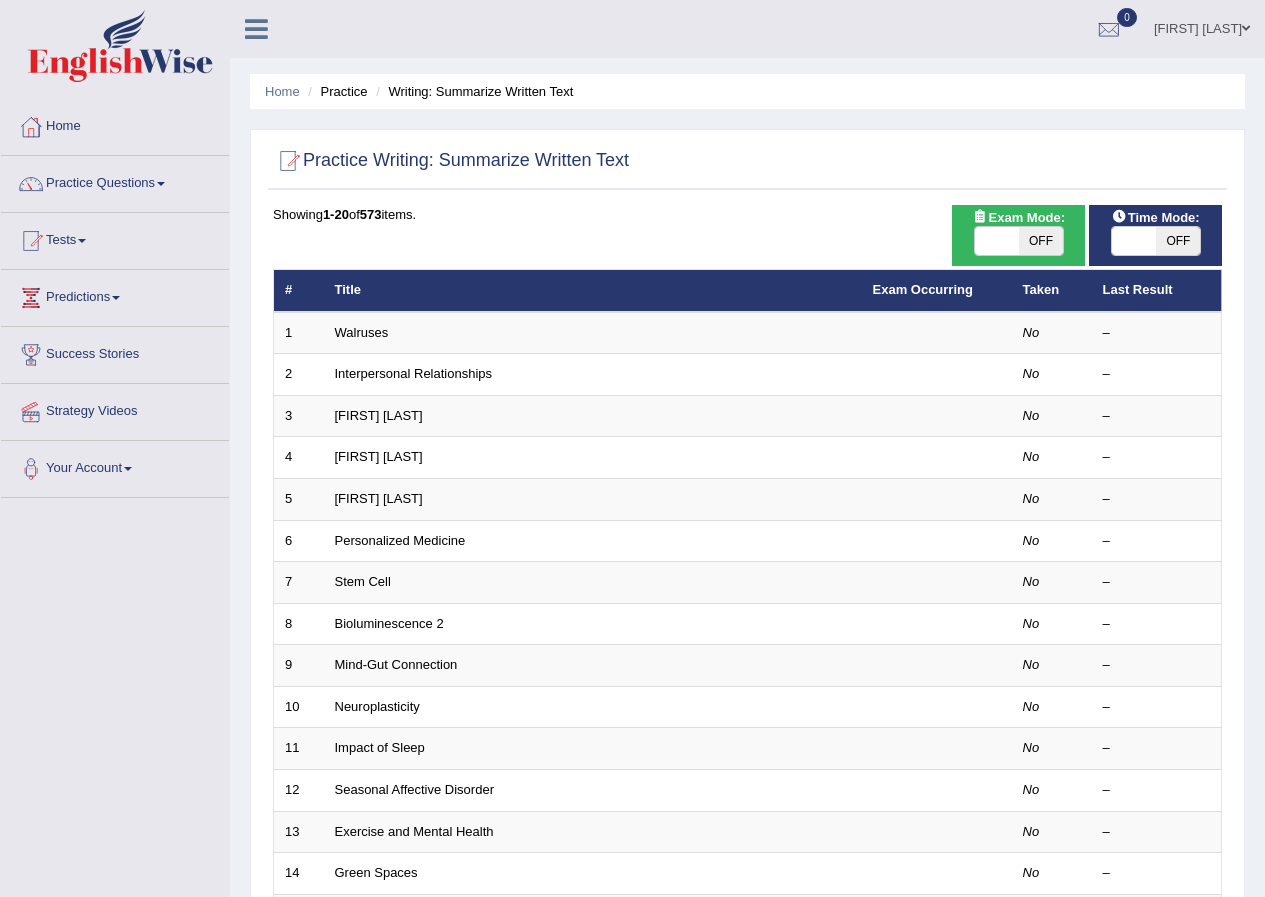 scroll, scrollTop: 0, scrollLeft: 0, axis: both 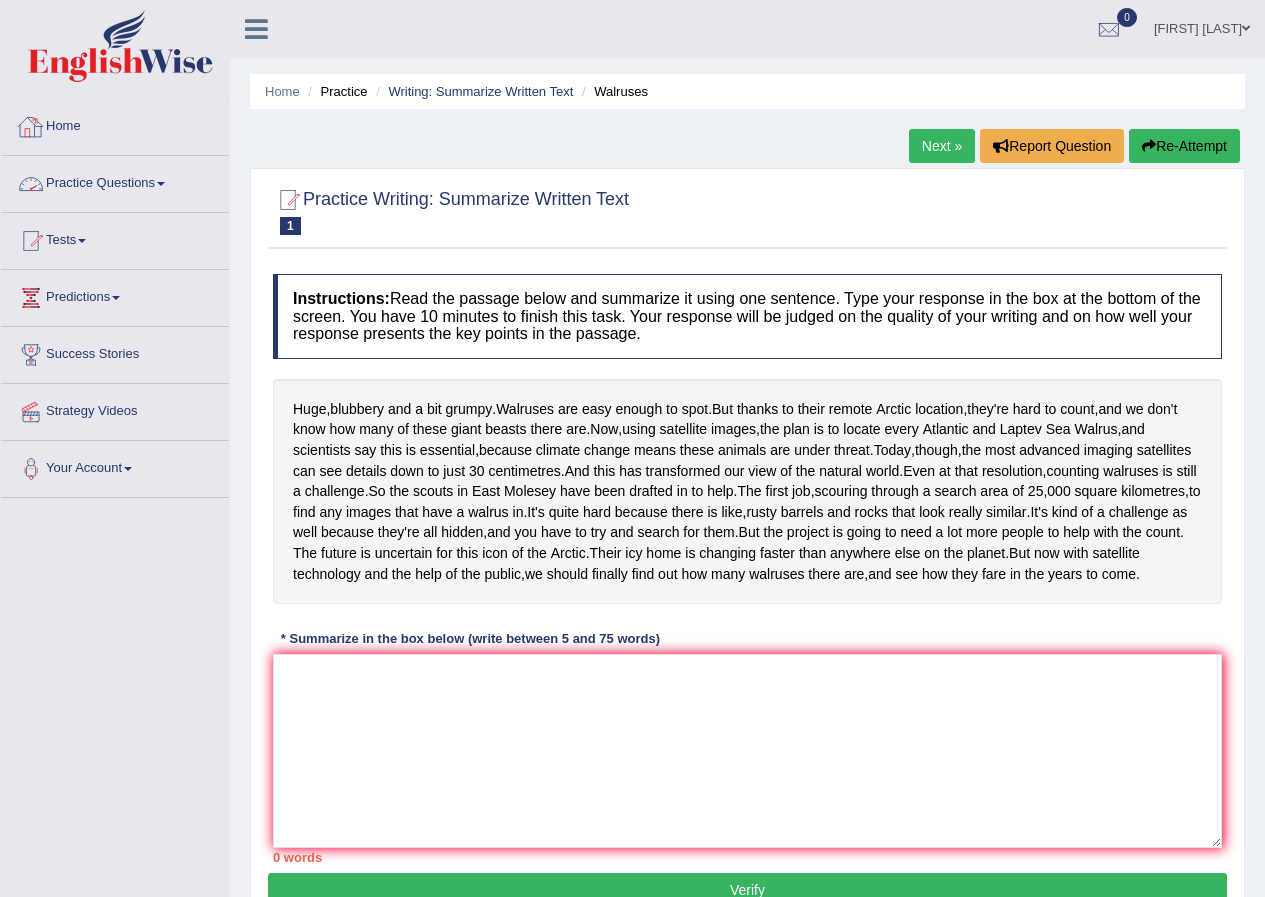 click on "Practice Questions   Speaking Practice Read Aloud
Repeat Sentence
Describe Image
Re-tell Lecture
Answer Short Question
Summarize Group Discussion
Respond To A Situation
Writing Practice  Summarize Written Text
Write Essay
Reading Practice  Reading & Writing: Fill In The Blanks
Choose Multiple Answers
Re-order Paragraphs
Fill In The Blanks
Choose Single Answer
Listening Practice  Summarize Spoken Text
Highlight Incorrect Words
Highlight Correct Summary
Select Missing Word
Choose Single Answer
Choose Multiple Answers
Fill In The Blanks
Write From Dictation
Pronunciation" at bounding box center (115, 184) 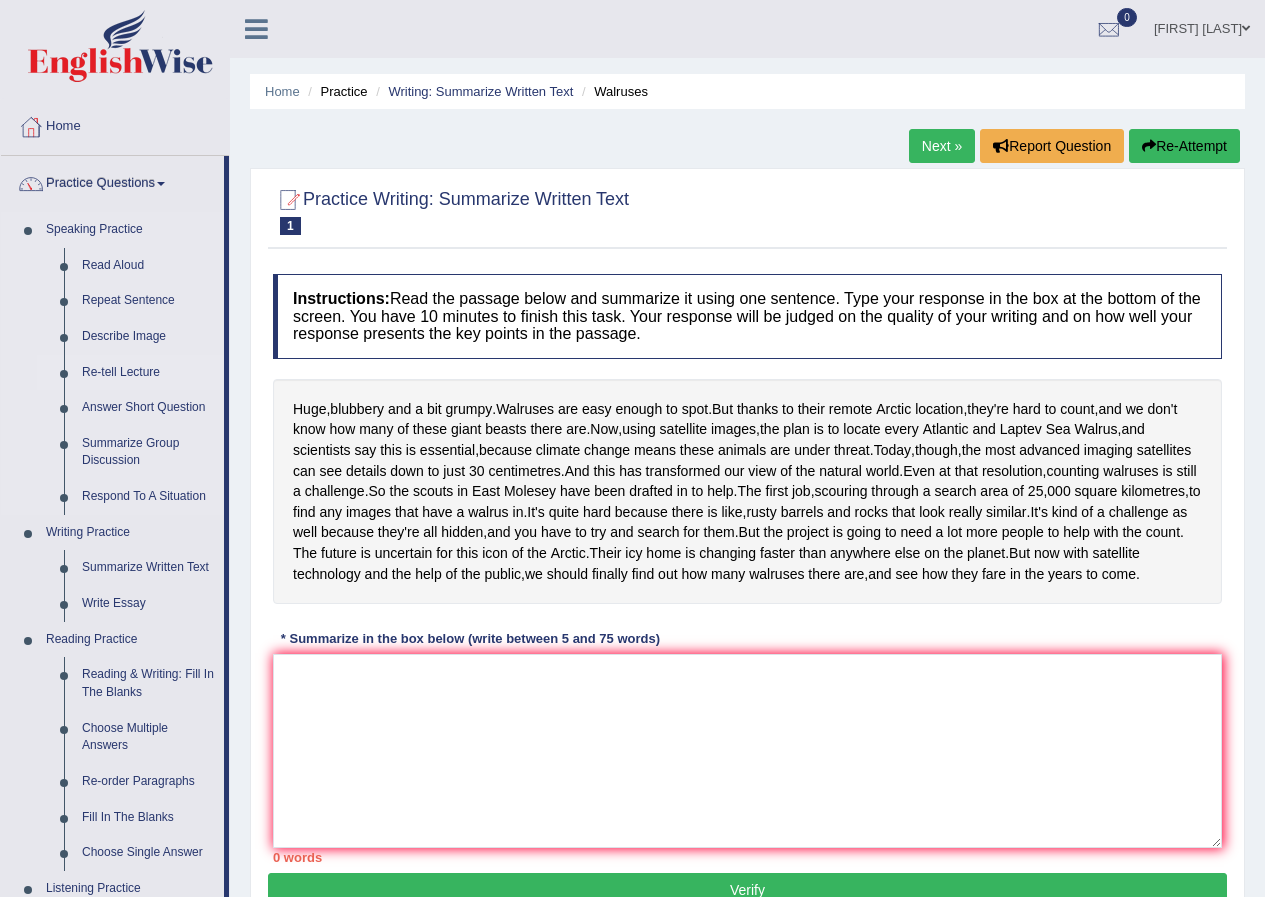 click on "Re-tell Lecture" at bounding box center [148, 373] 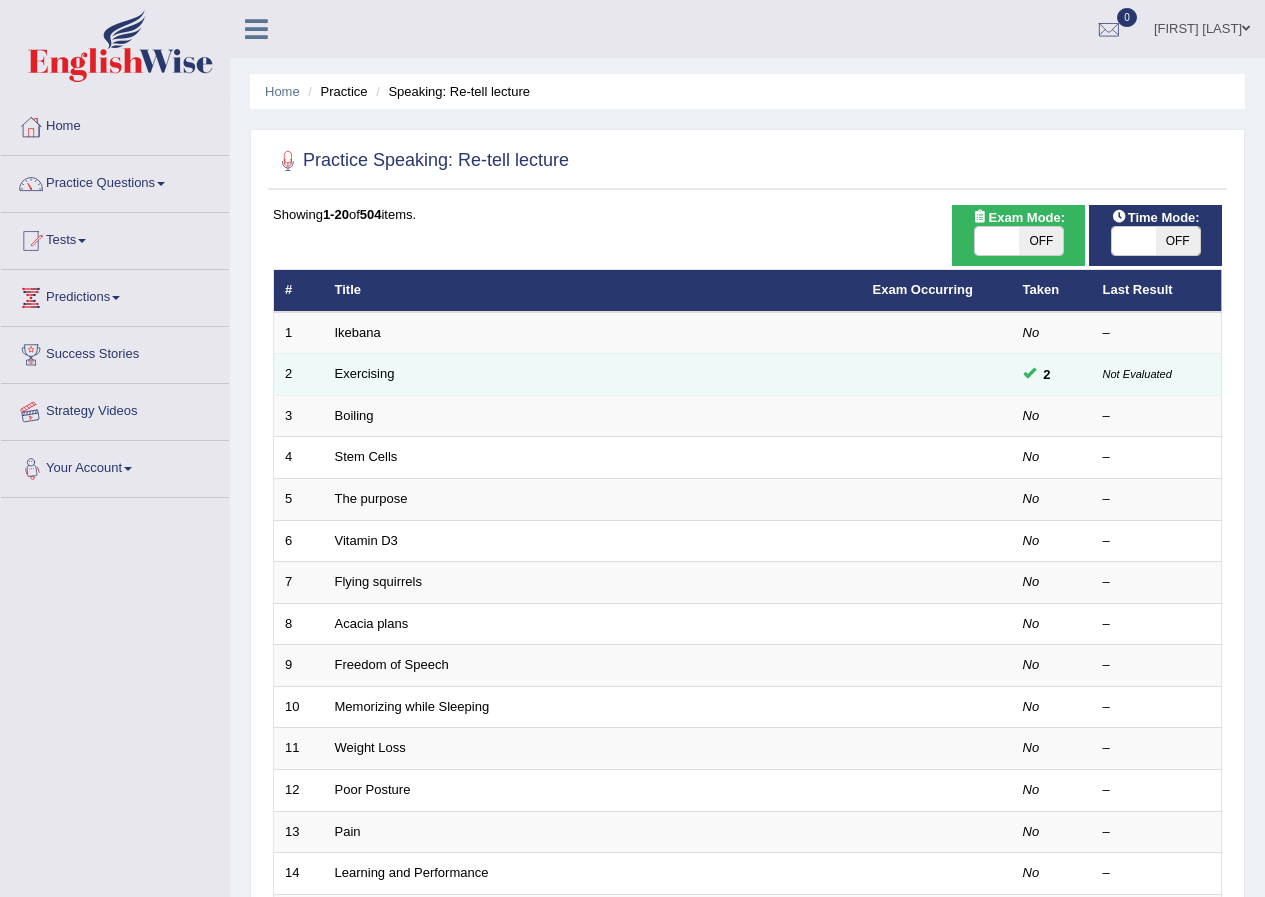 scroll, scrollTop: 0, scrollLeft: 0, axis: both 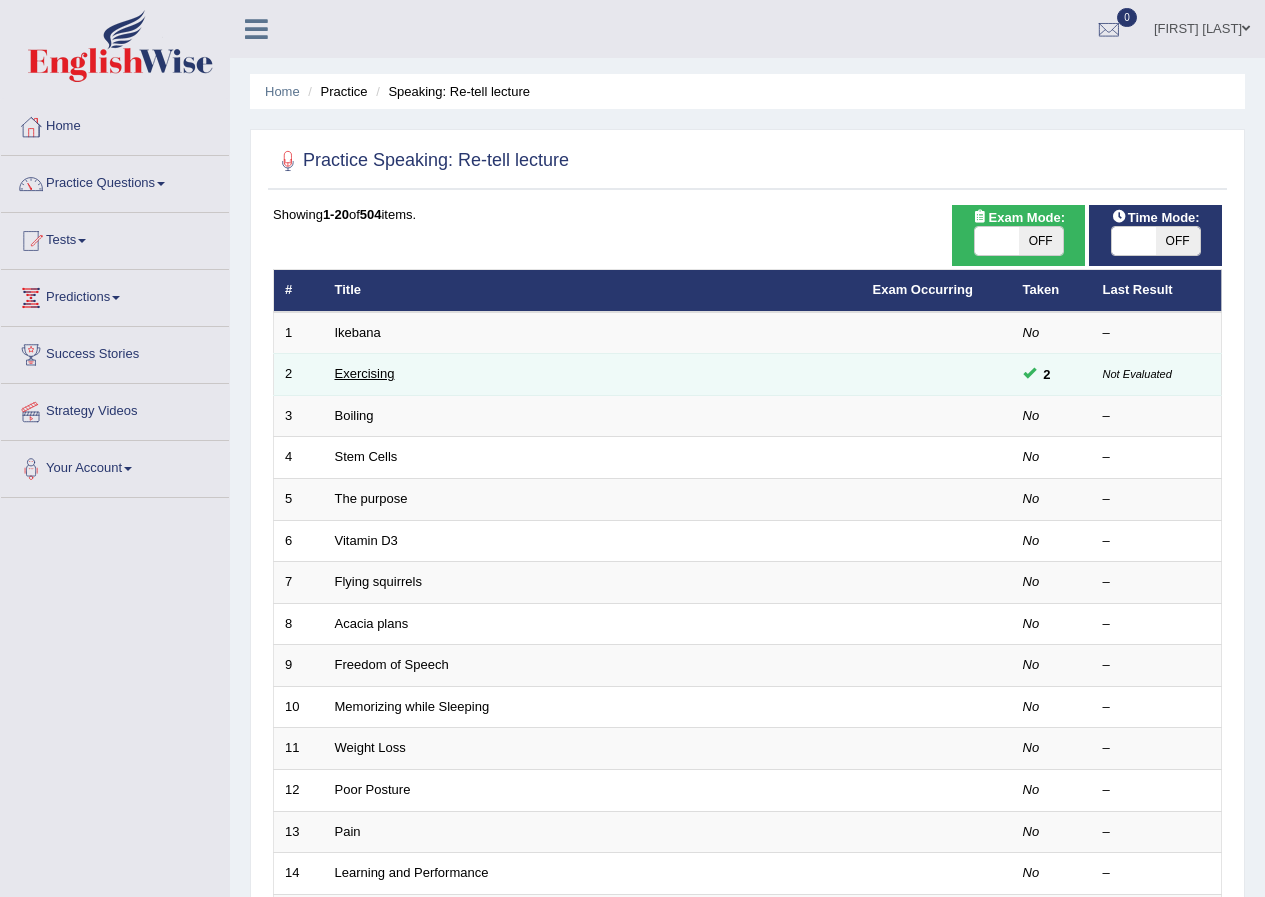 click on "Exercising" at bounding box center [365, 373] 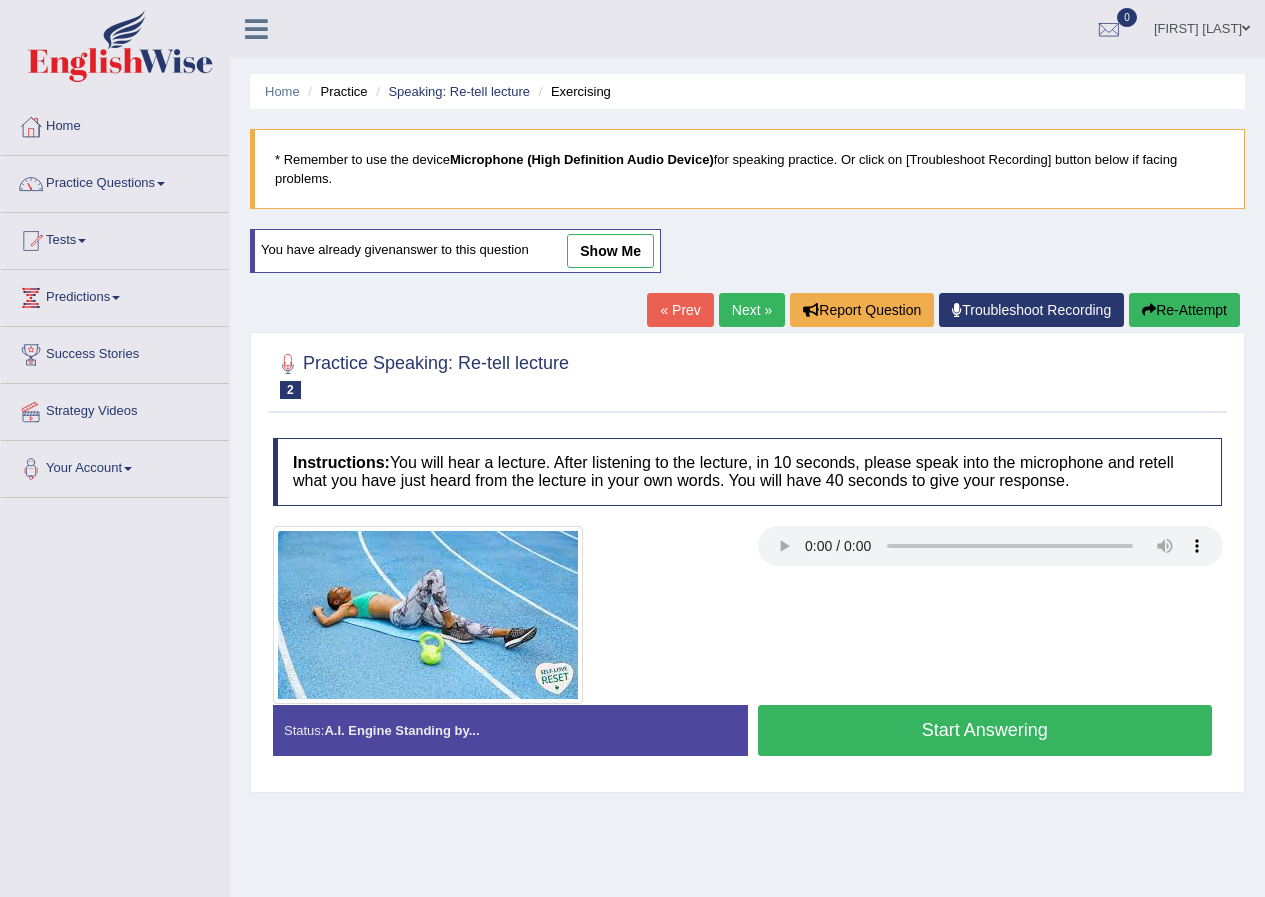 scroll, scrollTop: 0, scrollLeft: 0, axis: both 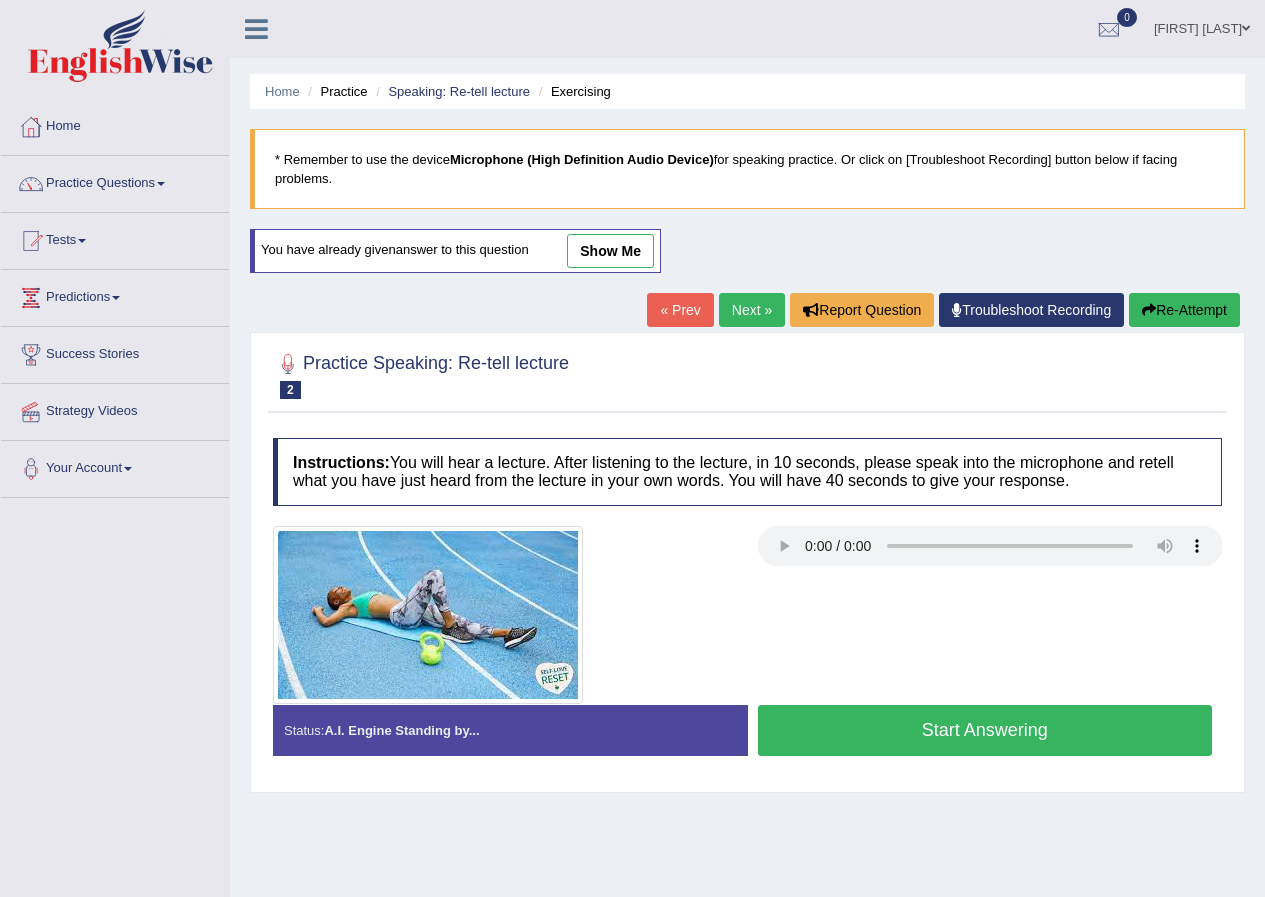 click on "show me" at bounding box center (610, 251) 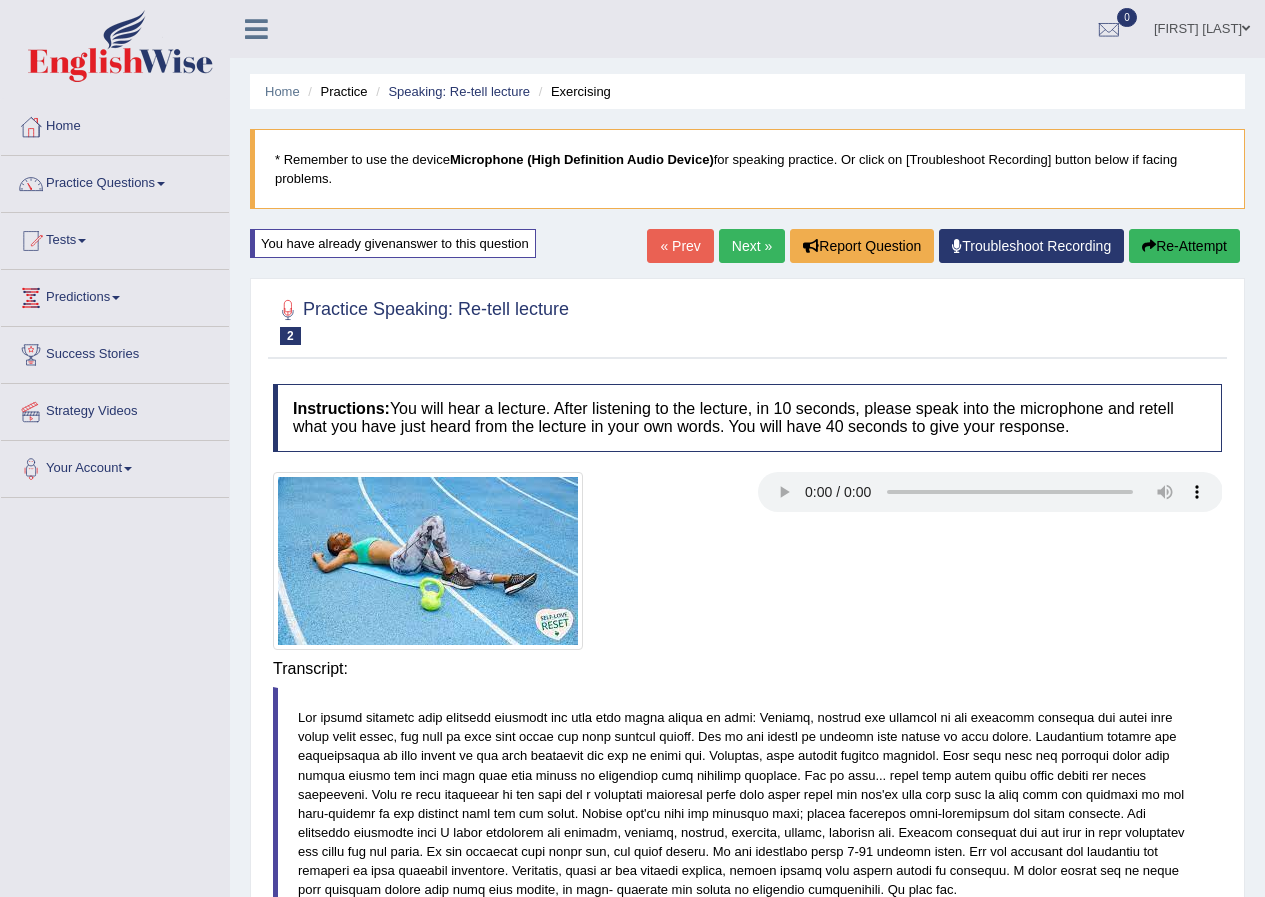 click on "Home
Practice
Speaking: Re-tell lecture
Exercising
* Remember to use the device  Microphone (High Definition Audio Device)  for speaking practice. Or click on [Troubleshoot Recording] button below if facing problems.
You have already given   answer to this question
« Prev Next »  Report Question  Troubleshoot Recording  Re-Attempt
Practice Speaking: Re-tell lecture
2
Exercising
Instructions:  You will hear a lecture. After listening to the lecture, in 10 seconds, please speak into the microphone and retell what you have just heard from the lecture in your own words. You will have 40 seconds to give your response.
Transcript: Recorded Answer: Created with Highcharts 7.1.2 Too low Too high Time Pitch meter: 0 10 20 30 40 Created with Highcharts 7.1.2 Great Too slow Too fast Time 0" at bounding box center (747, 735) 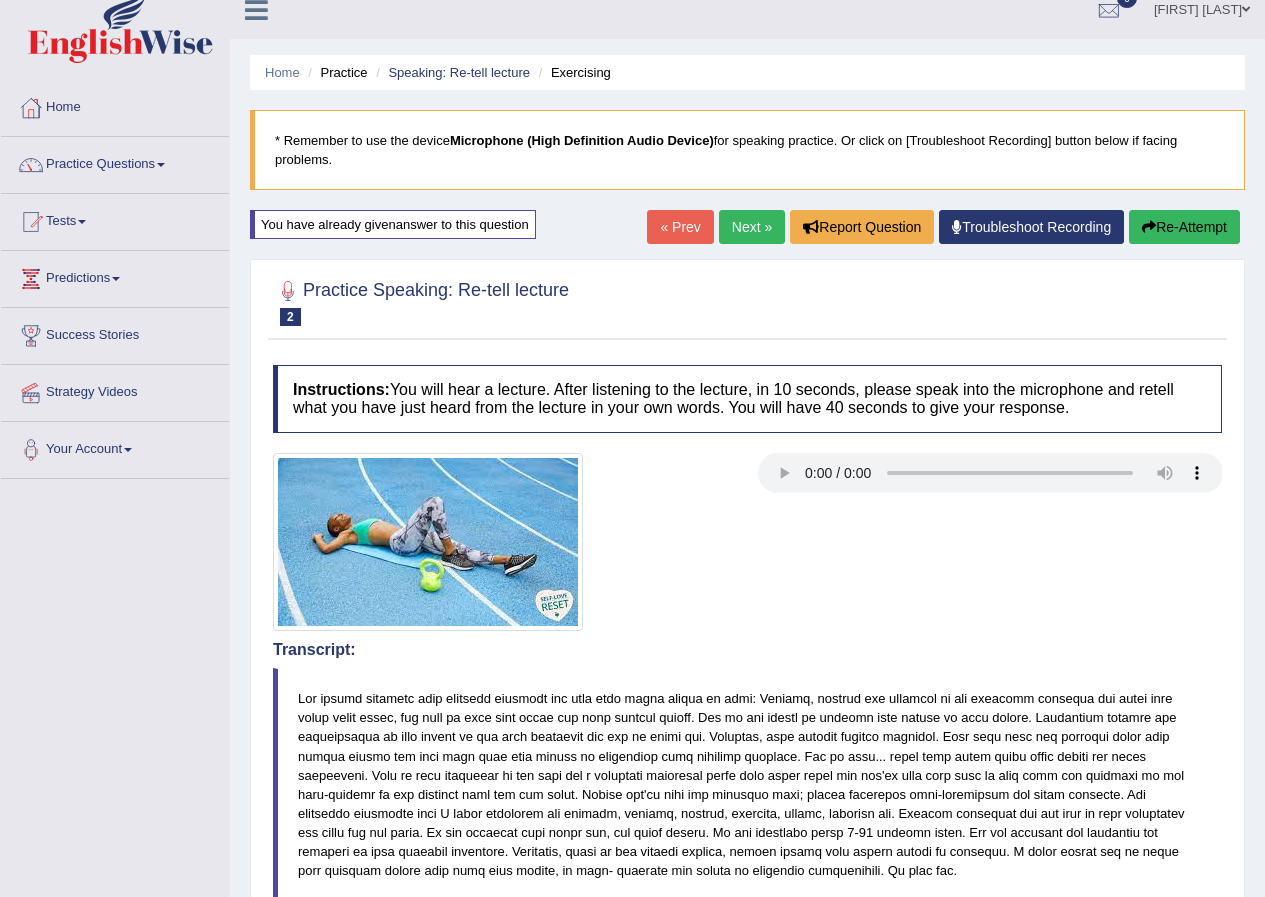 scroll, scrollTop: 0, scrollLeft: 0, axis: both 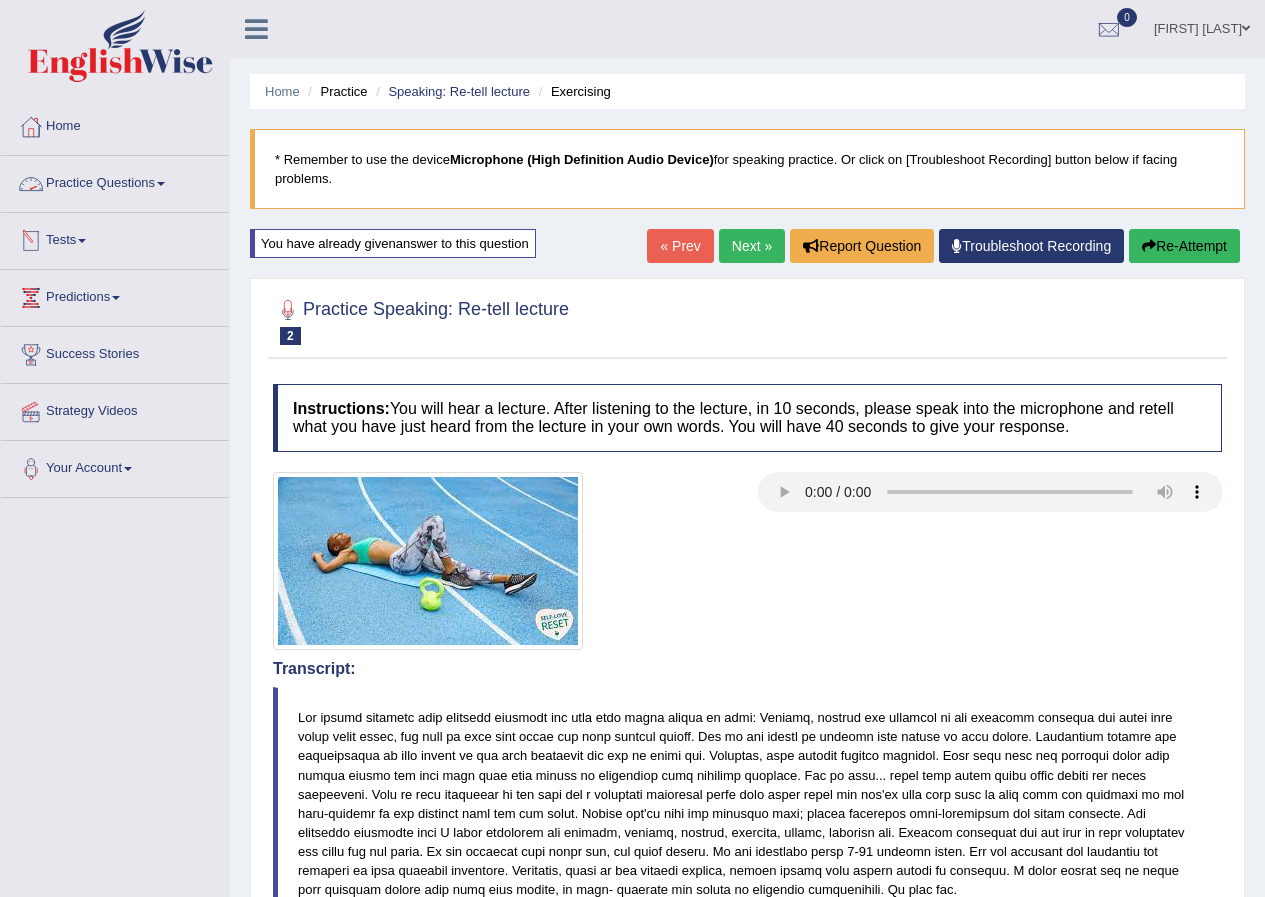 click on "Practice Questions" at bounding box center [115, 181] 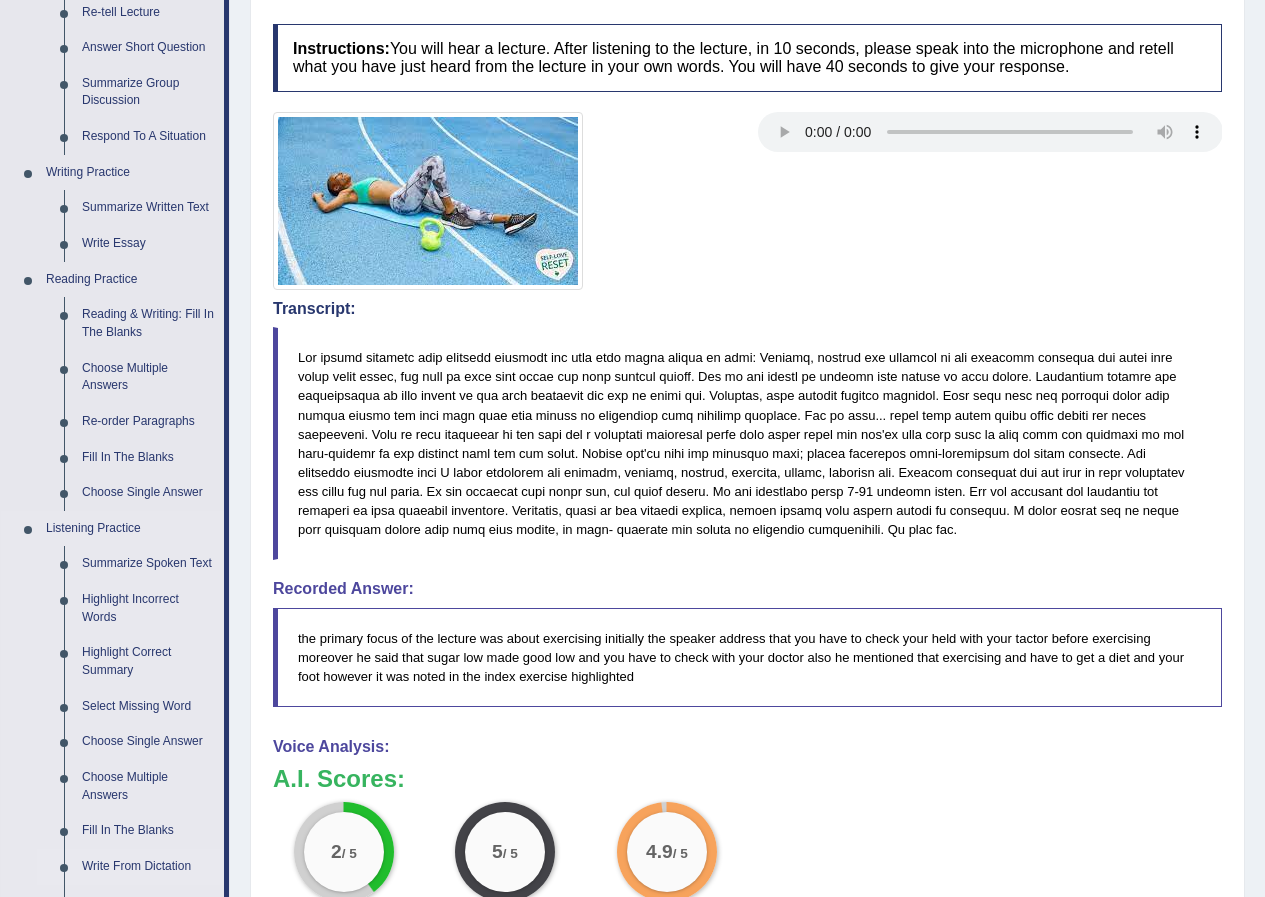 scroll, scrollTop: 349, scrollLeft: 0, axis: vertical 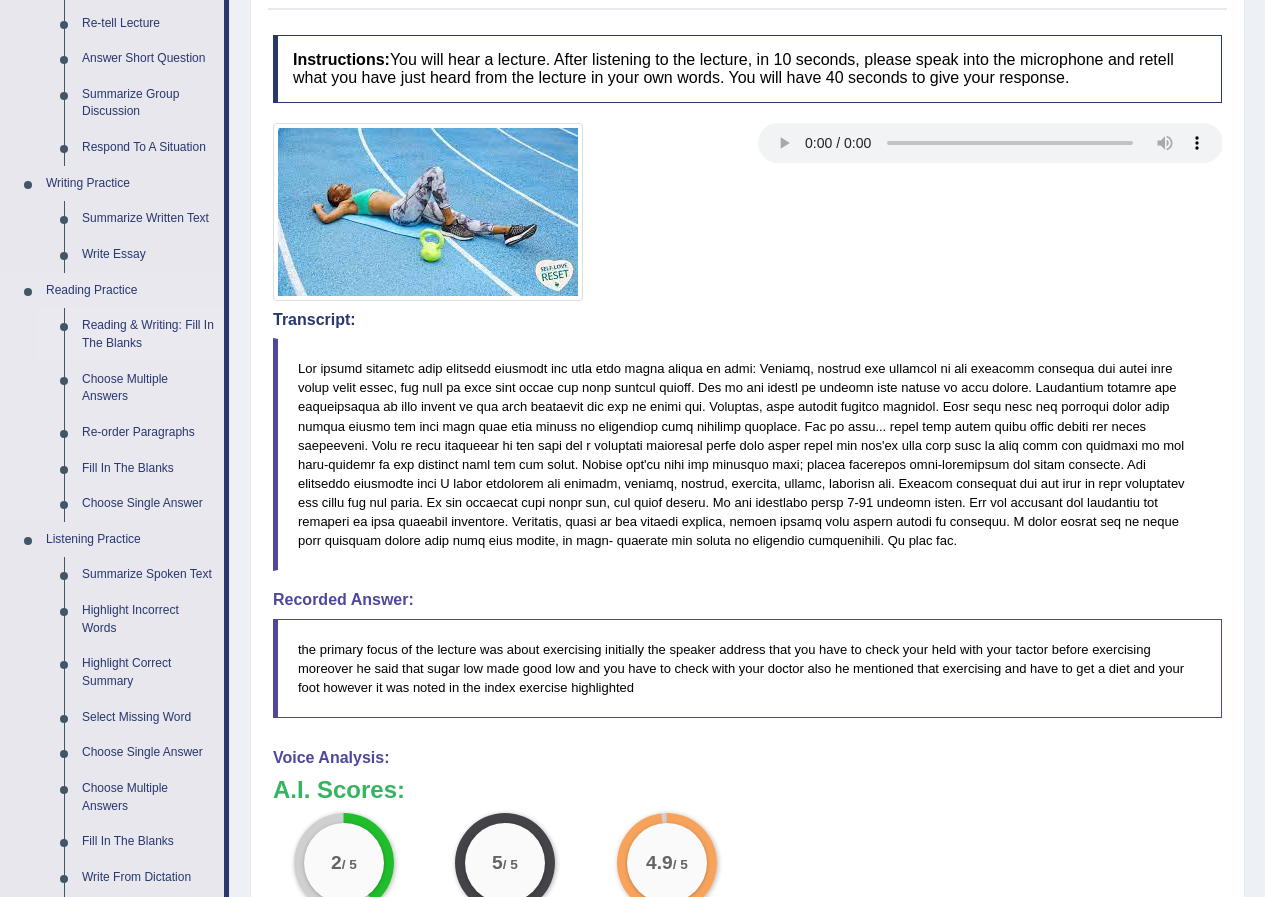 click on "Reading & Writing: Fill In The Blanks" at bounding box center (148, 334) 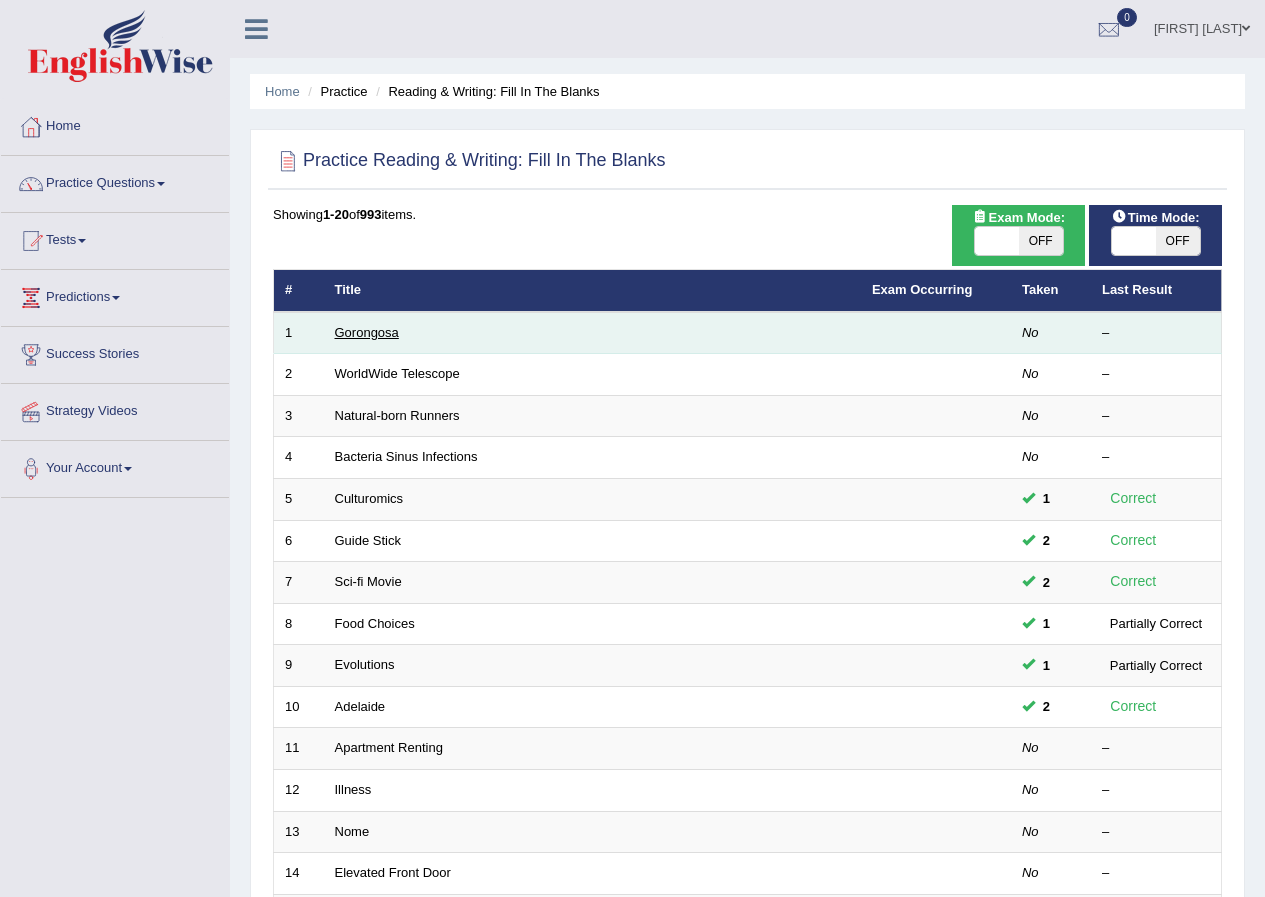scroll, scrollTop: 0, scrollLeft: 0, axis: both 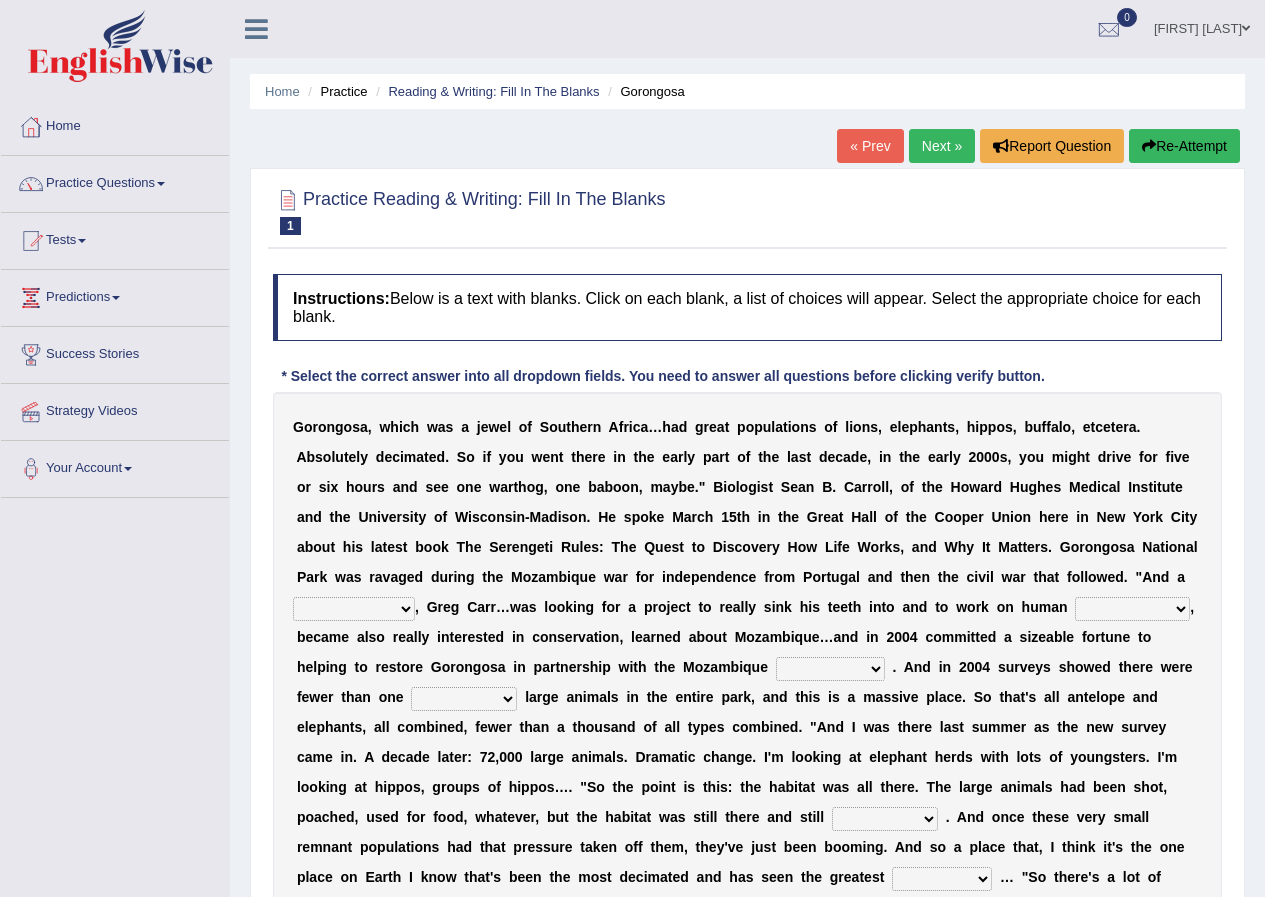 click on "passion solstice ballast philanthropist" at bounding box center [354, 609] 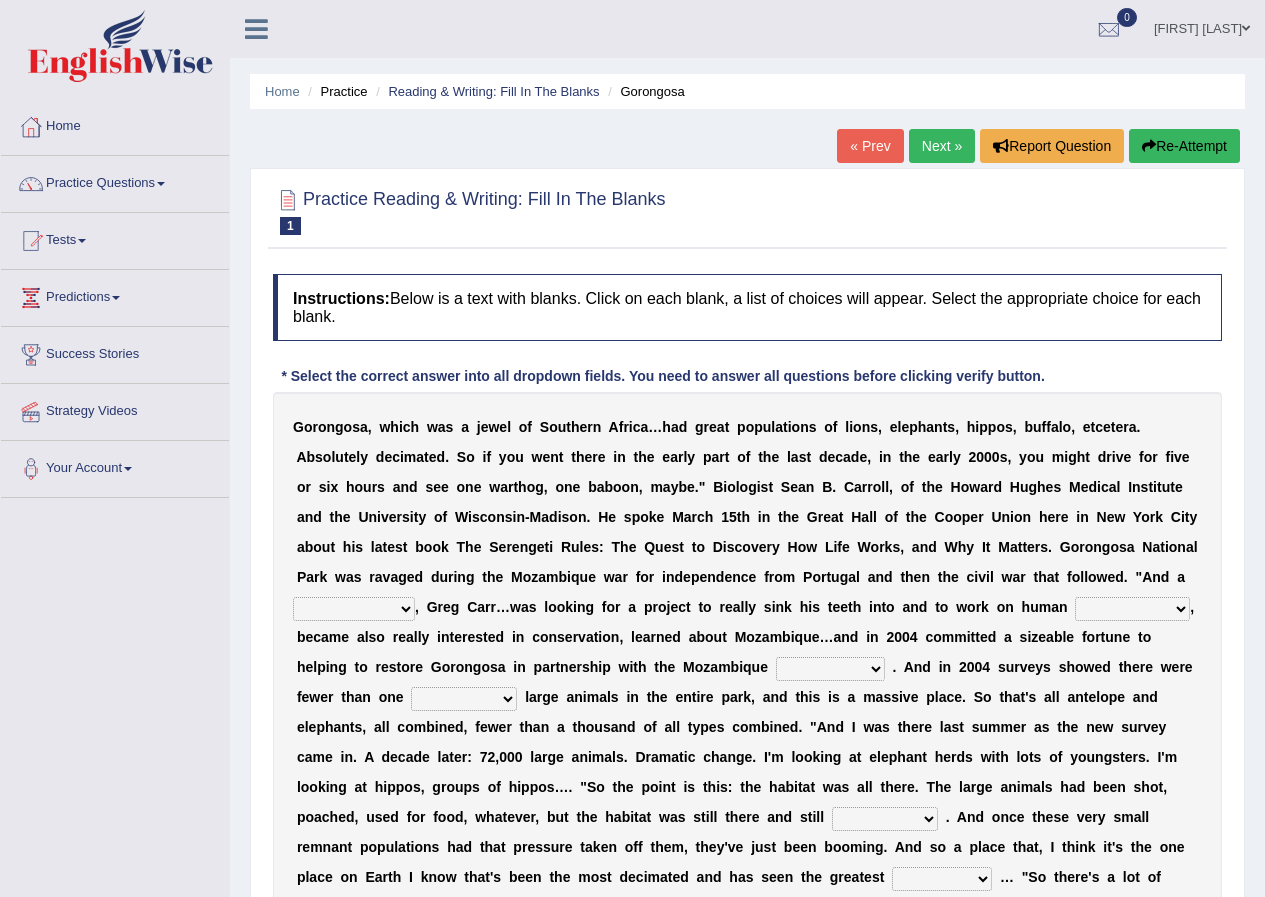 select on "philanthropist" 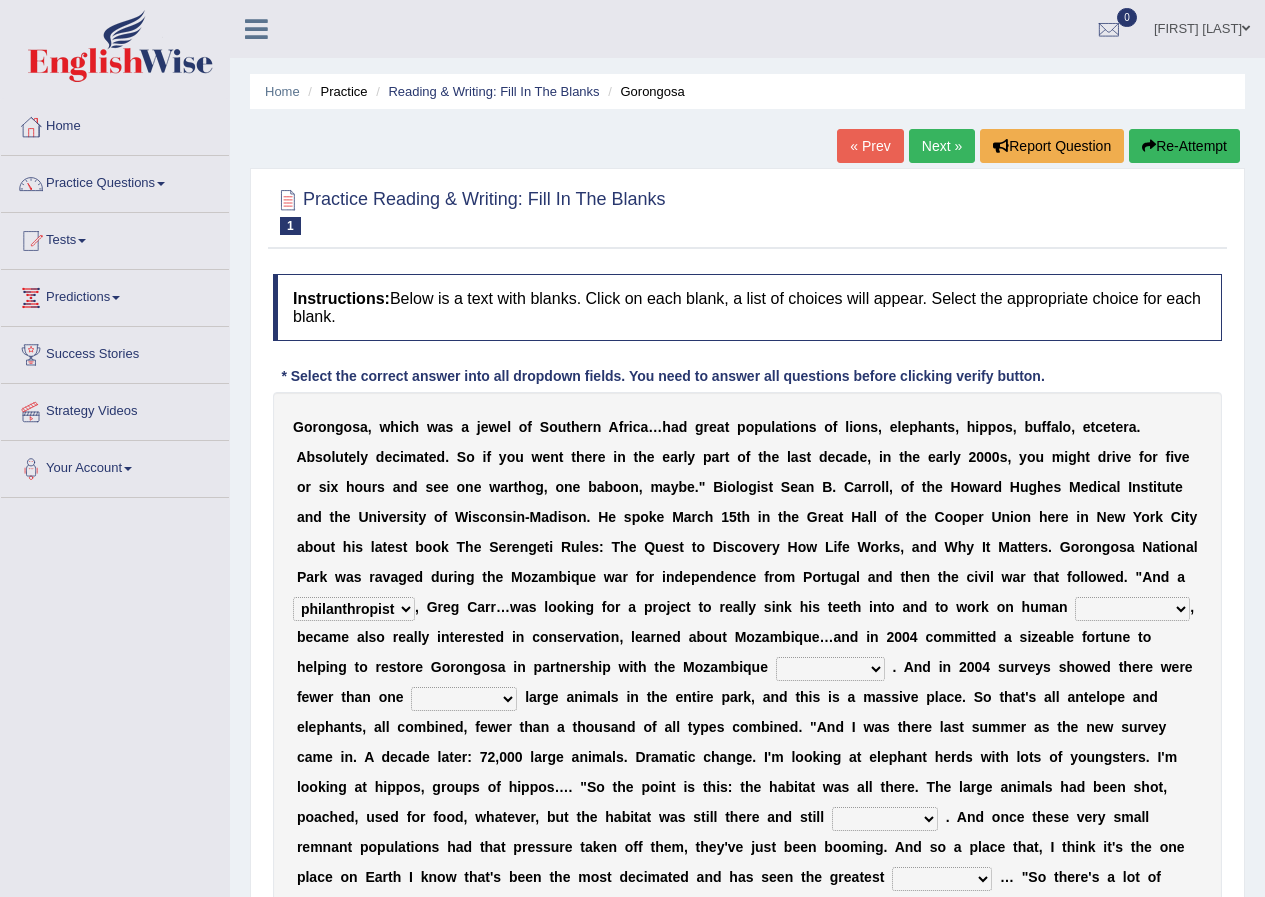 click on "passion solstice ballast philanthropist" at bounding box center [354, 609] 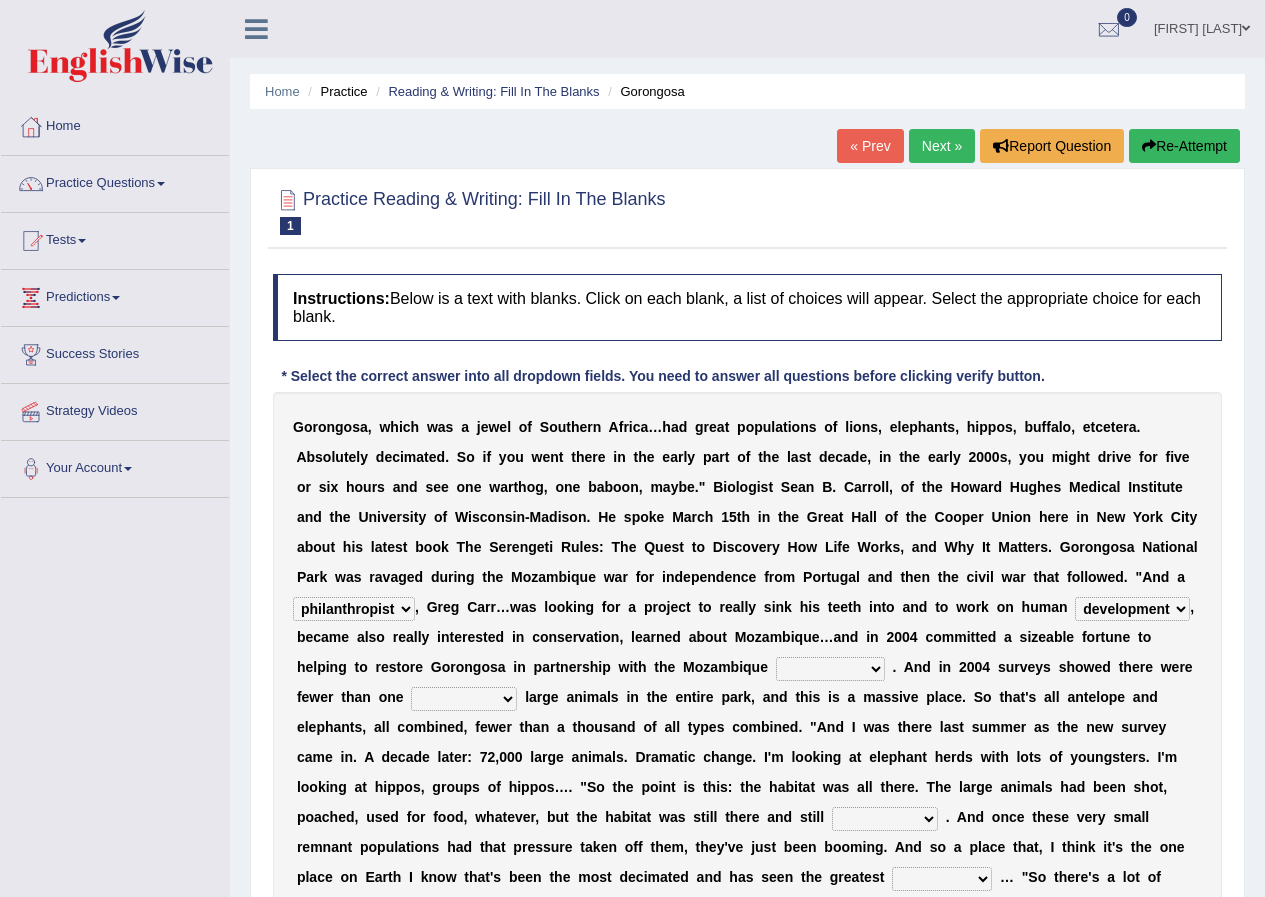click on "negligence prevalence development malevolence" at bounding box center (1132, 609) 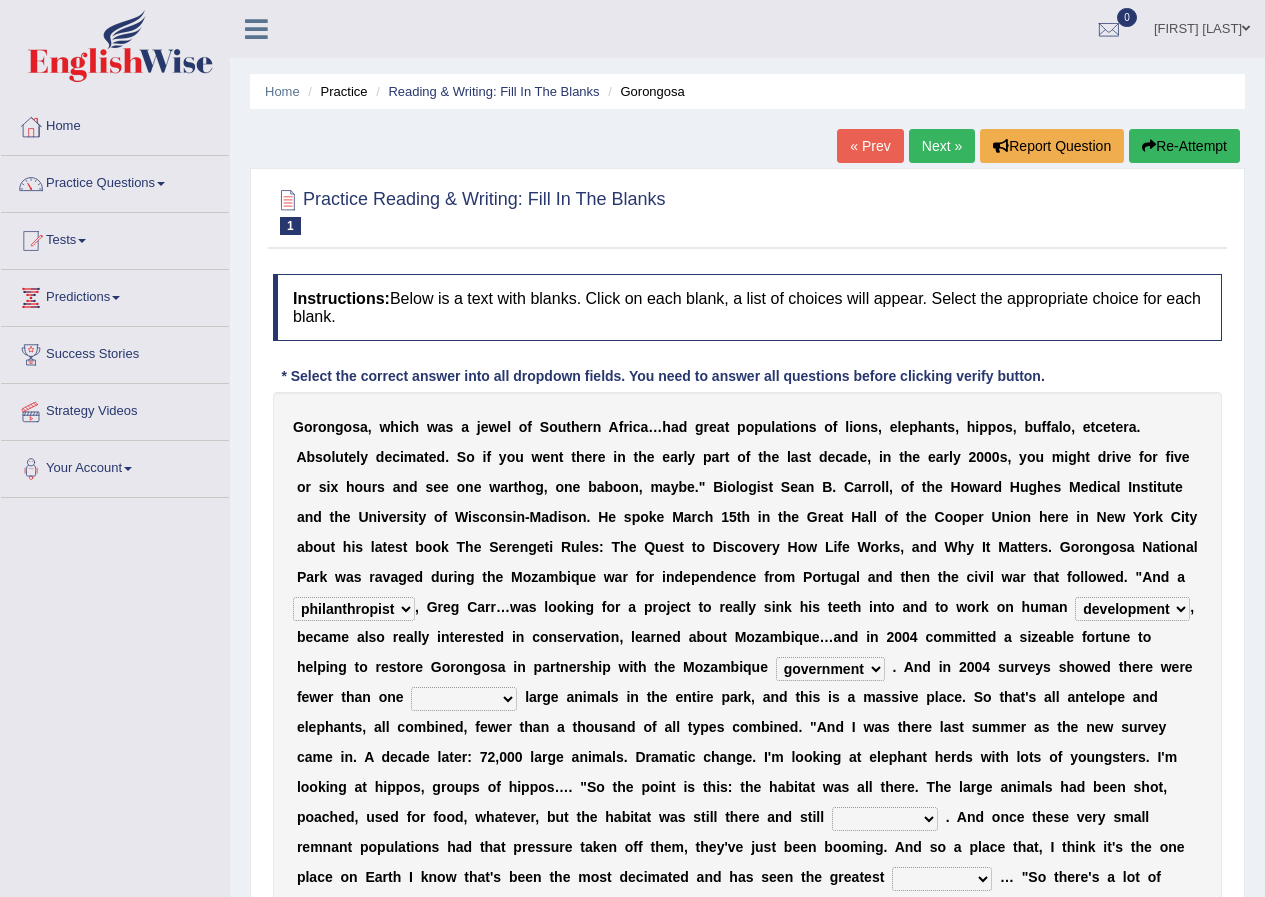 click on "parliament semanticist government journalist" at bounding box center (830, 669) 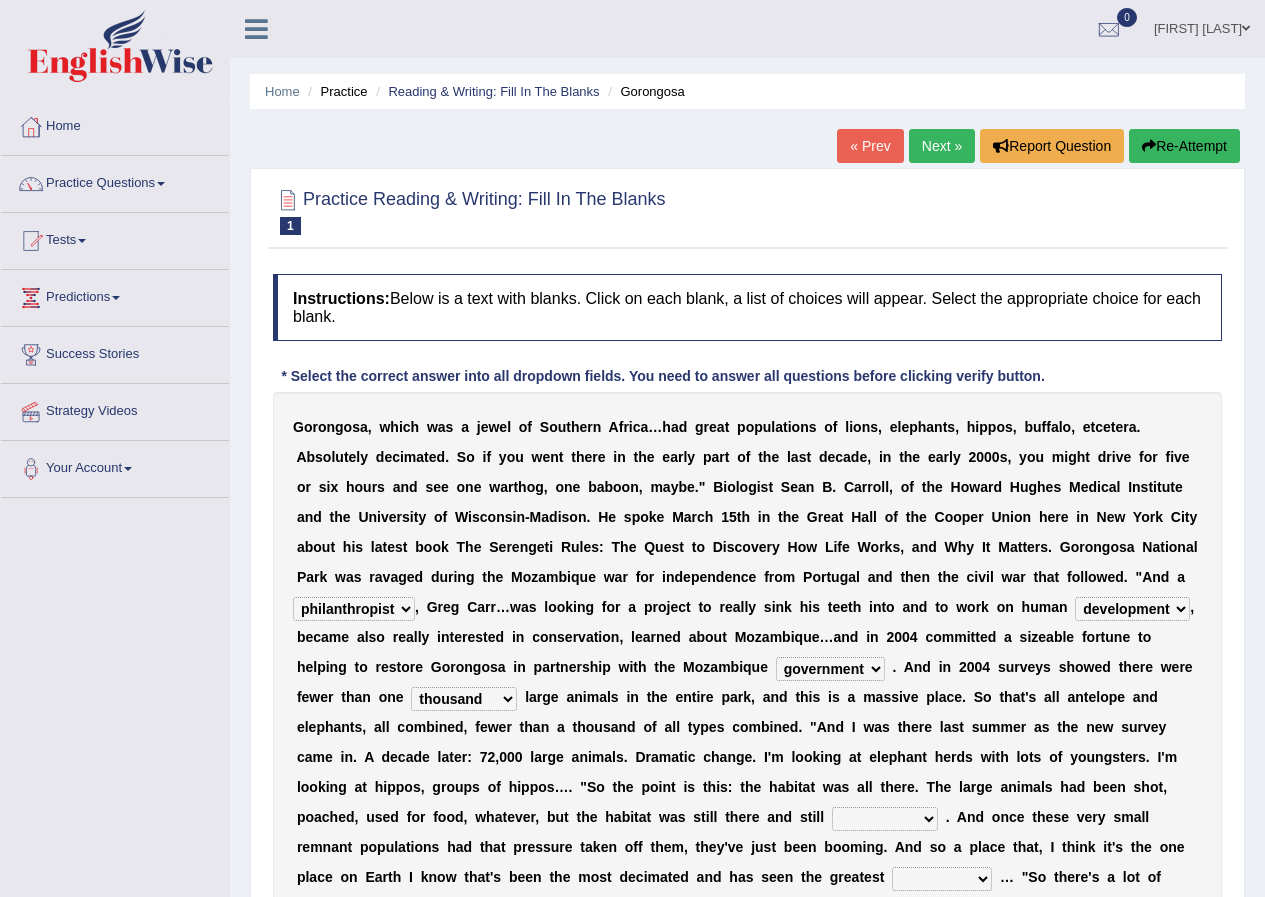 click on "deflowered embowered roundest thousand" at bounding box center (464, 699) 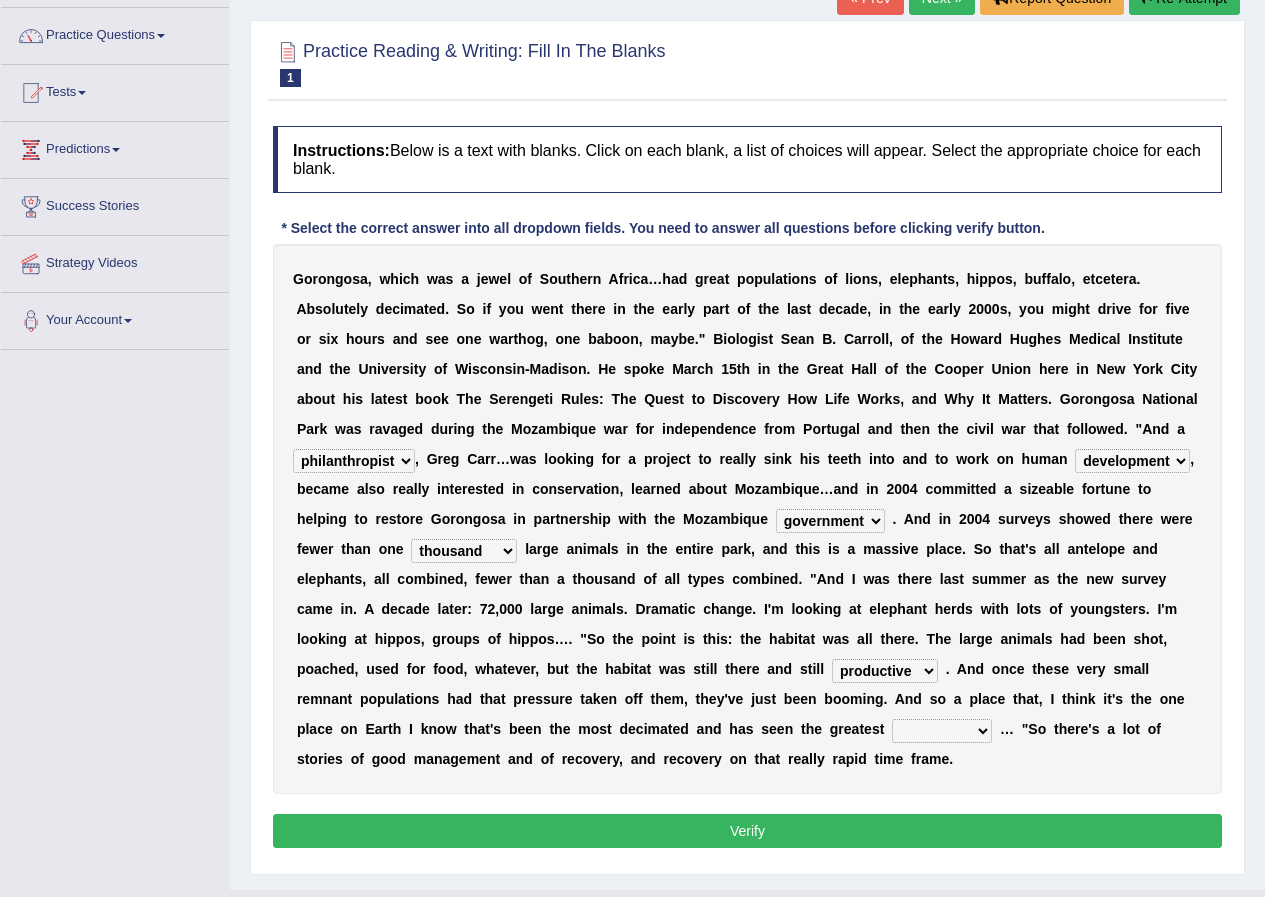 scroll, scrollTop: 191, scrollLeft: 0, axis: vertical 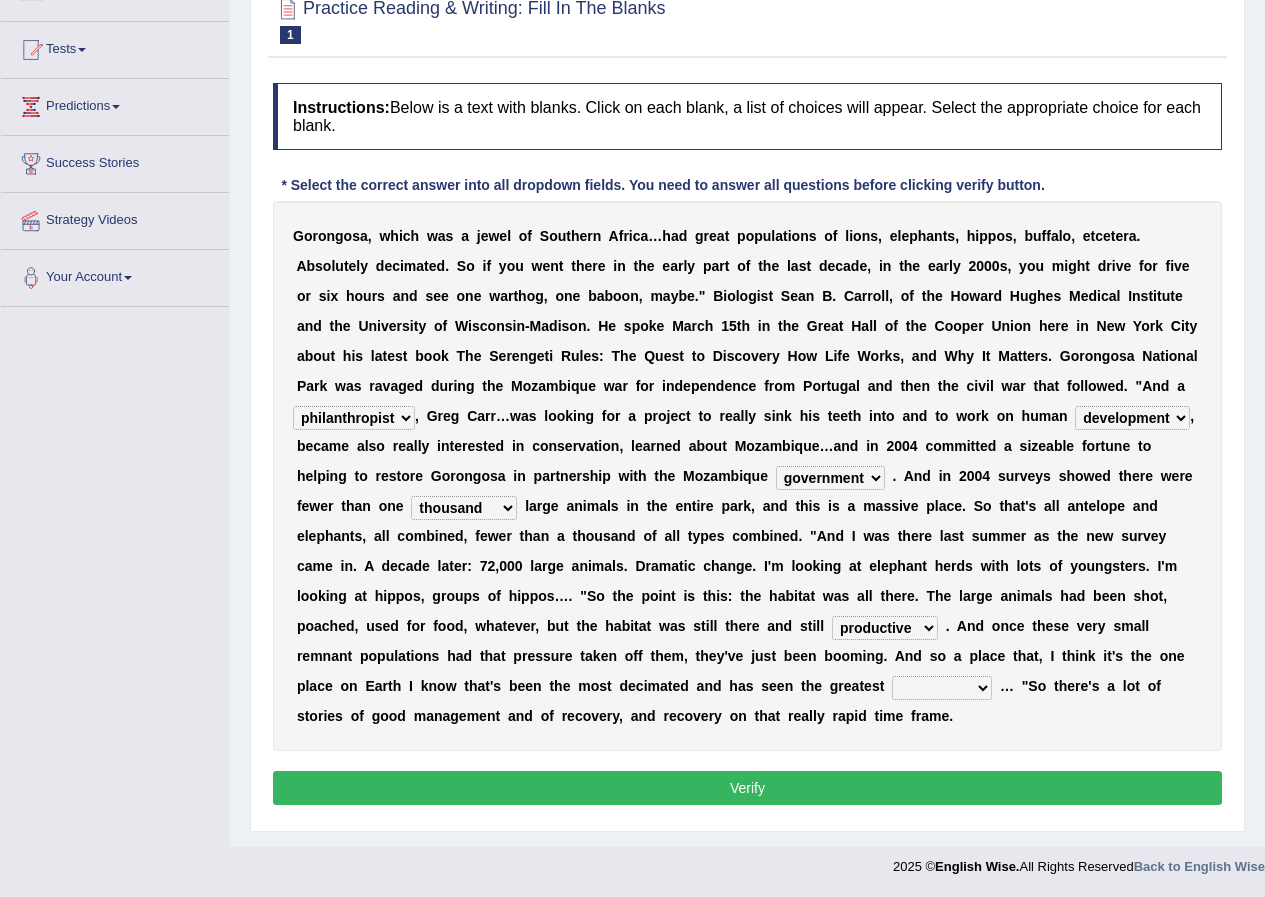 click on "recovery efficacy golly stumpy" at bounding box center [942, 688] 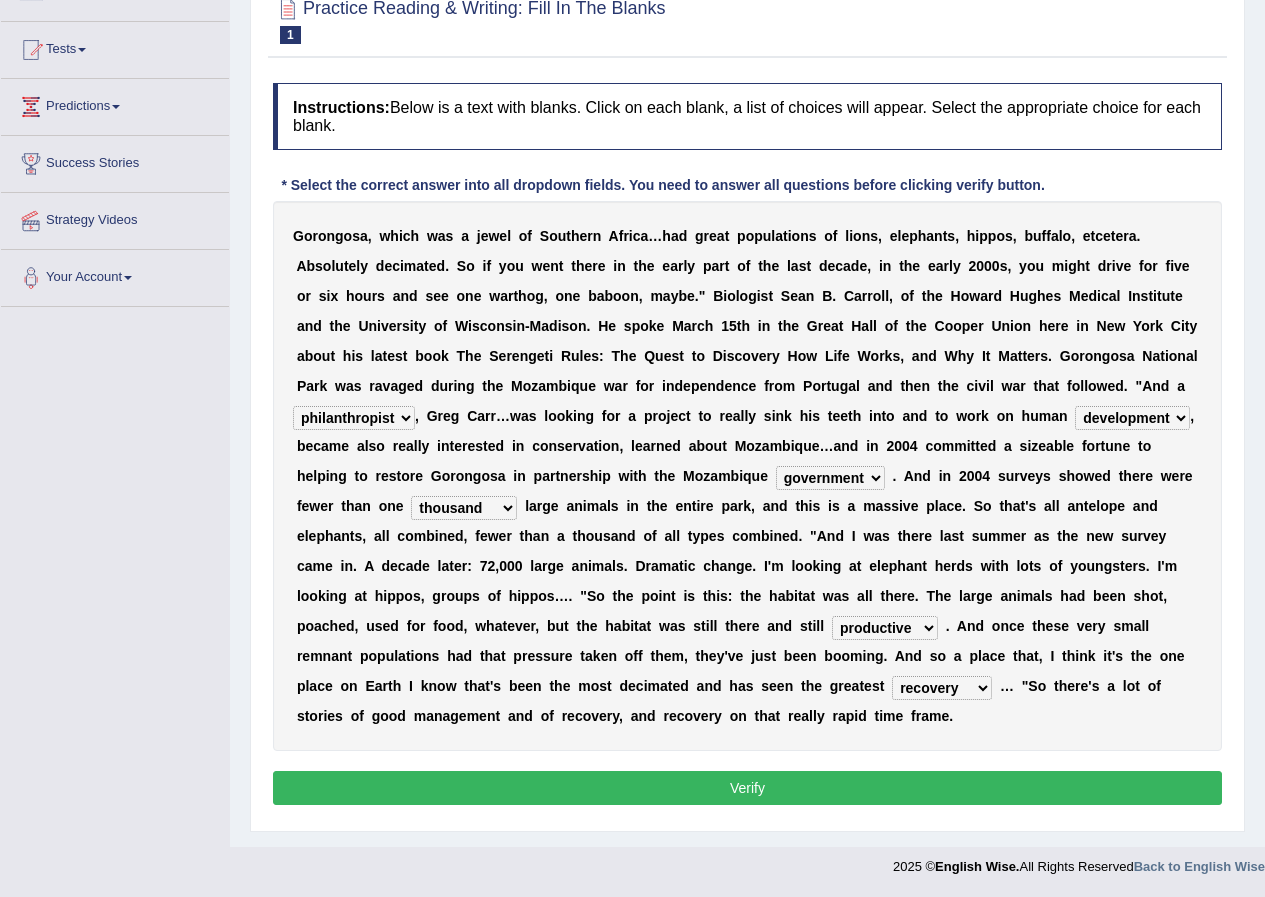 click on "recovery efficacy golly stumpy" at bounding box center (942, 688) 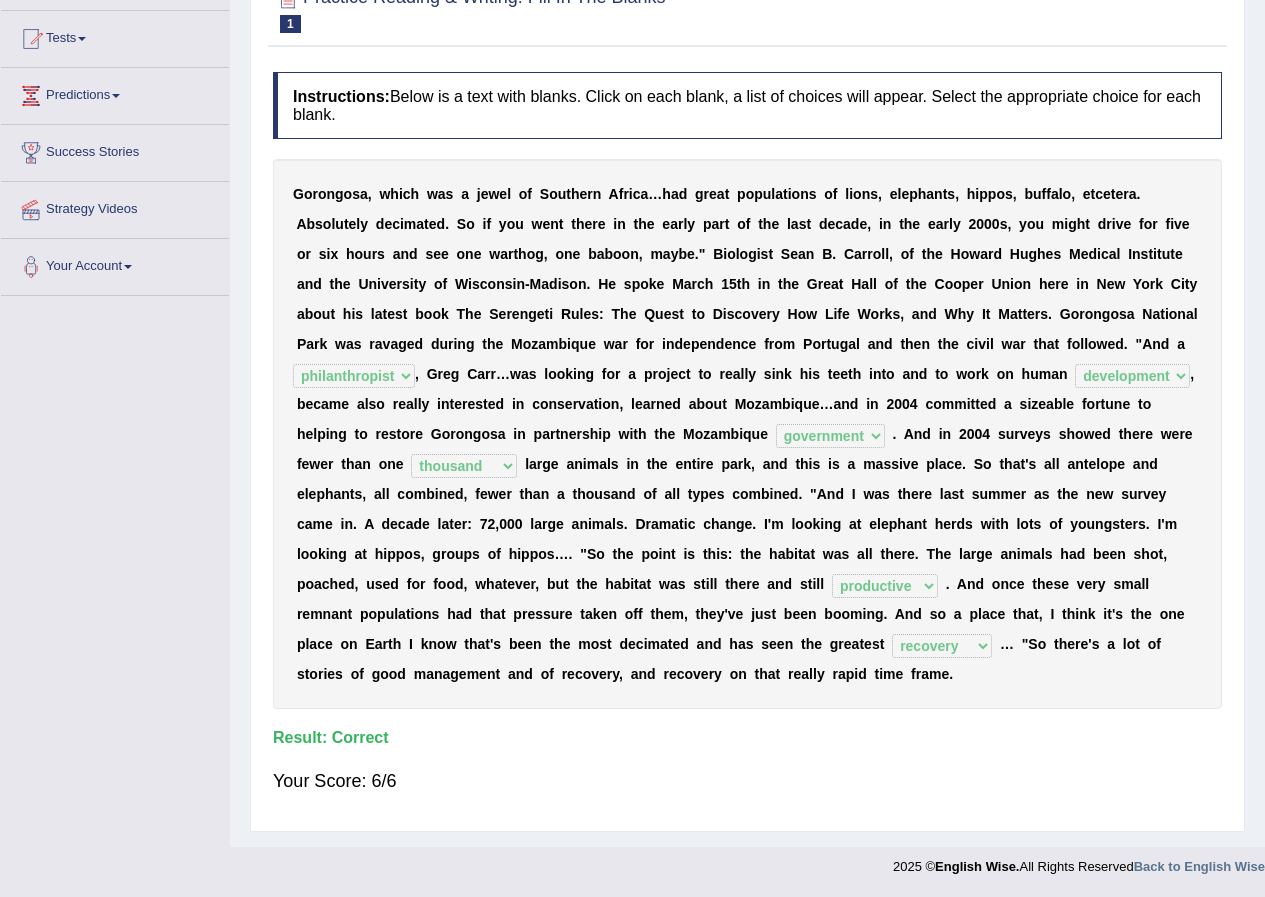 scroll, scrollTop: 0, scrollLeft: 0, axis: both 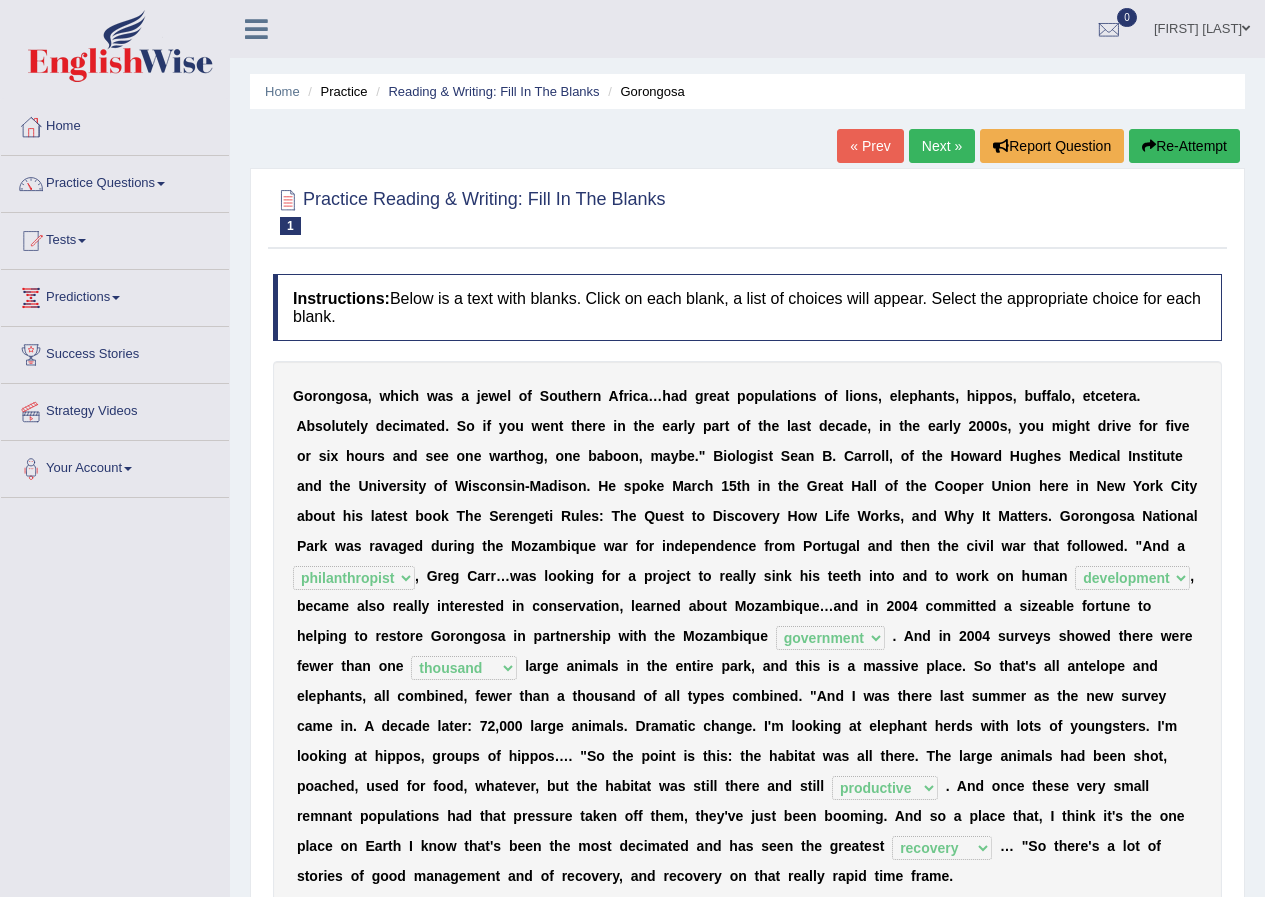 click on "Practice Questions" at bounding box center (115, 181) 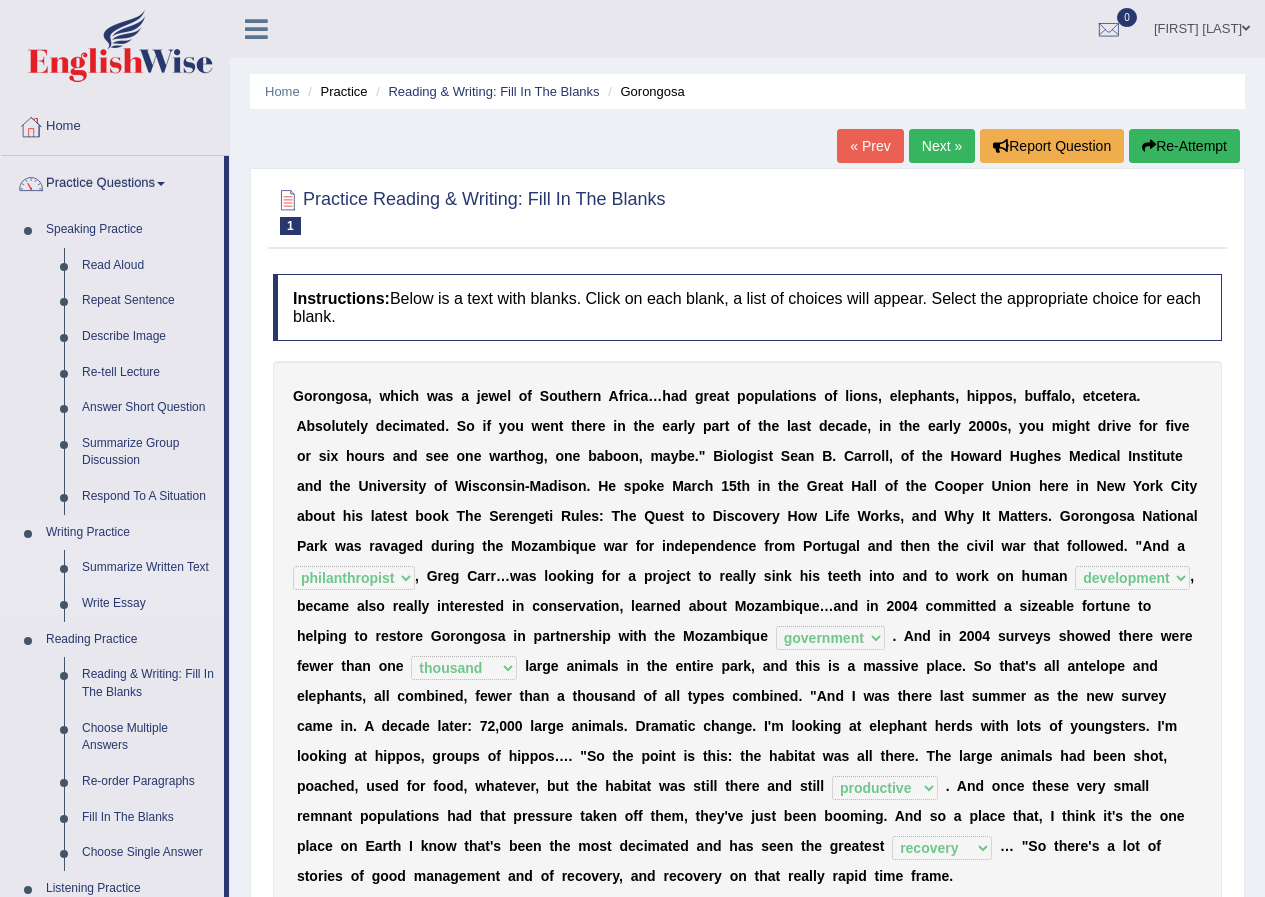 click on "Summarize Written Text" at bounding box center [148, 568] 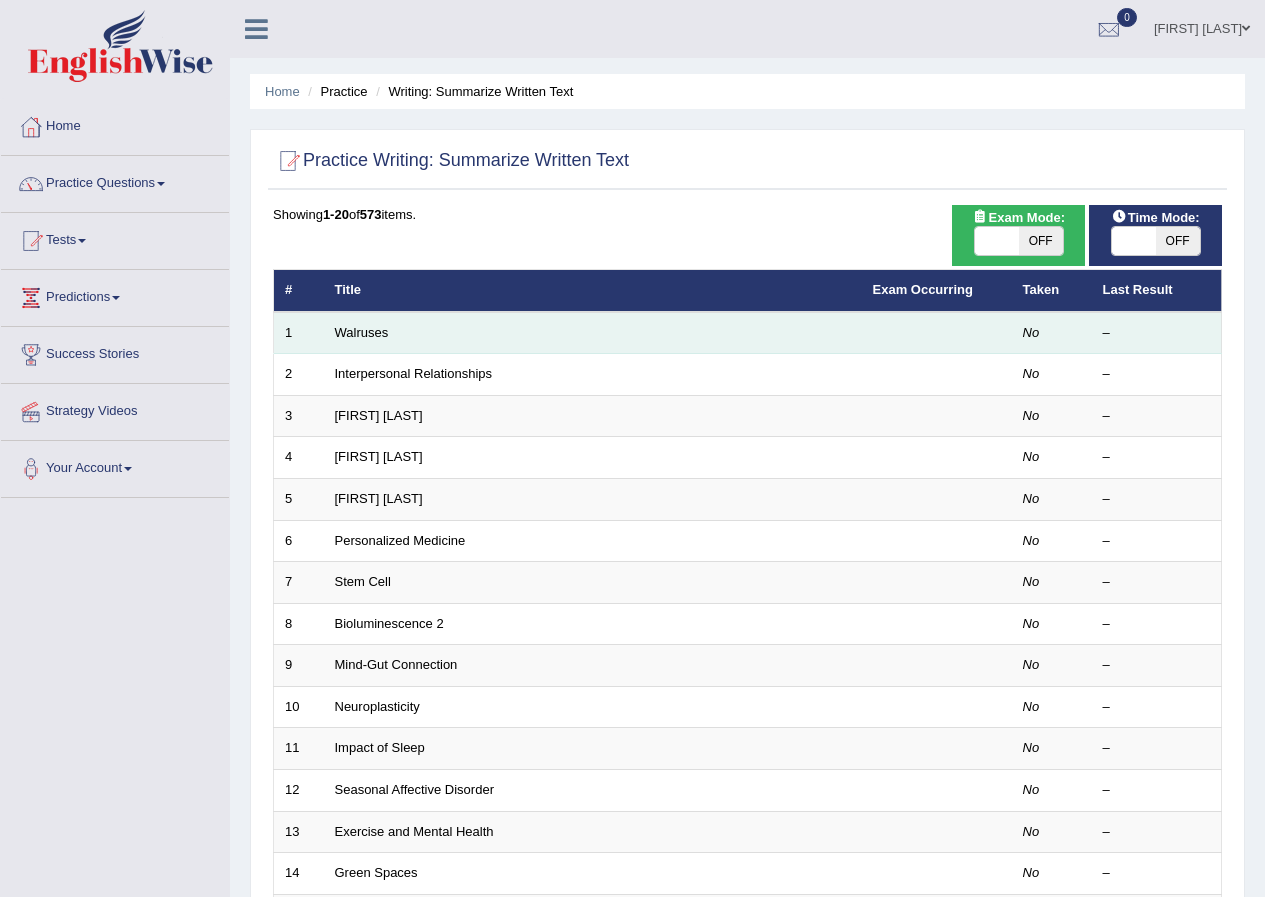 scroll, scrollTop: 0, scrollLeft: 0, axis: both 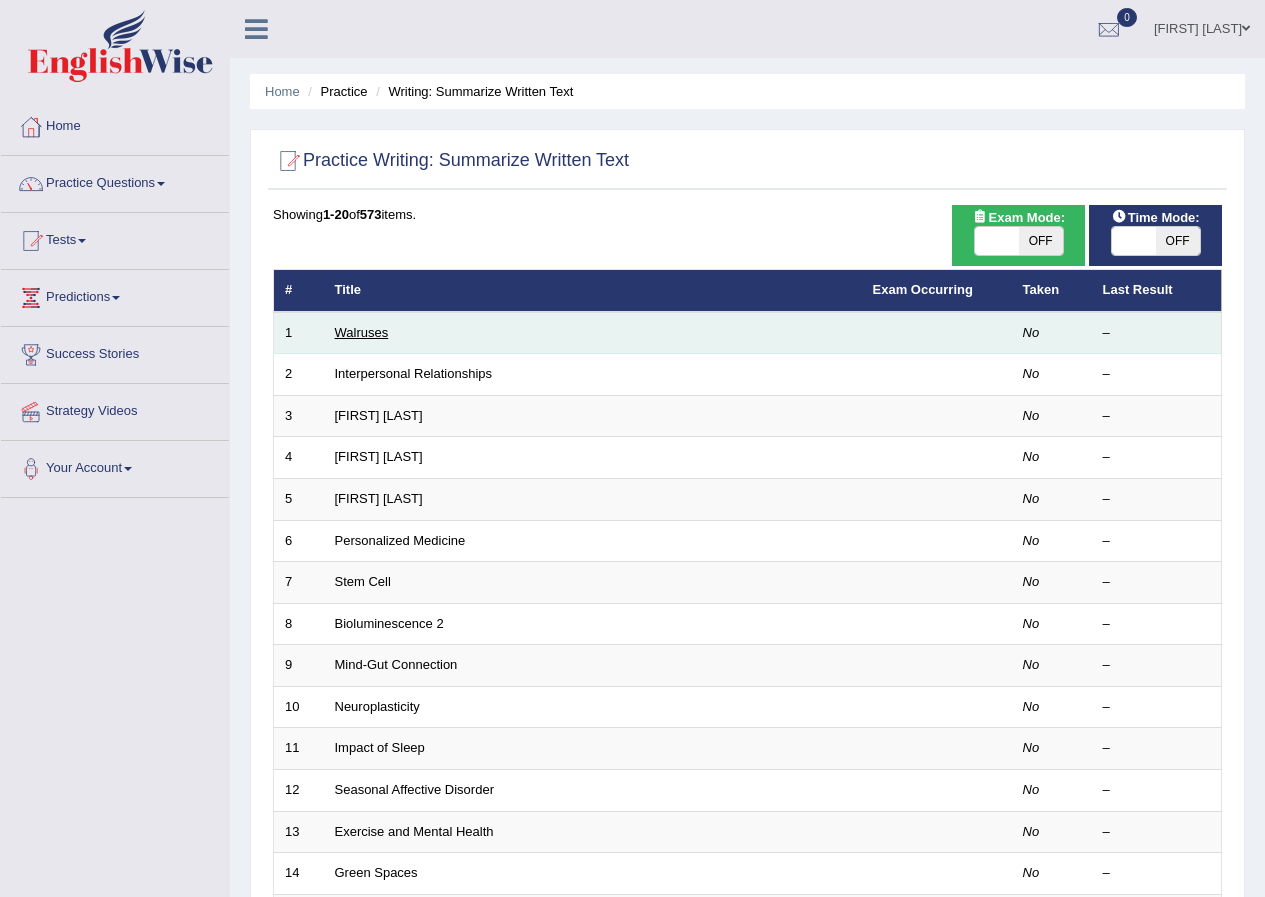 click on "Walruses" at bounding box center [362, 332] 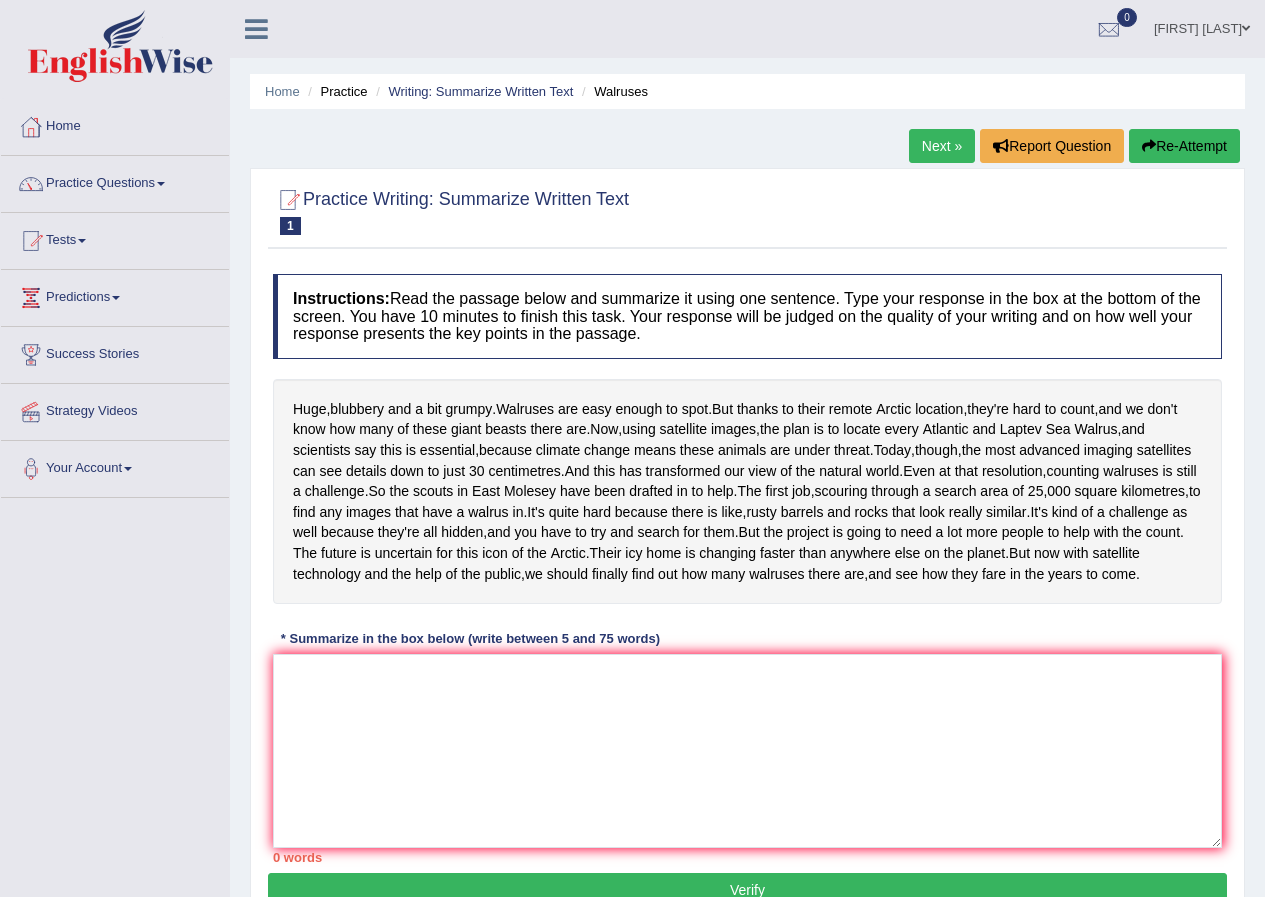 scroll, scrollTop: 0, scrollLeft: 0, axis: both 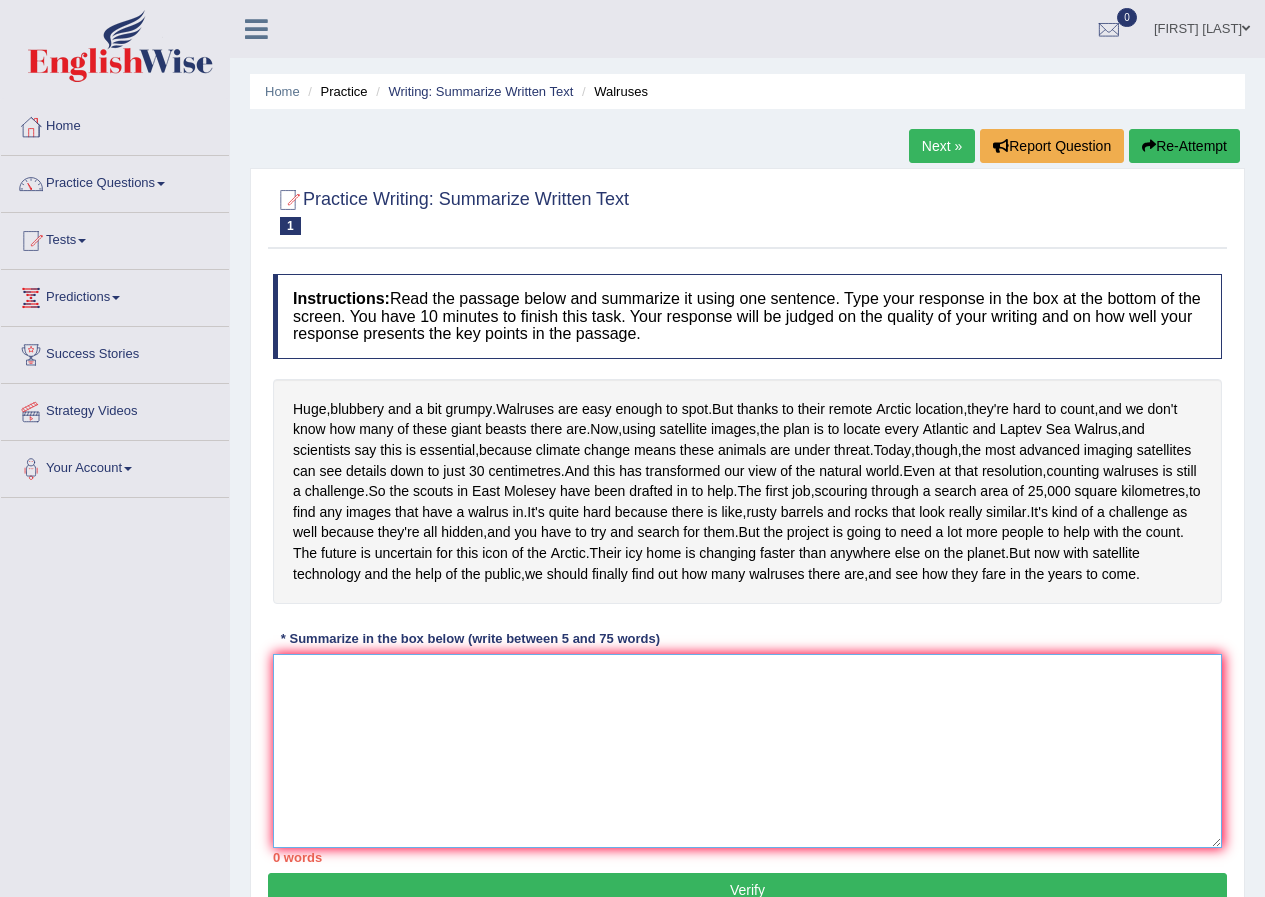 click at bounding box center (747, 751) 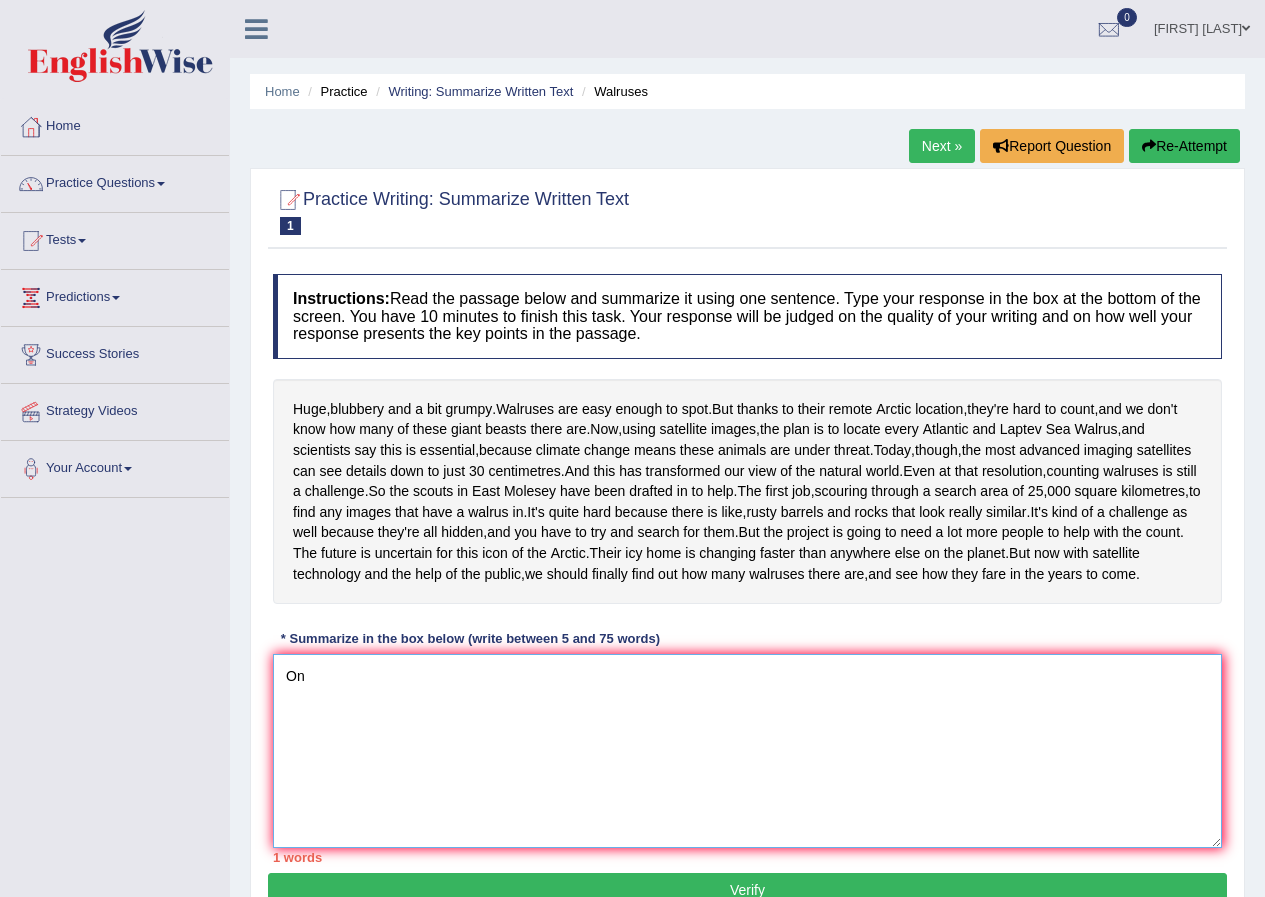 type on "O" 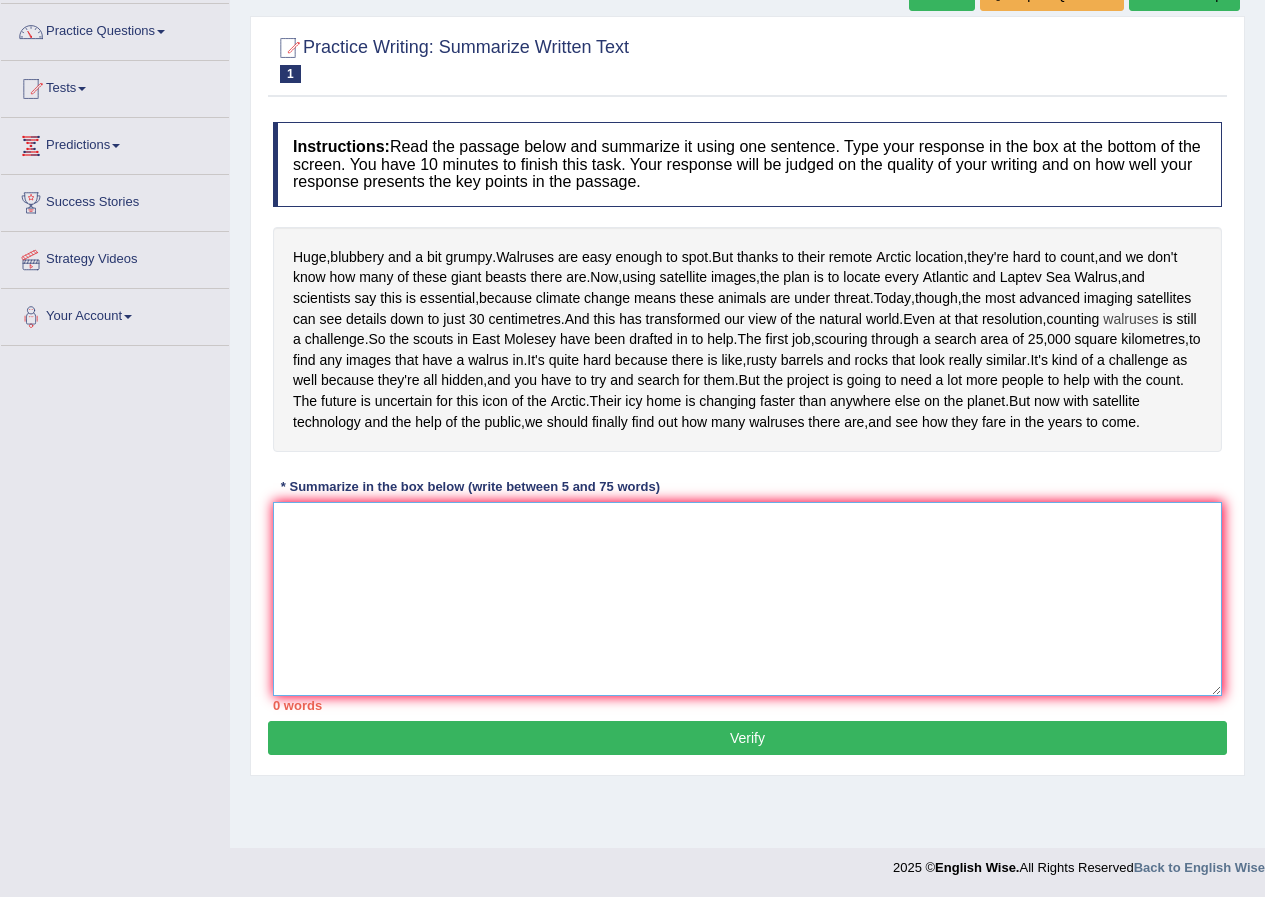 scroll, scrollTop: 199, scrollLeft: 0, axis: vertical 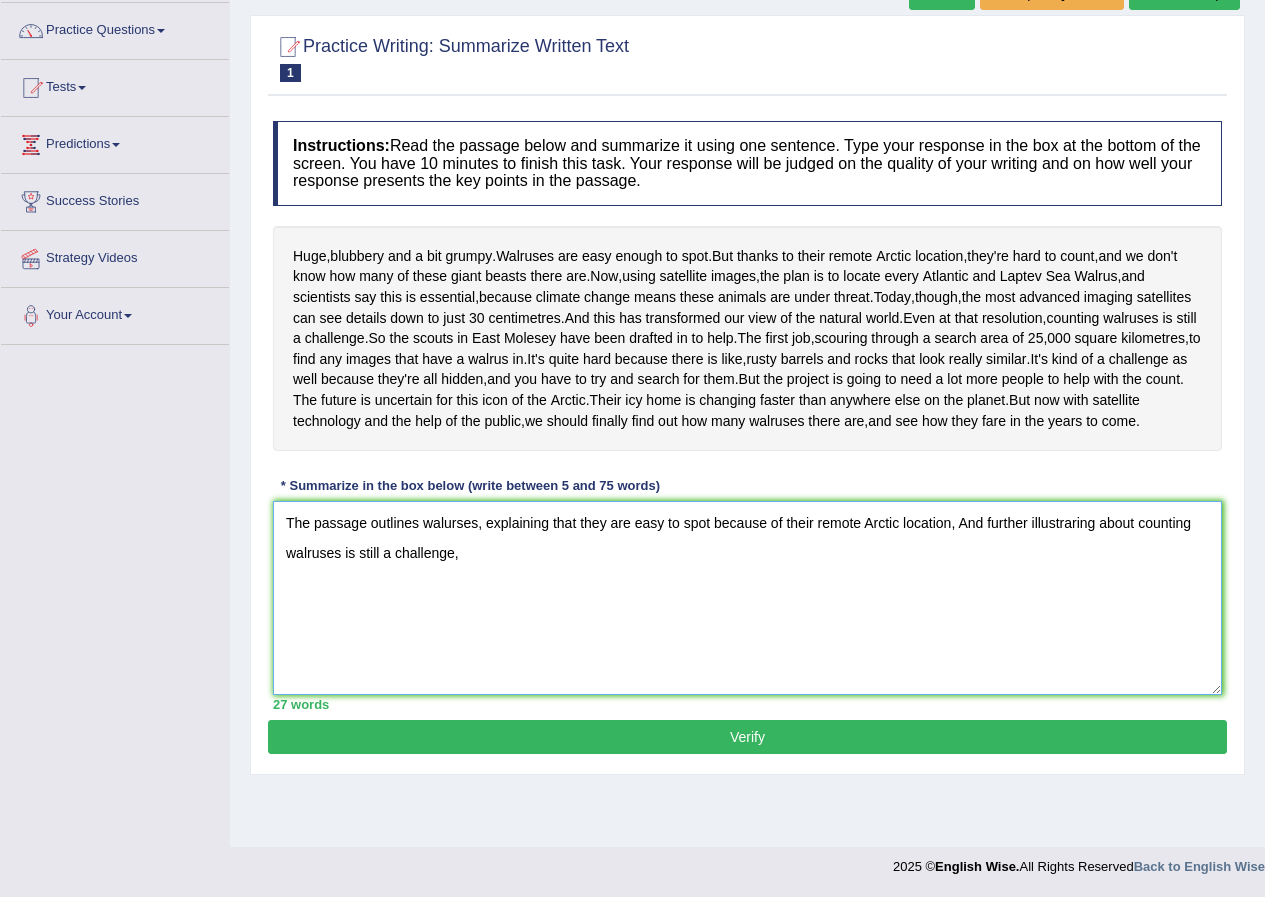 click on "The passage outlines walurses, explaining that they are easy to spot because of their remote Arctic location, And further illustraring about counting walruses is still a challenge," at bounding box center [747, 598] 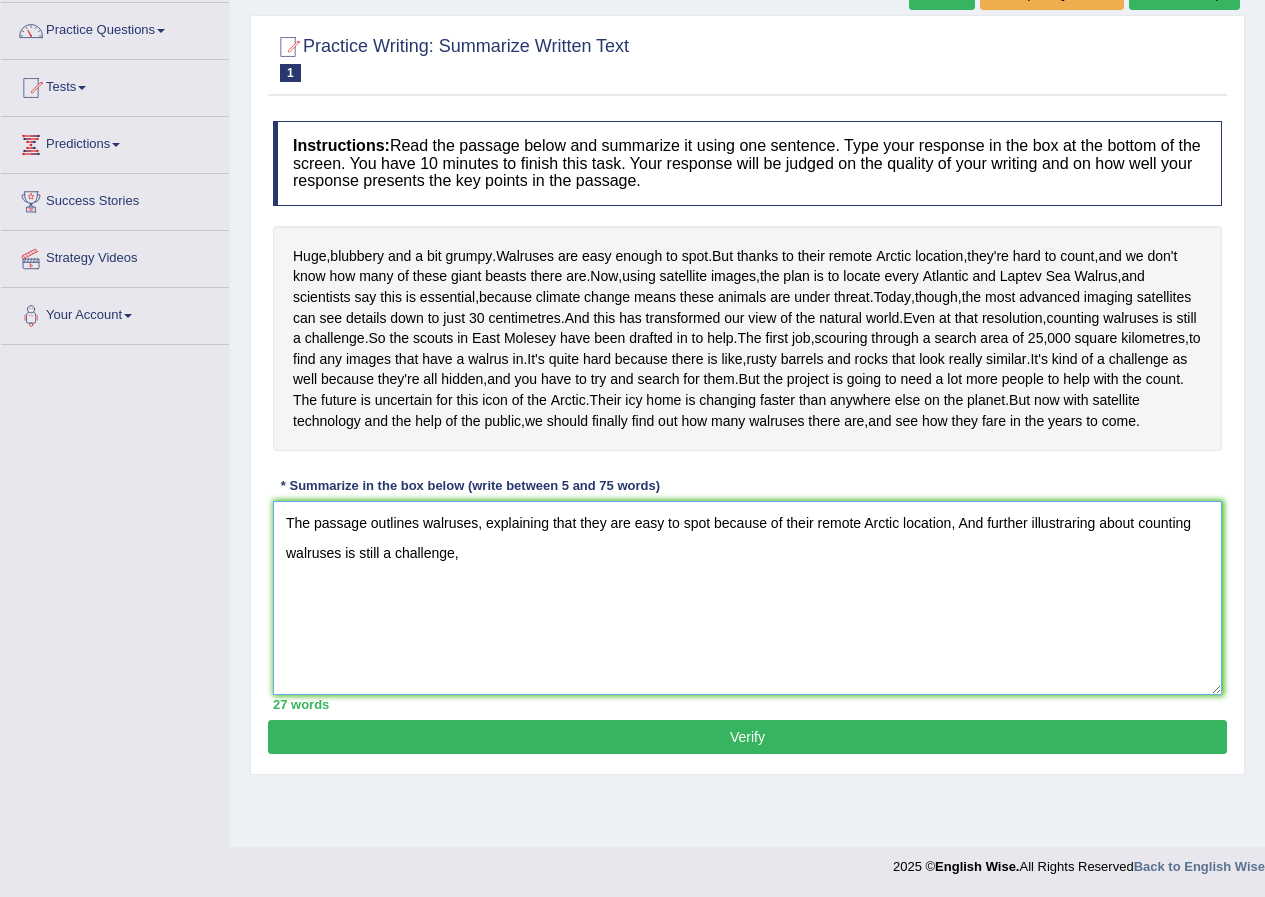 click on "The passage outlines walruses, explaining that they are easy to spot because of their remote Arctic location, And further illustraring about counting walruses is still a challenge," at bounding box center [747, 598] 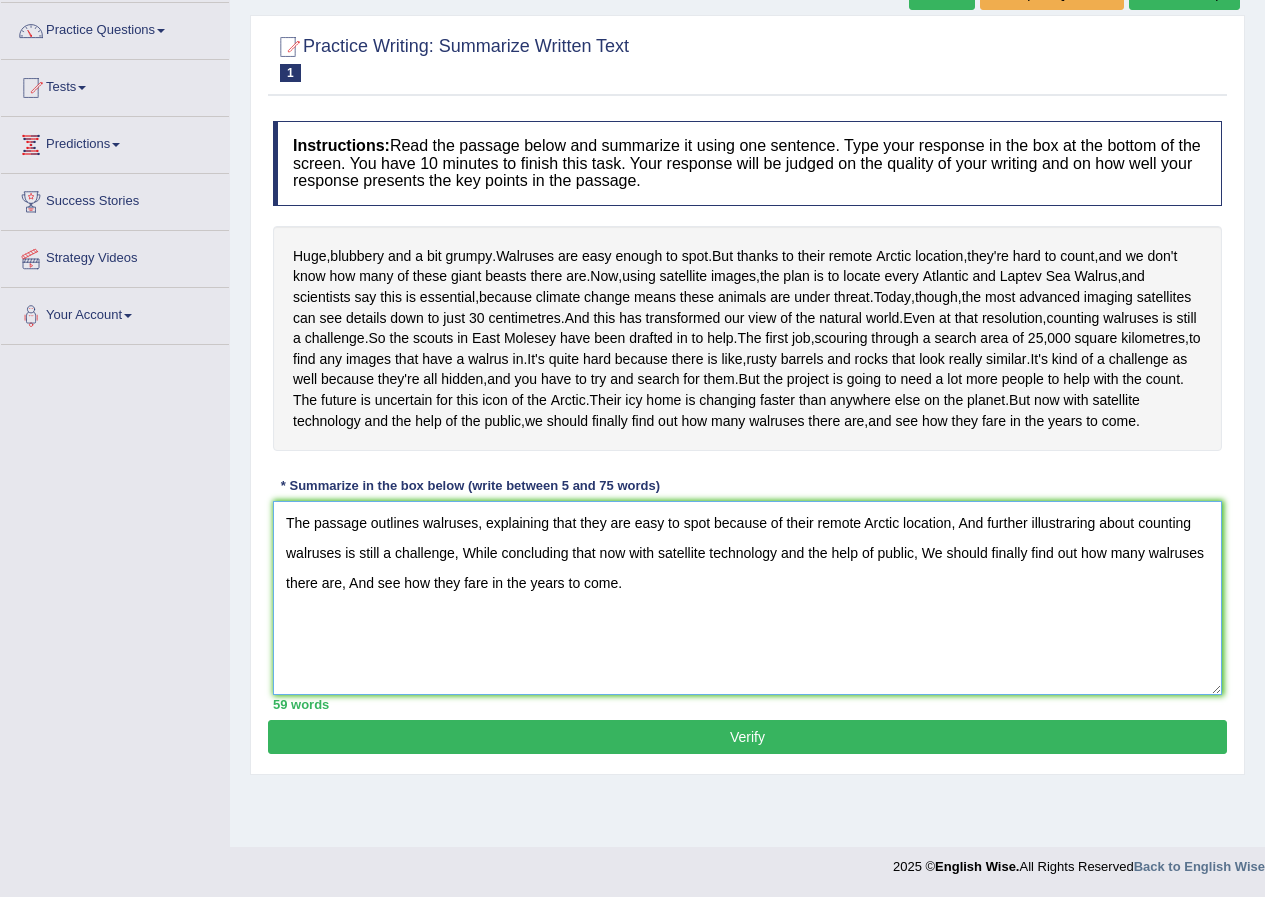 type on "The passage outlines walruses, explaining that they are easy to spot because of their remote Arctic location, And further illustraring about counting walruses is still a challenge, While concluding that now with satellite technology and the help of public, We should finally find out how many walruses there are, And see how they fare in the years to come." 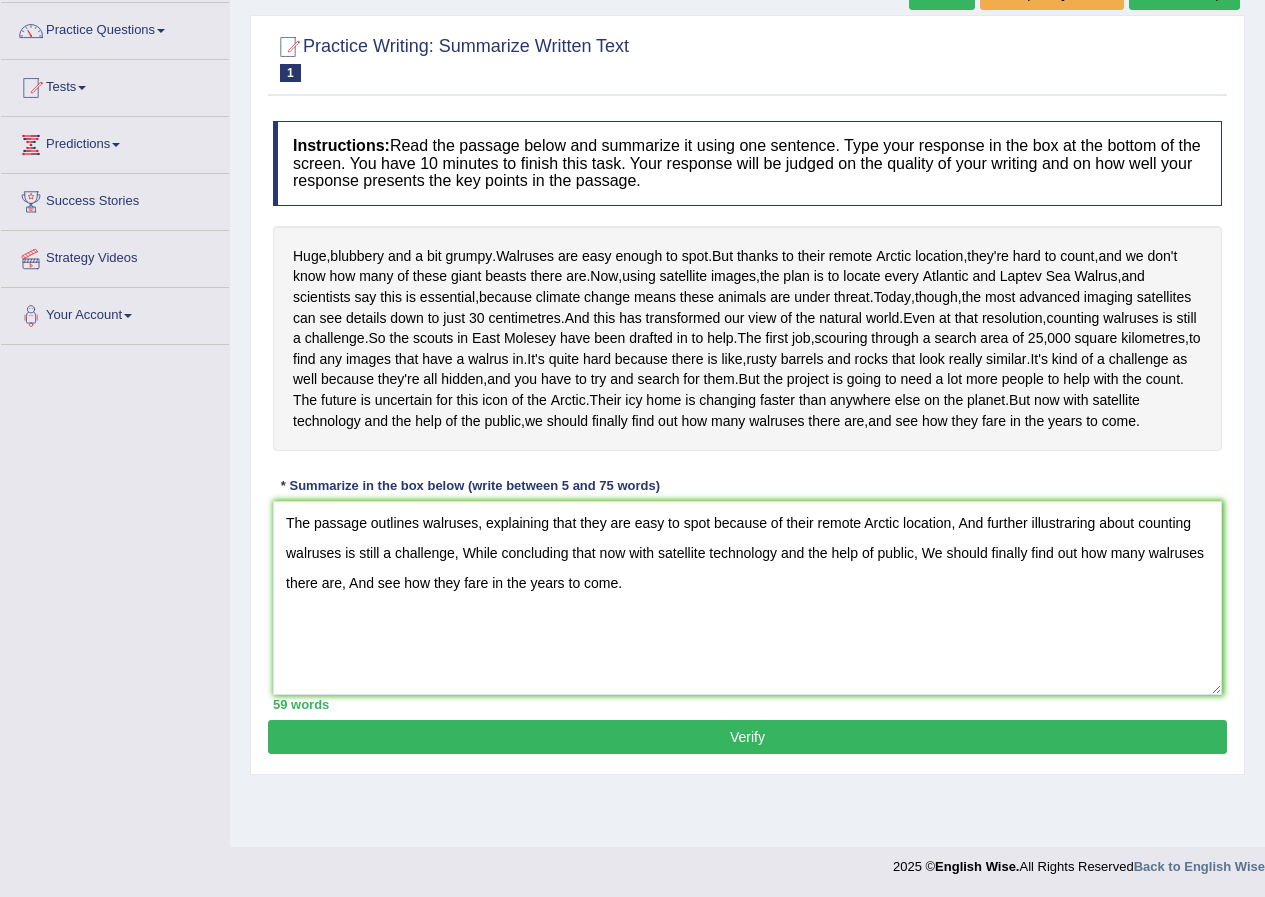 click on "Verify" at bounding box center [747, 737] 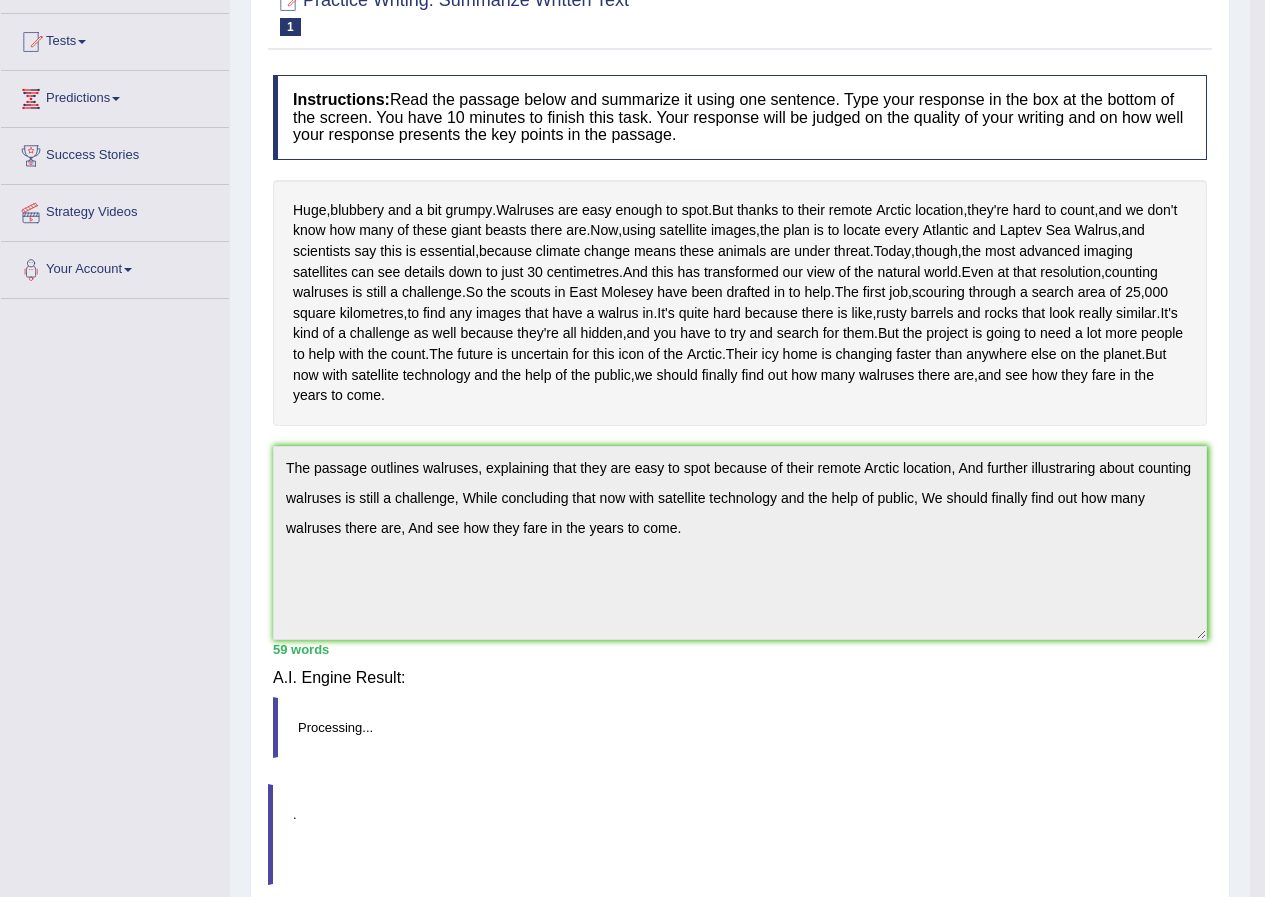 scroll, scrollTop: 187, scrollLeft: 0, axis: vertical 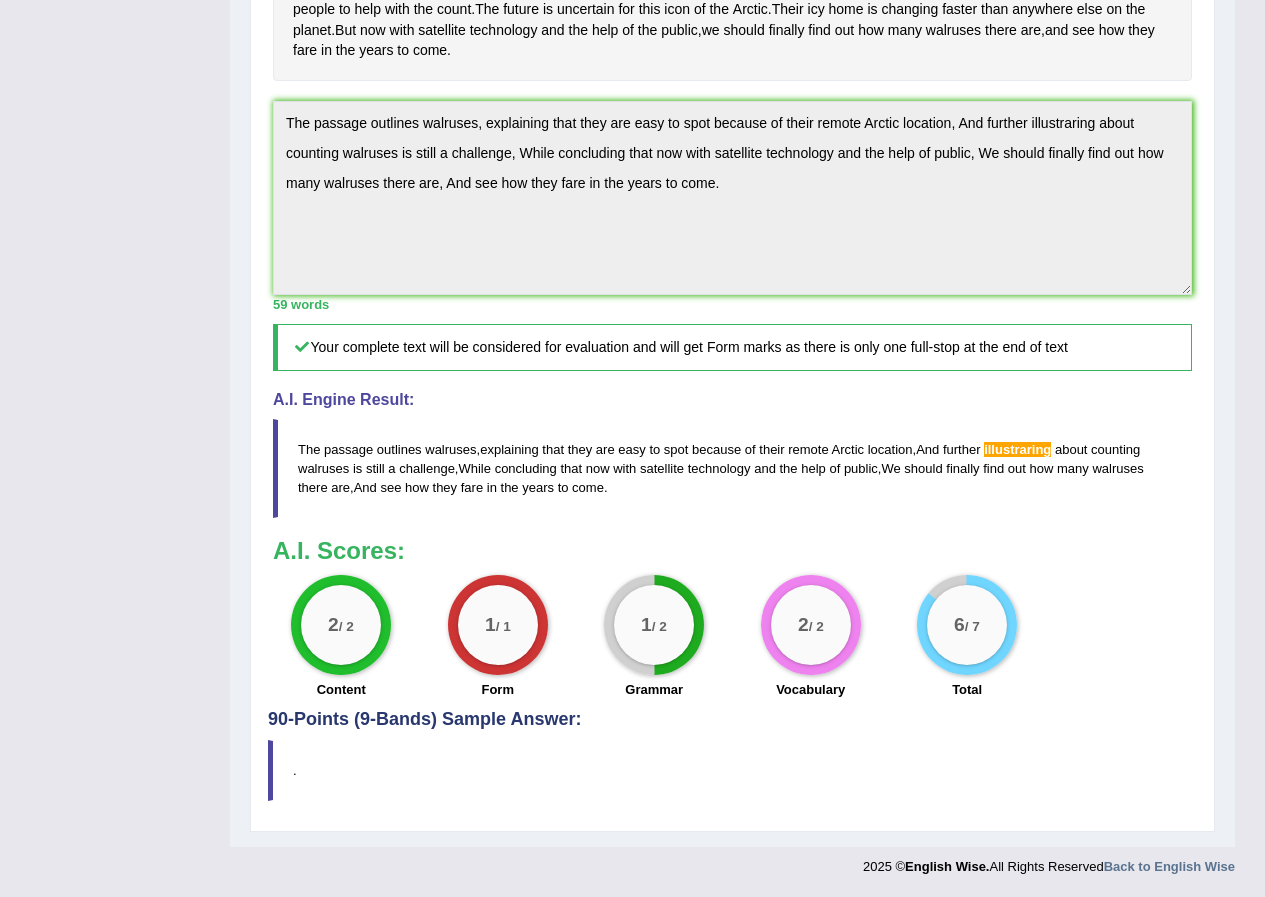 drag, startPoint x: 873, startPoint y: 476, endPoint x: 649, endPoint y: 479, distance: 224.0201 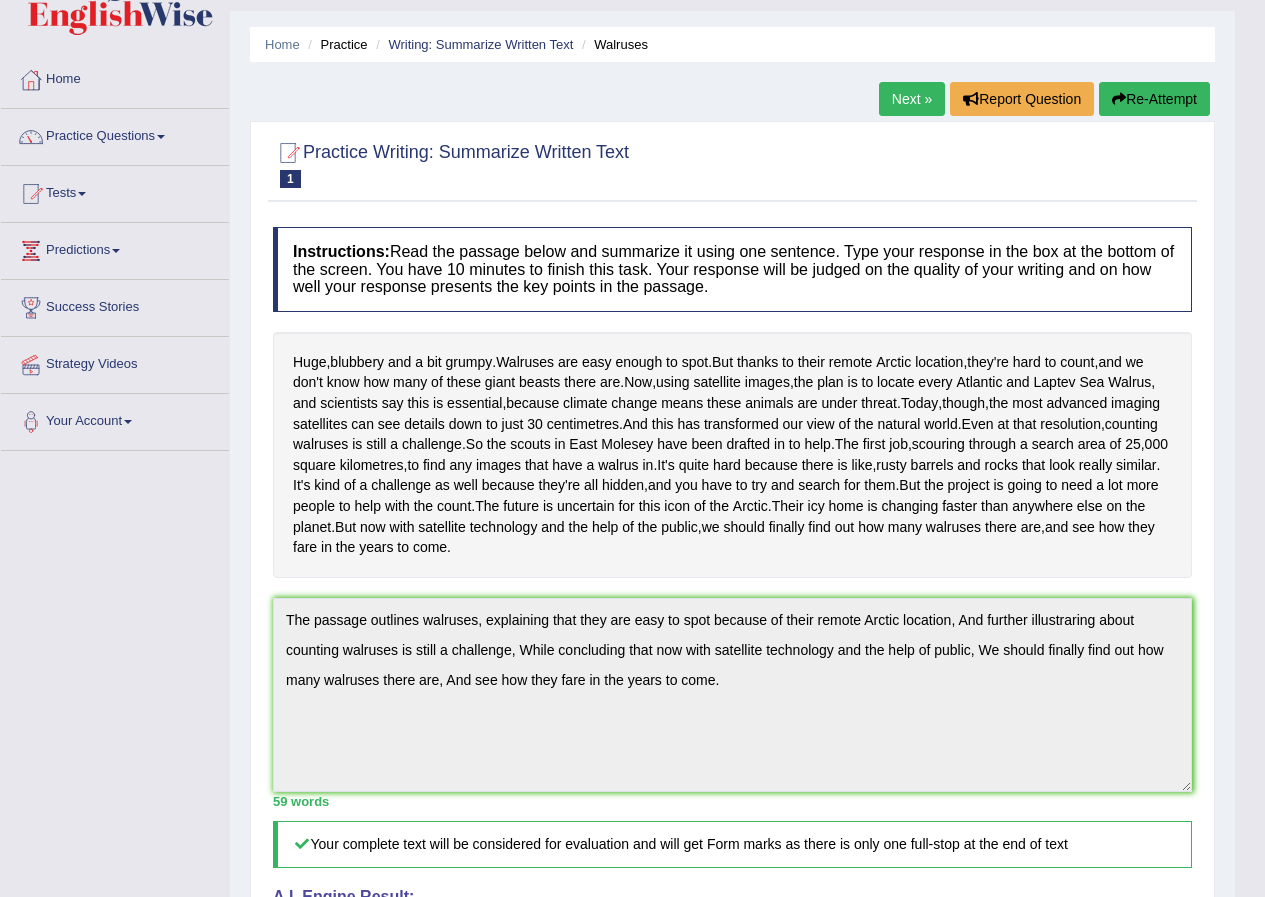 scroll, scrollTop: 0, scrollLeft: 0, axis: both 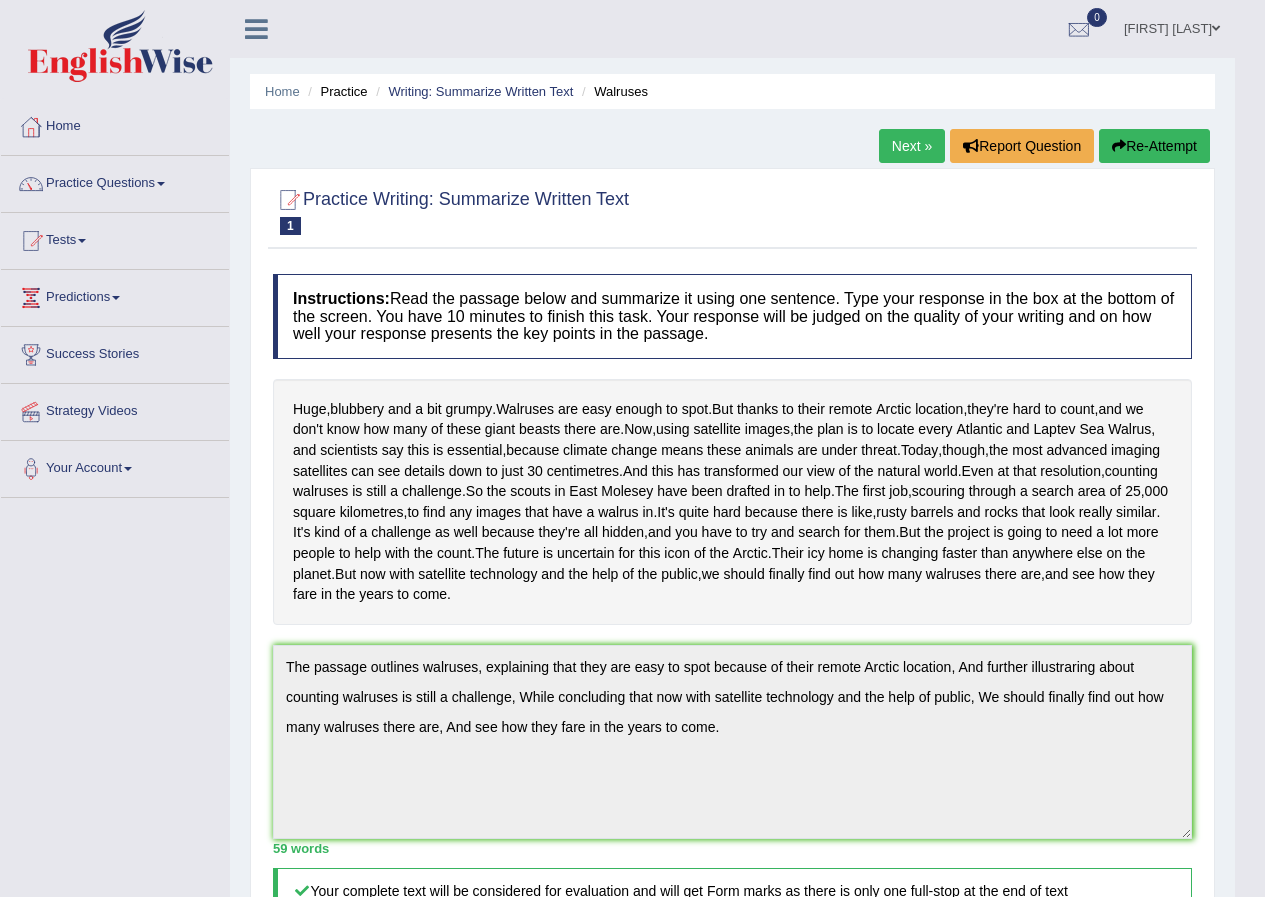 click on "Next »" at bounding box center (912, 146) 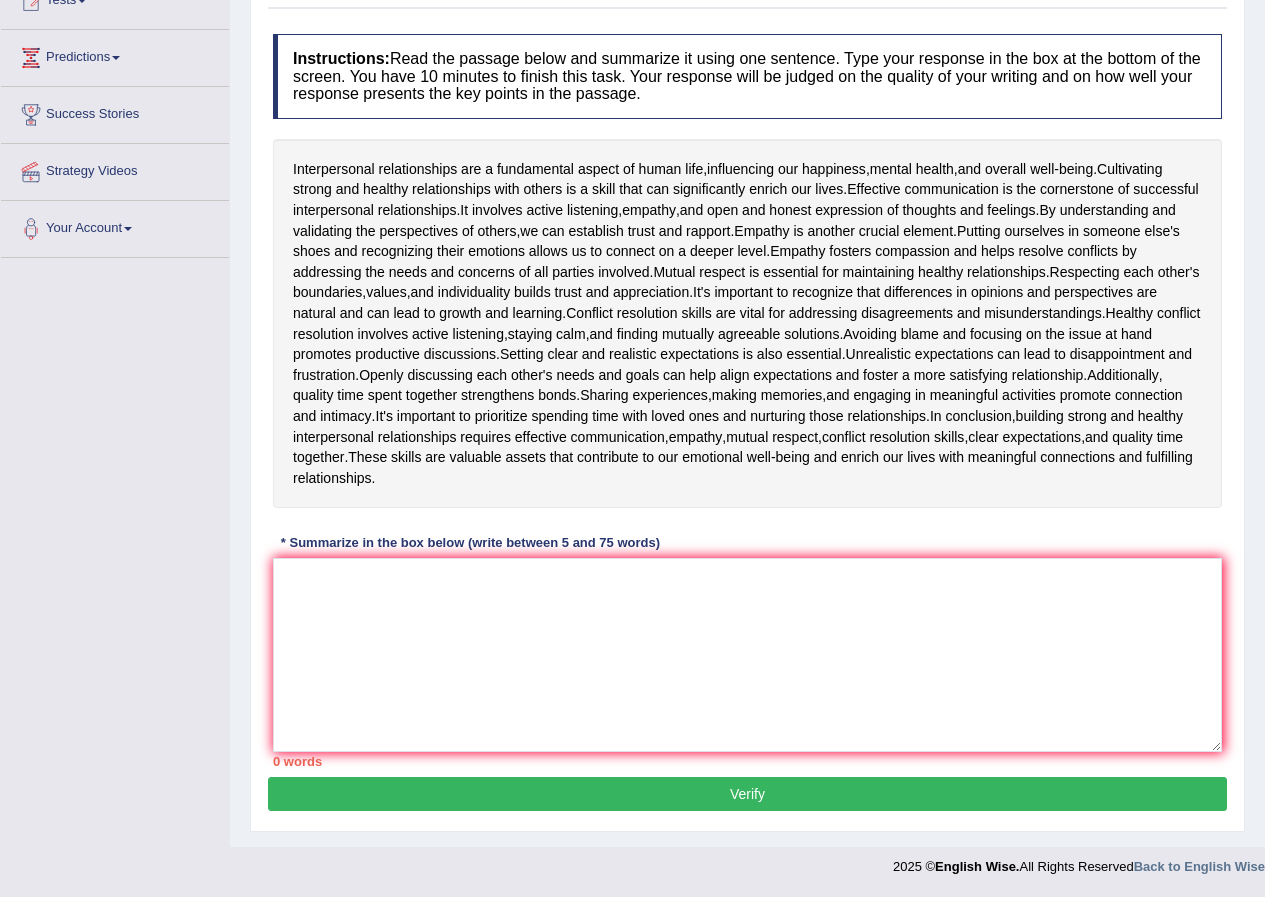 scroll, scrollTop: 240, scrollLeft: 0, axis: vertical 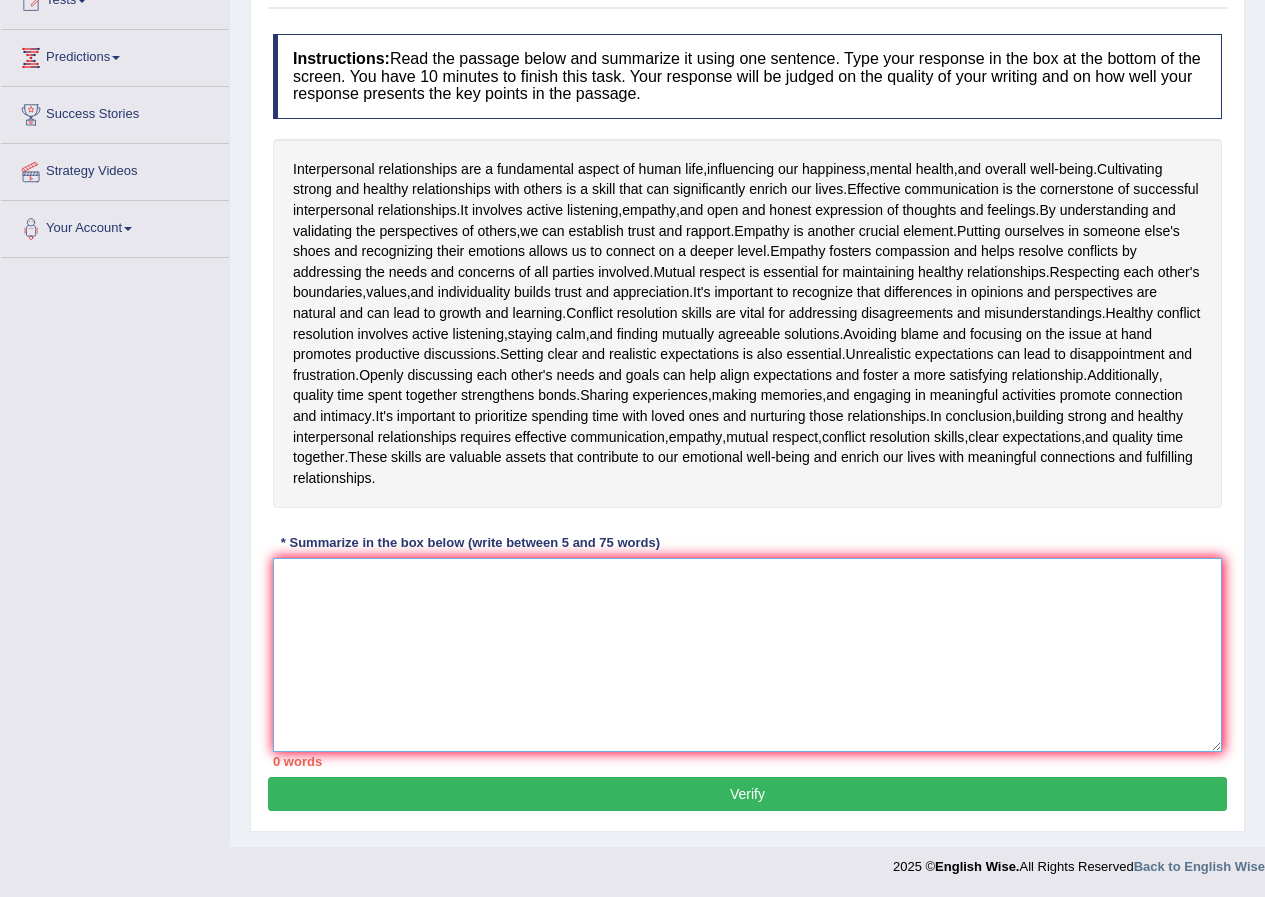 click at bounding box center (747, 655) 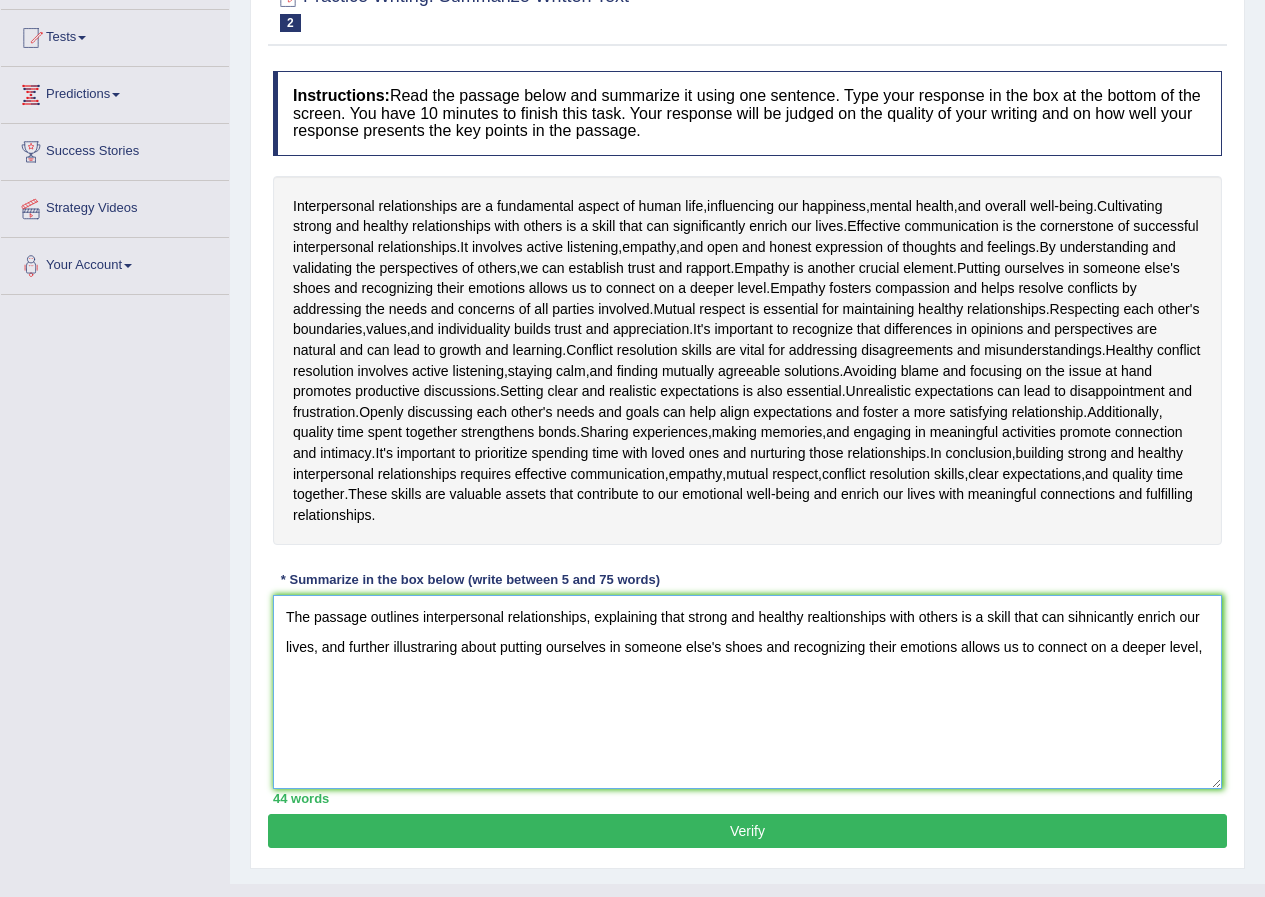 scroll, scrollTop: 240, scrollLeft: 0, axis: vertical 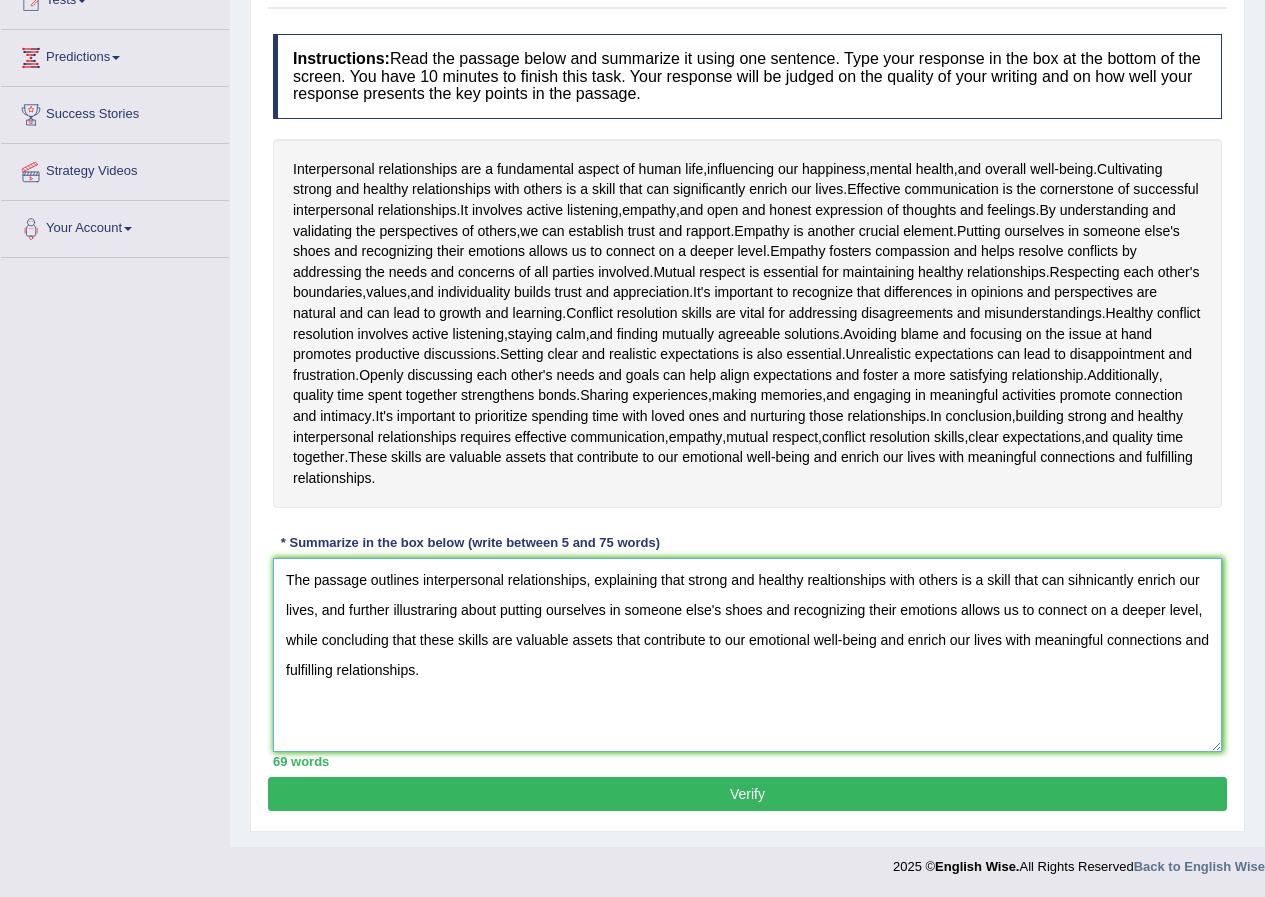 type on "The passage outlines interpersonal relationships, explaining that strong and healthy realtionships with others is a skill that can sihnicantly enrich our lives, and further illustraring about putting ourselves in someone else's shoes and recognizing their emotions allows us to connect on a deeper level, while concluding that these skills are valuable assets that contribute to our emotional well-being and enrich our lives with meaningful connections and fulfilling relationships." 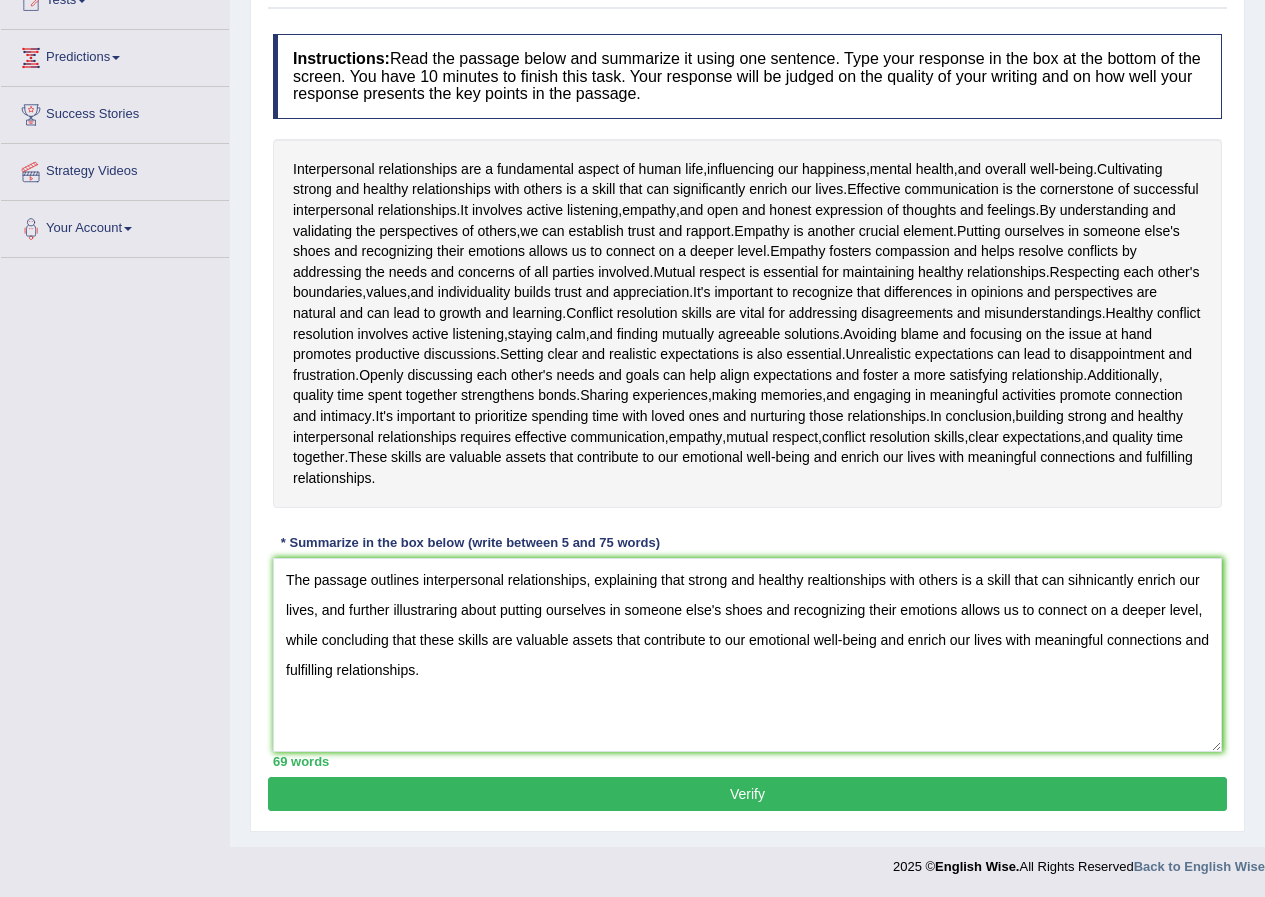 click on "Verify" at bounding box center (747, 794) 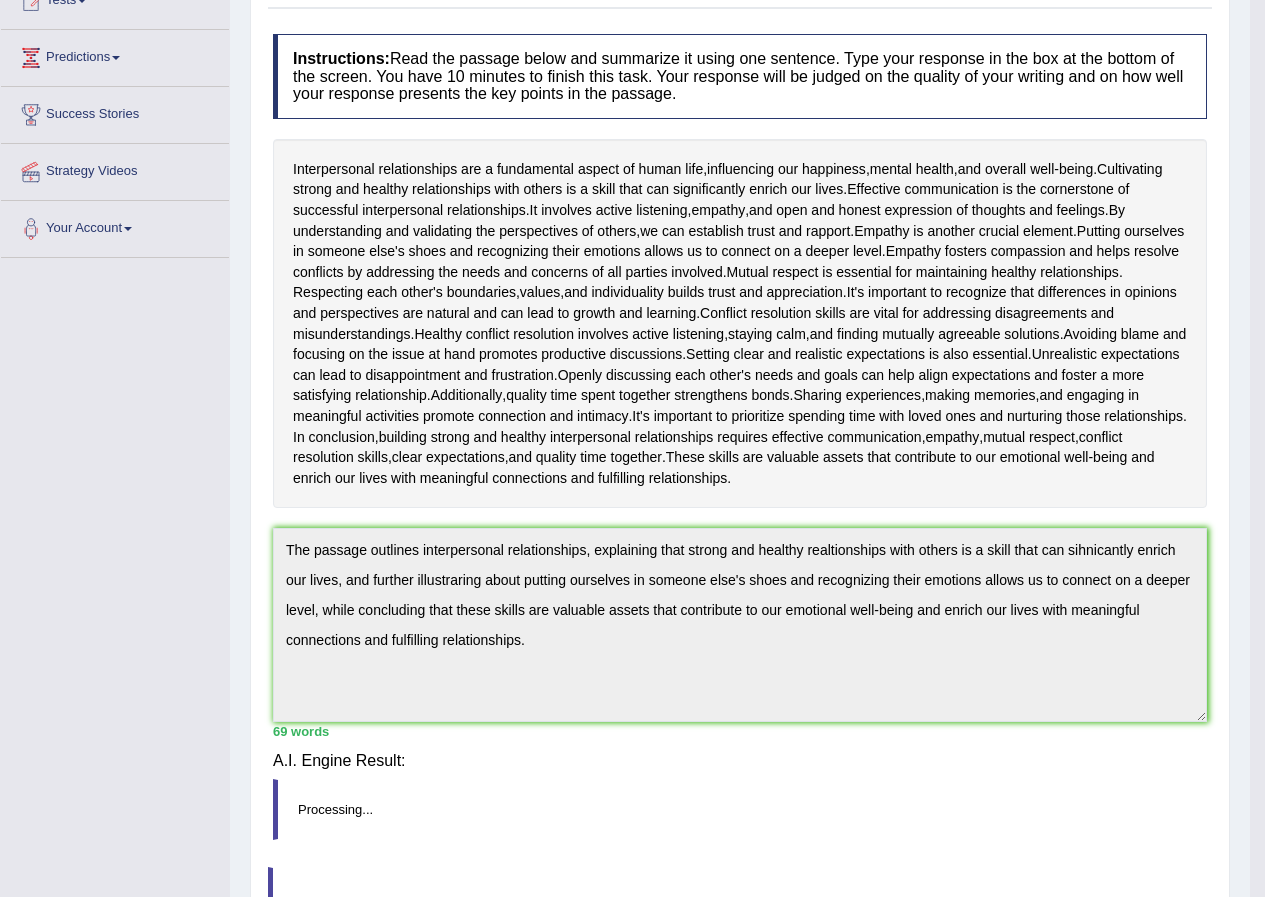 scroll, scrollTop: 229, scrollLeft: 0, axis: vertical 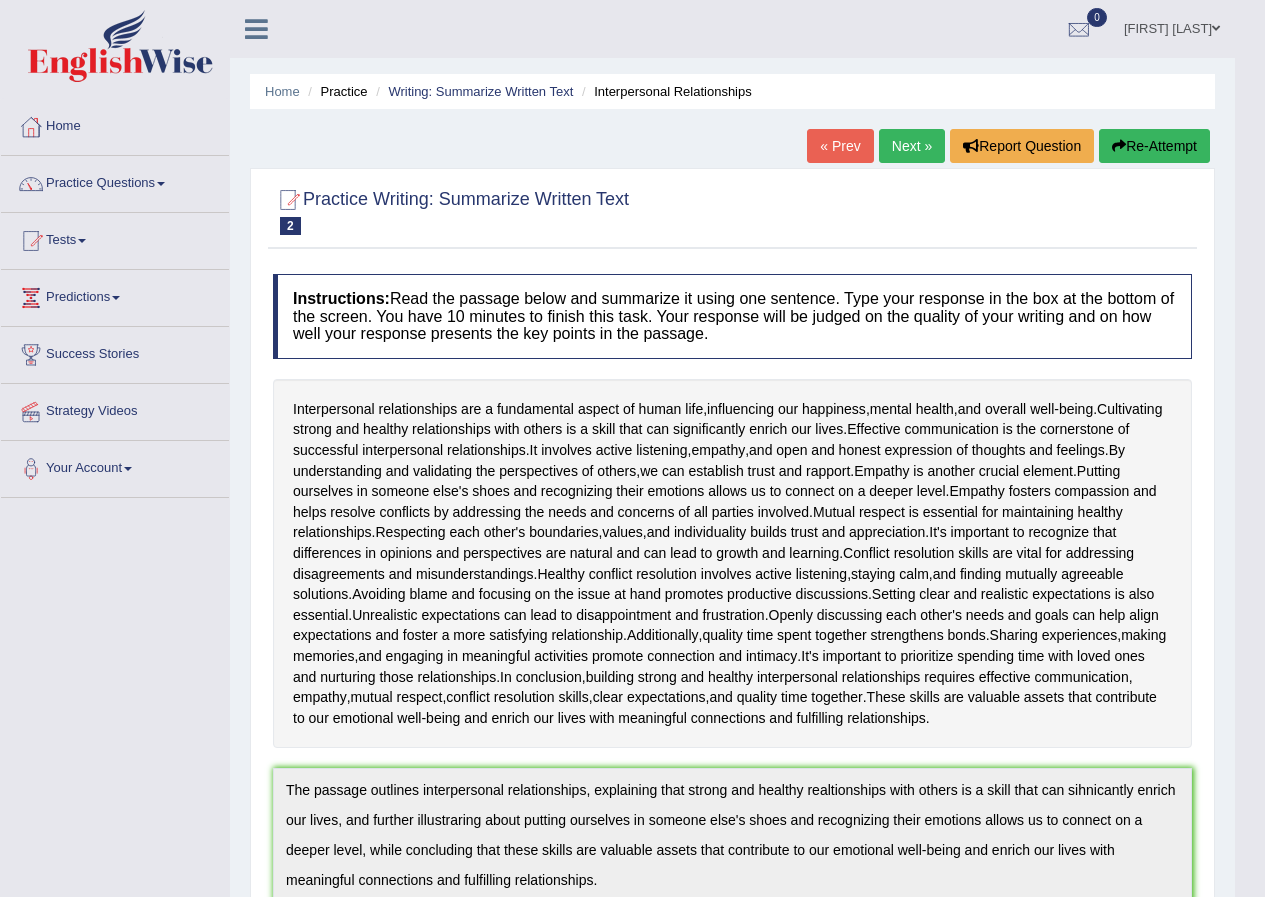 click on "Next »" at bounding box center [912, 146] 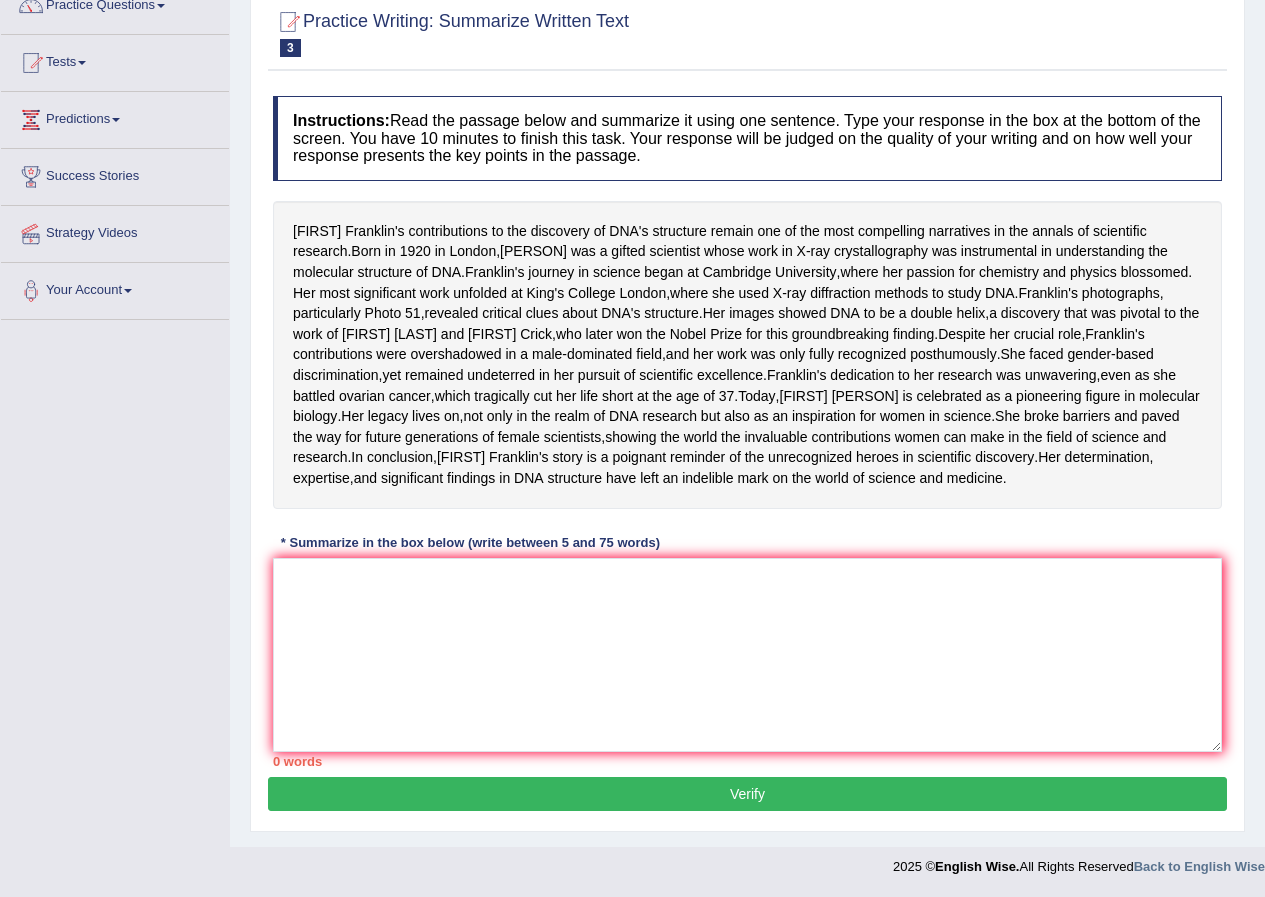 scroll, scrollTop: 302, scrollLeft: 0, axis: vertical 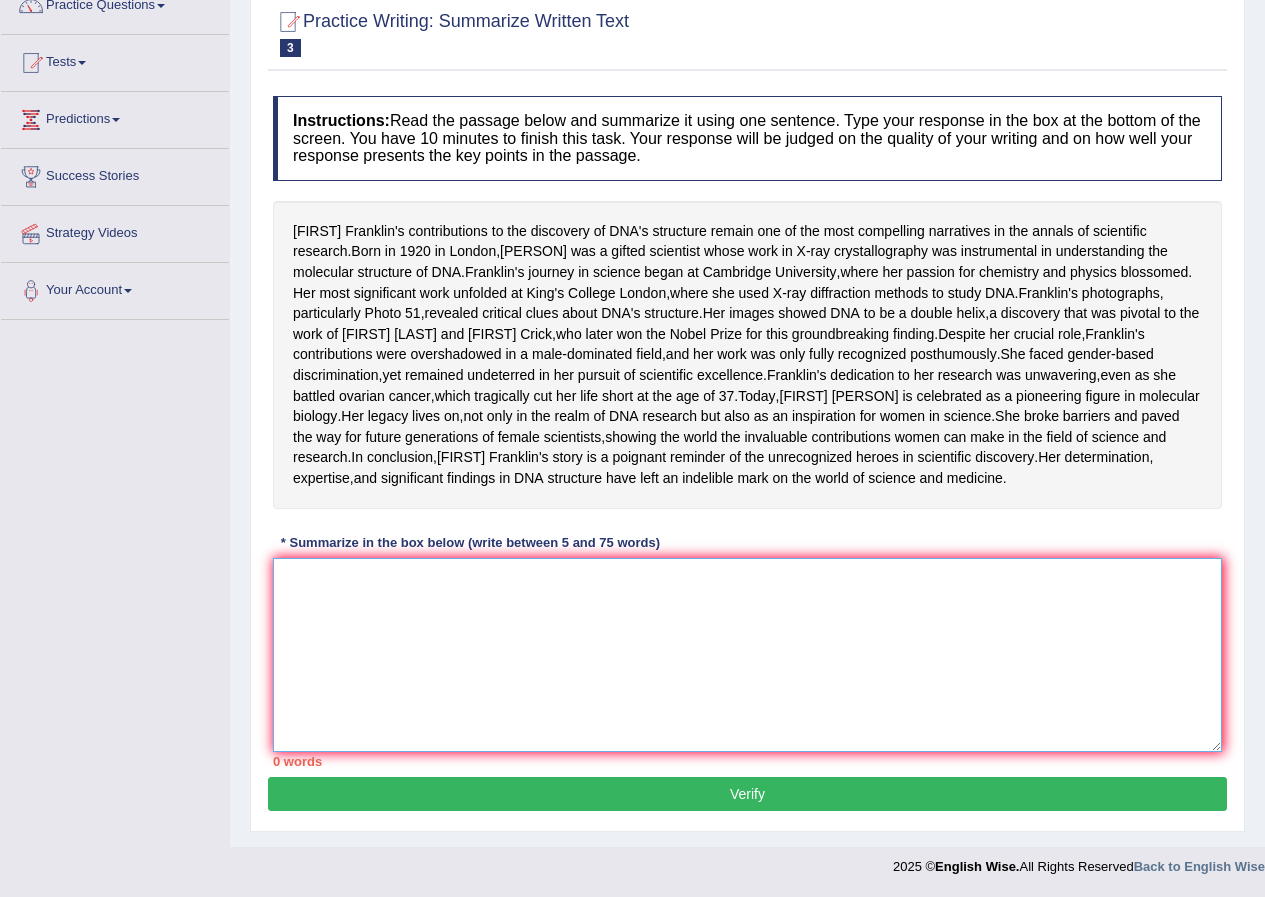 click at bounding box center (747, 655) 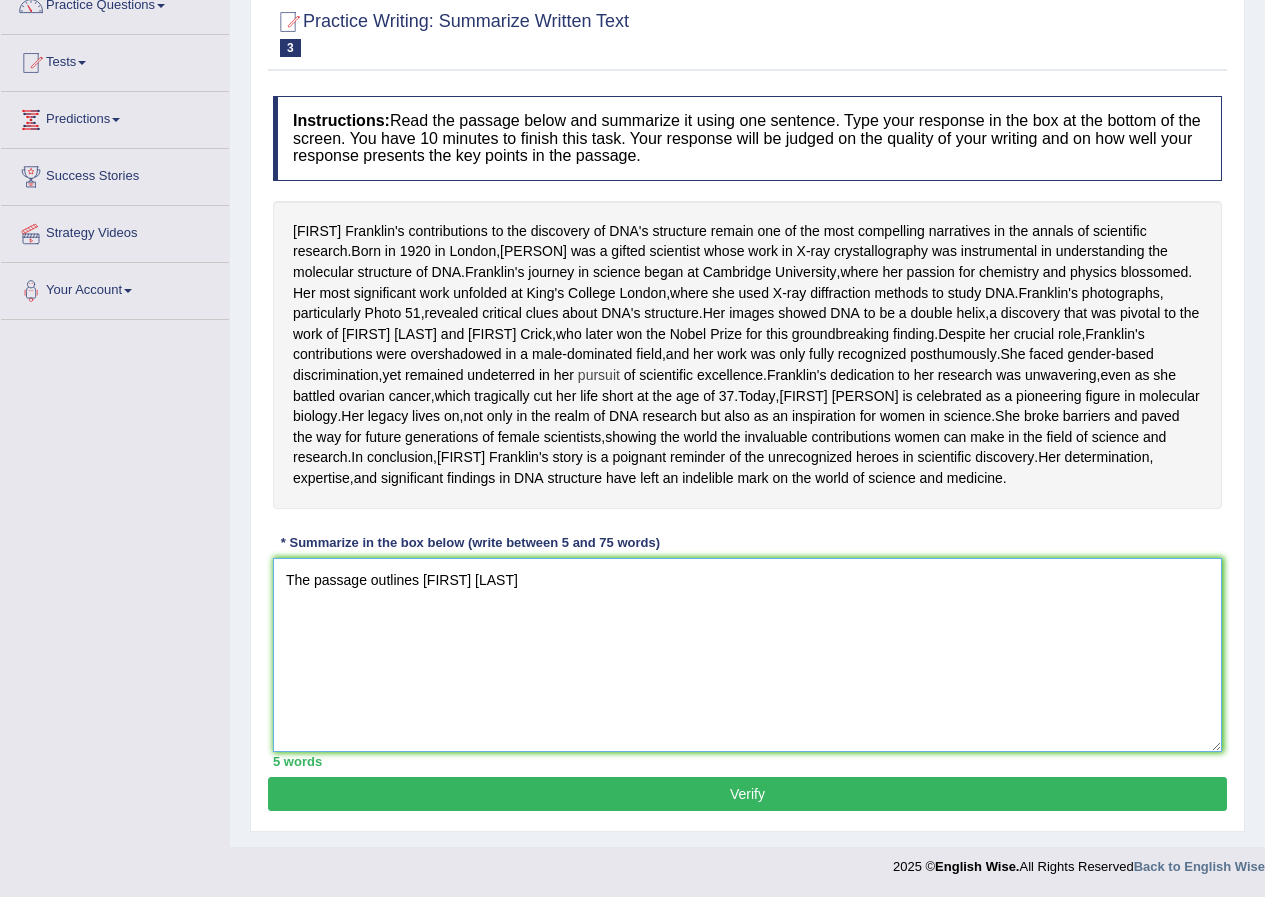 scroll, scrollTop: 302, scrollLeft: 0, axis: vertical 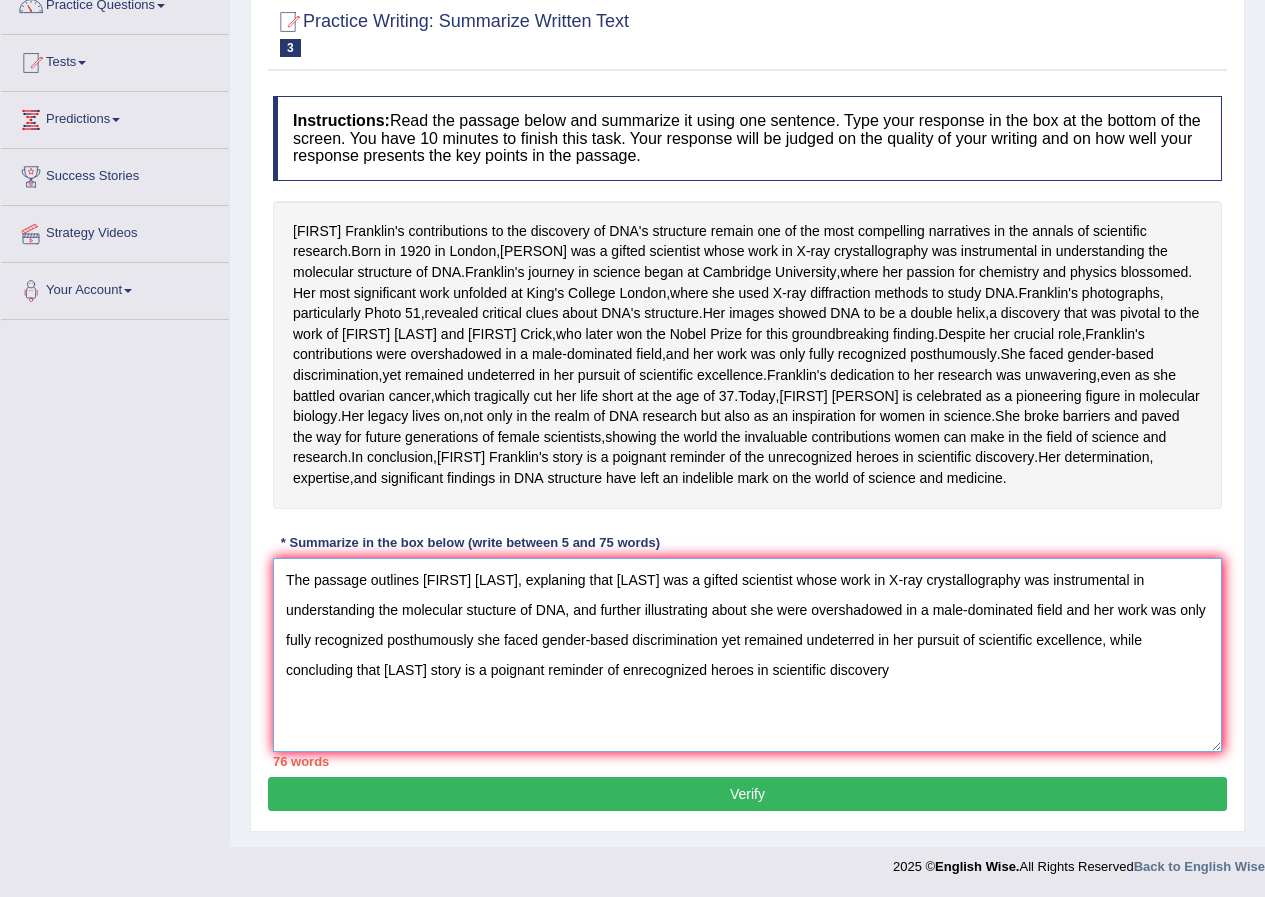 drag, startPoint x: 958, startPoint y: 646, endPoint x: 928, endPoint y: 650, distance: 30.265491 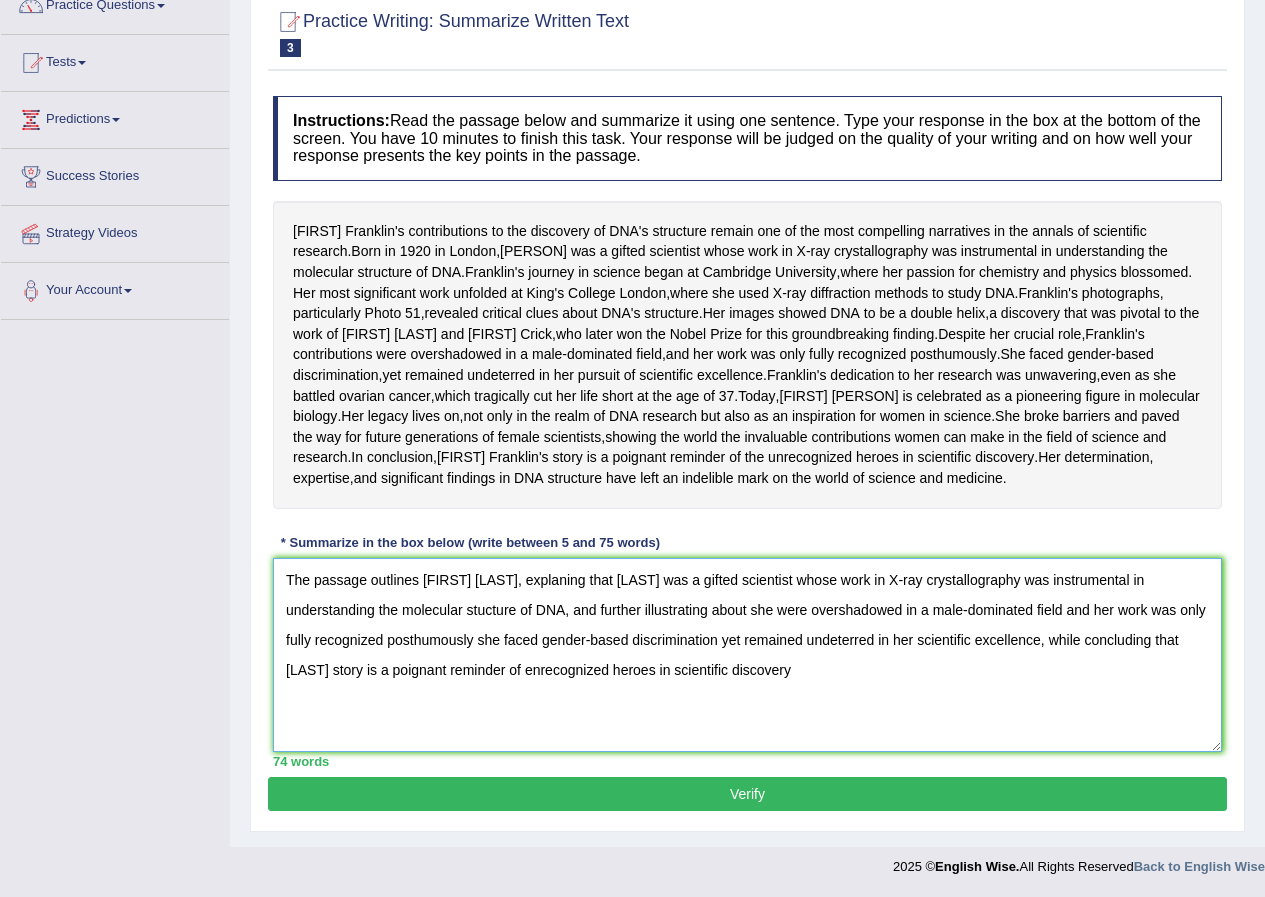 click on "The passage outlines [FIRST] [LAST], explaning that [LAST] was a gifted scientist whose work in X-ray crystallography was instrumental in understanding the molecular stucture of DNA, and further illustrating about she were overshadowed in a male-dominated field and her work was only fully recognized posthumously she faced gender-based discrimination yet remained undeterred in her scientific excellence, while concluding that [LAST] story is a poignant reminder of enrecognized heroes in scientific discovery" at bounding box center [747, 655] 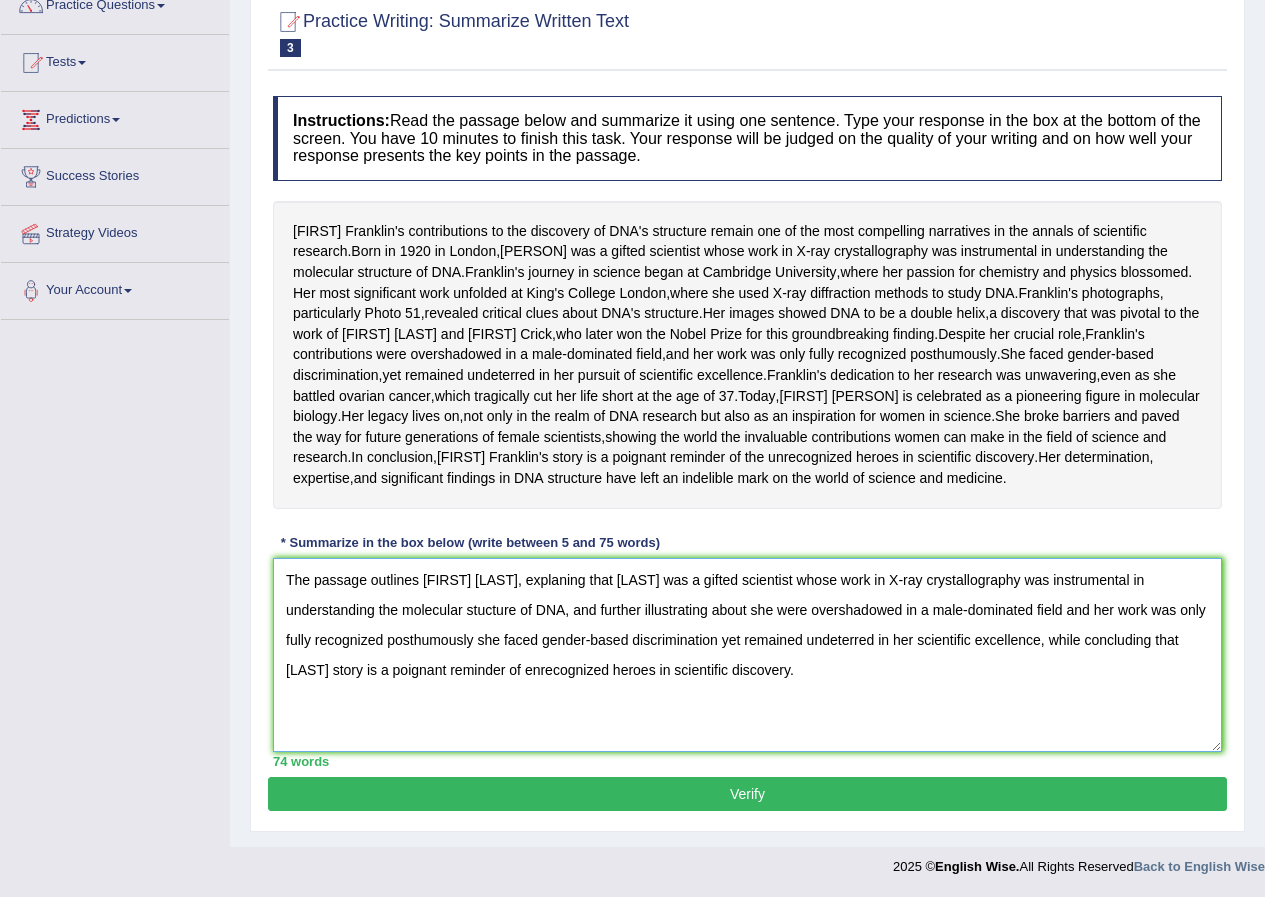 type on "The passage outlines [FIRST] [LAST], explaning that [LAST] was a gifted scientist whose work in X-ray crystallography was instrumental in understanding the molecular stucture of DNA, and further illustrating about she were overshadowed in a male-dominated field and her work was only fully recognized posthumously she faced gender-based discrimination yet remained undeterred in her scientific excellence, while concluding that [LAST] story is a poignant reminder of enrecognized heroes in scientific discovery." 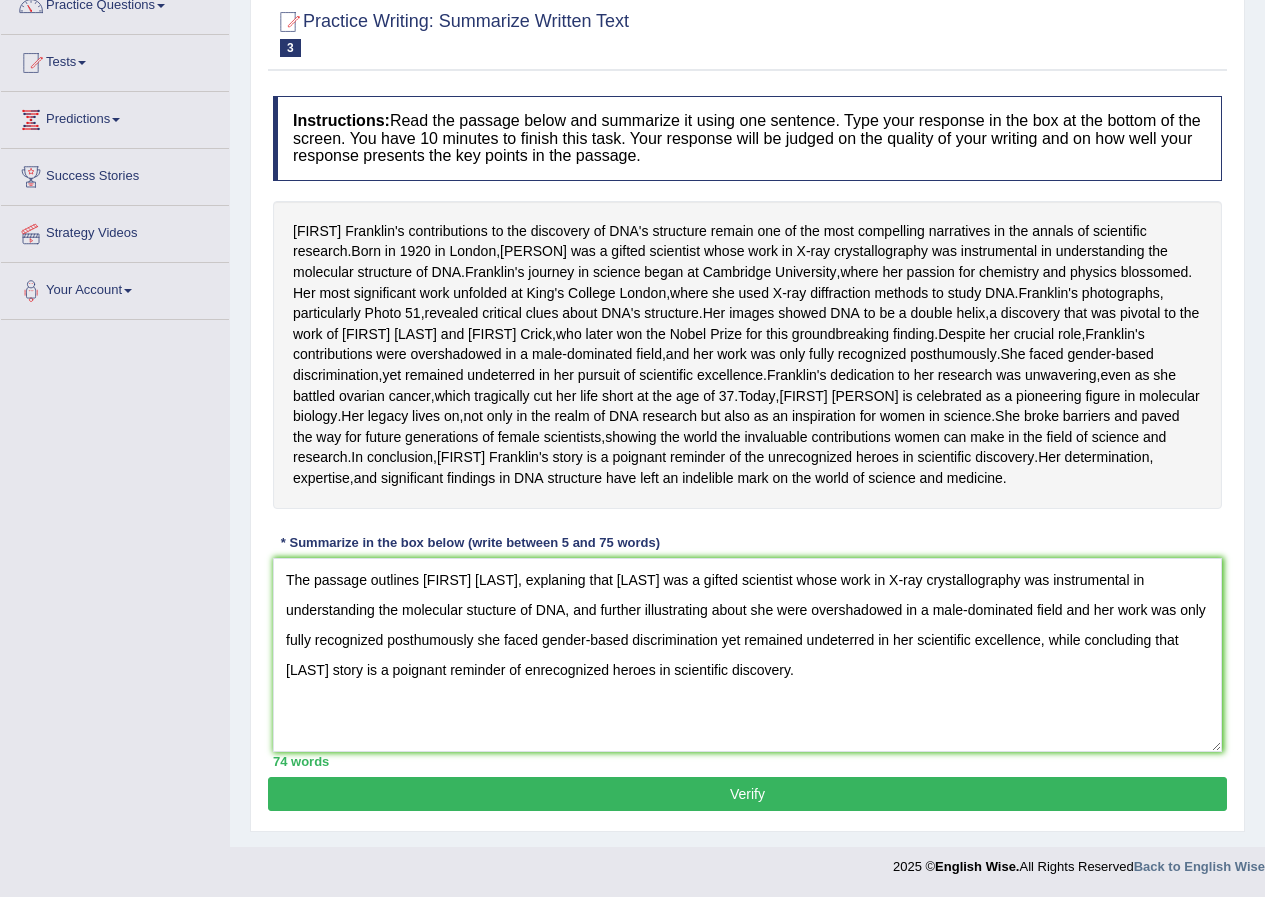 click on "Verify" at bounding box center [747, 794] 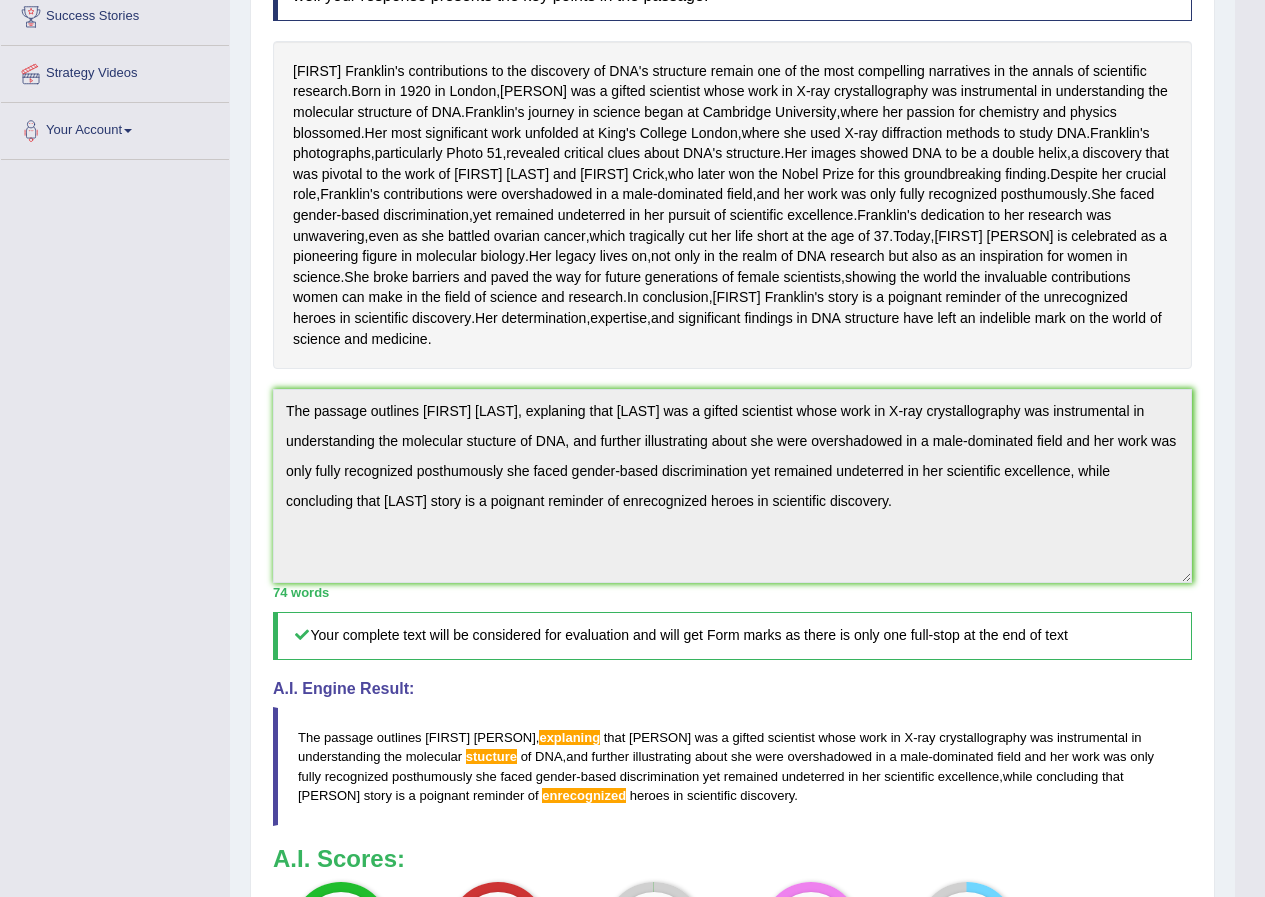 scroll, scrollTop: 0, scrollLeft: 0, axis: both 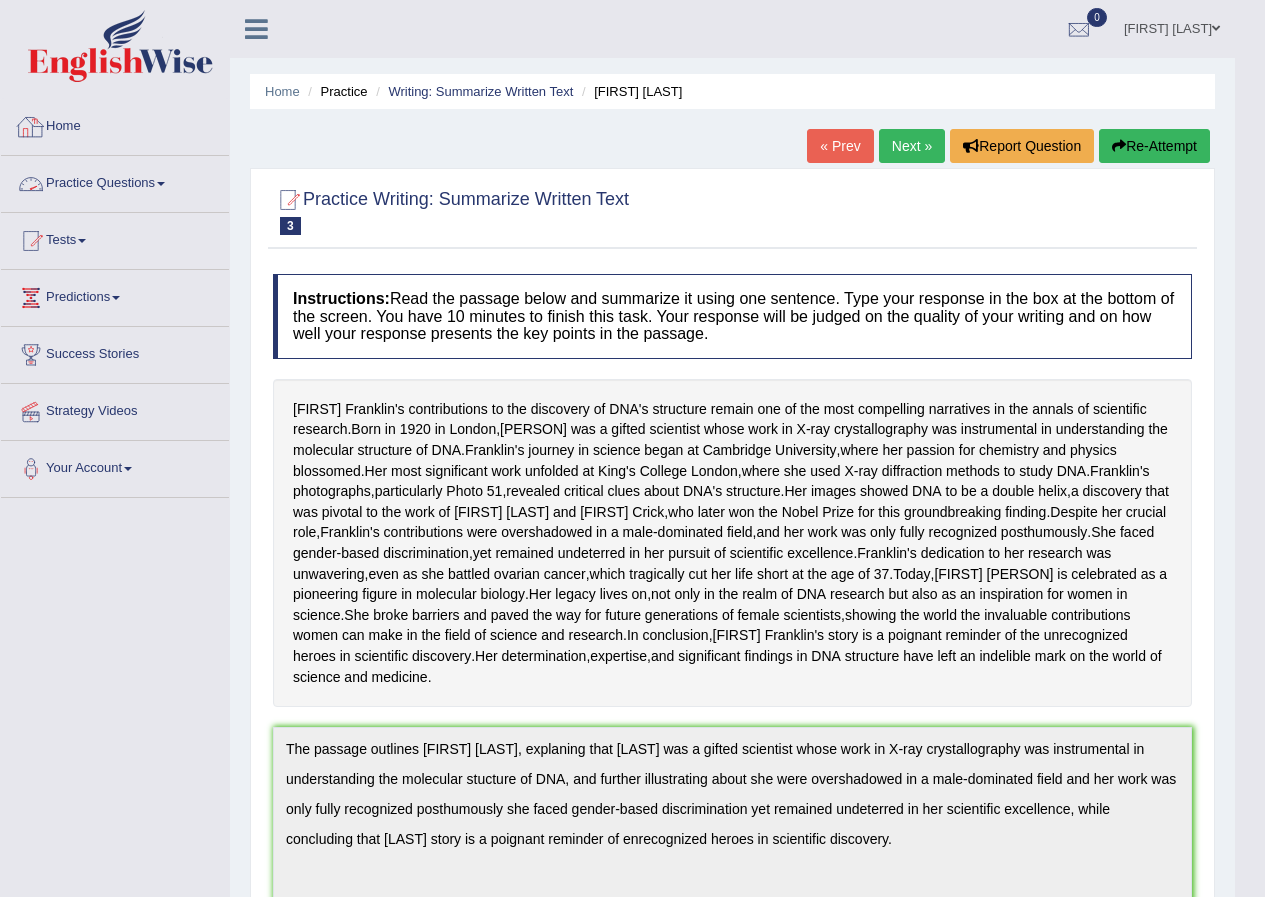 click on "Practice Questions" at bounding box center (115, 181) 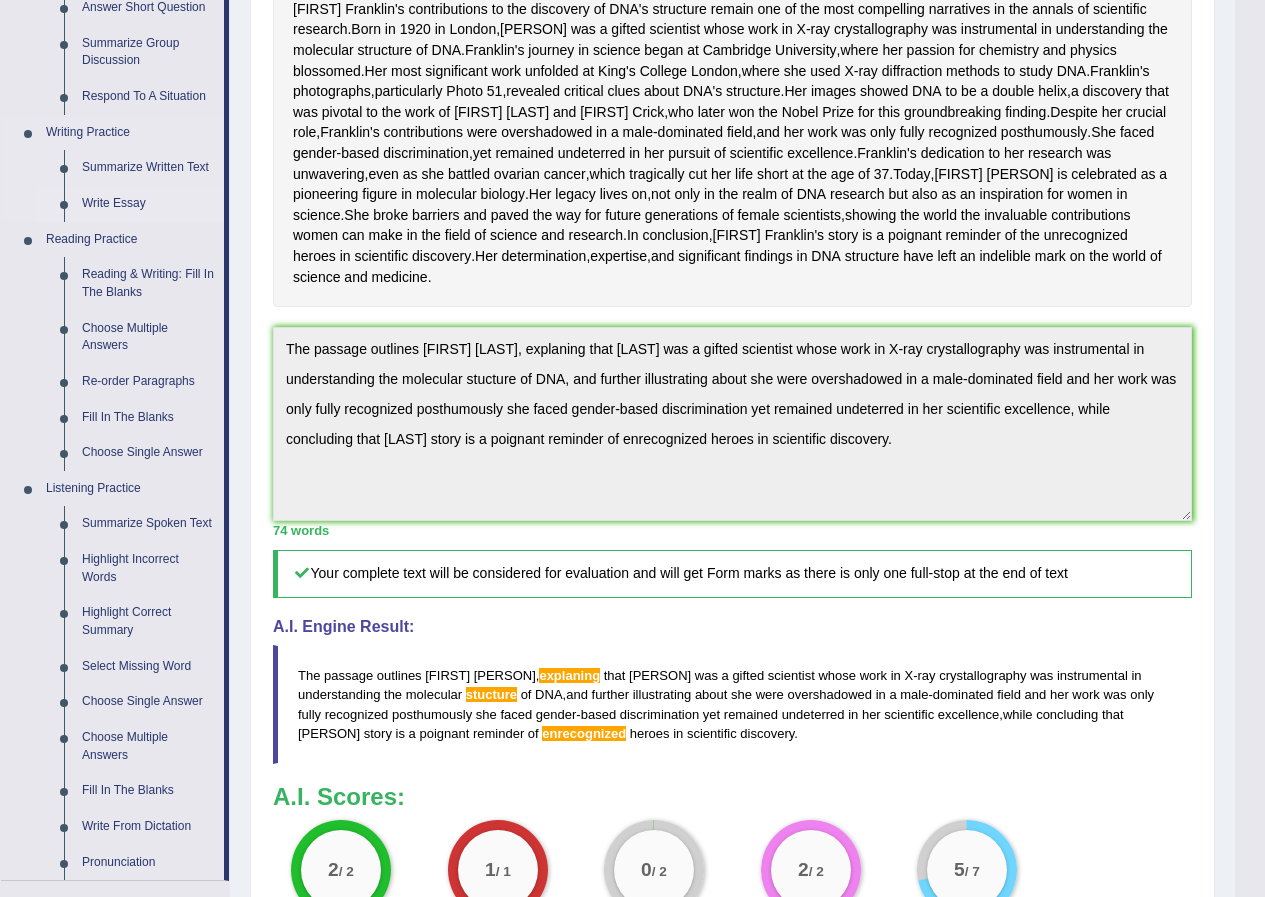 scroll, scrollTop: 0, scrollLeft: 0, axis: both 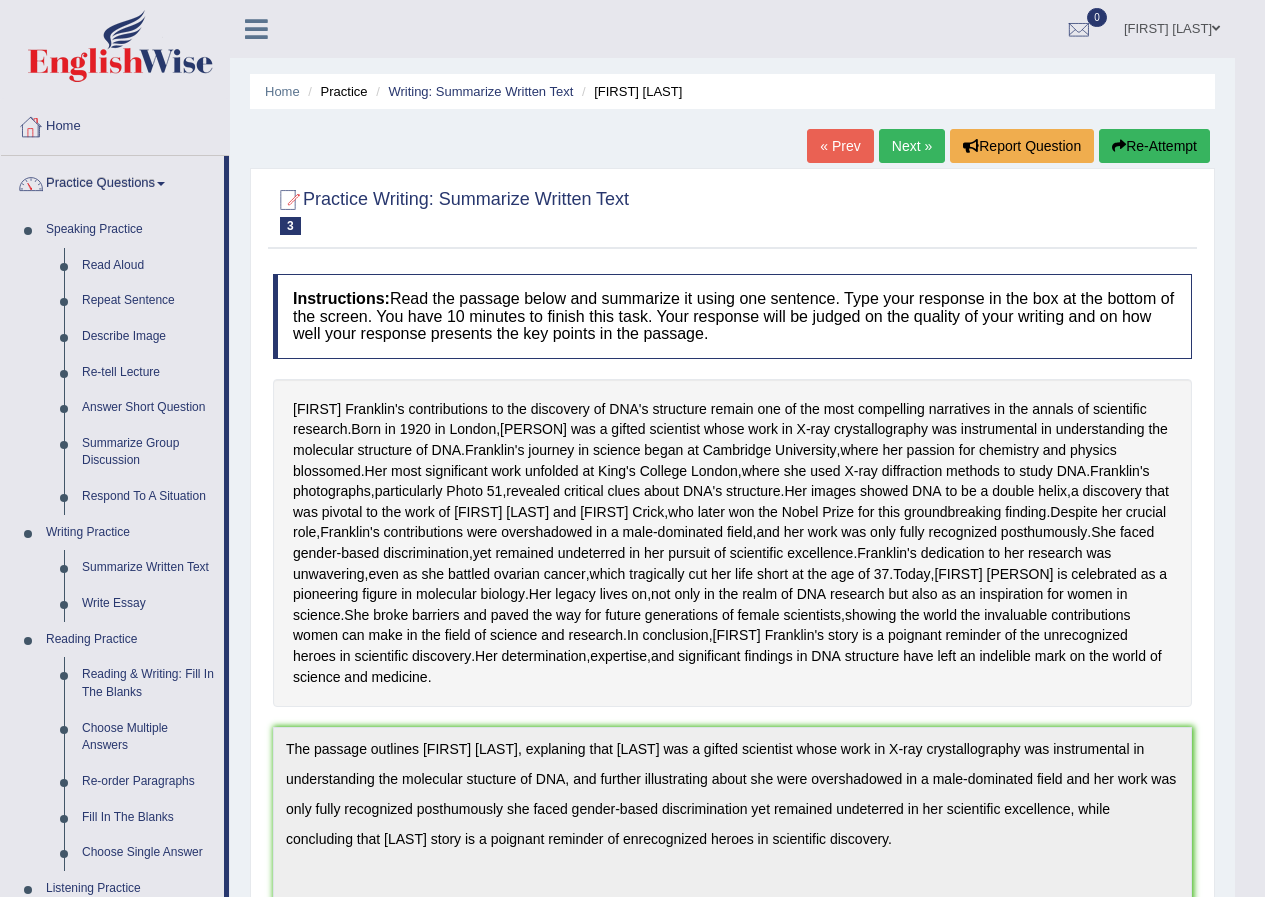 click at bounding box center (31, 127) 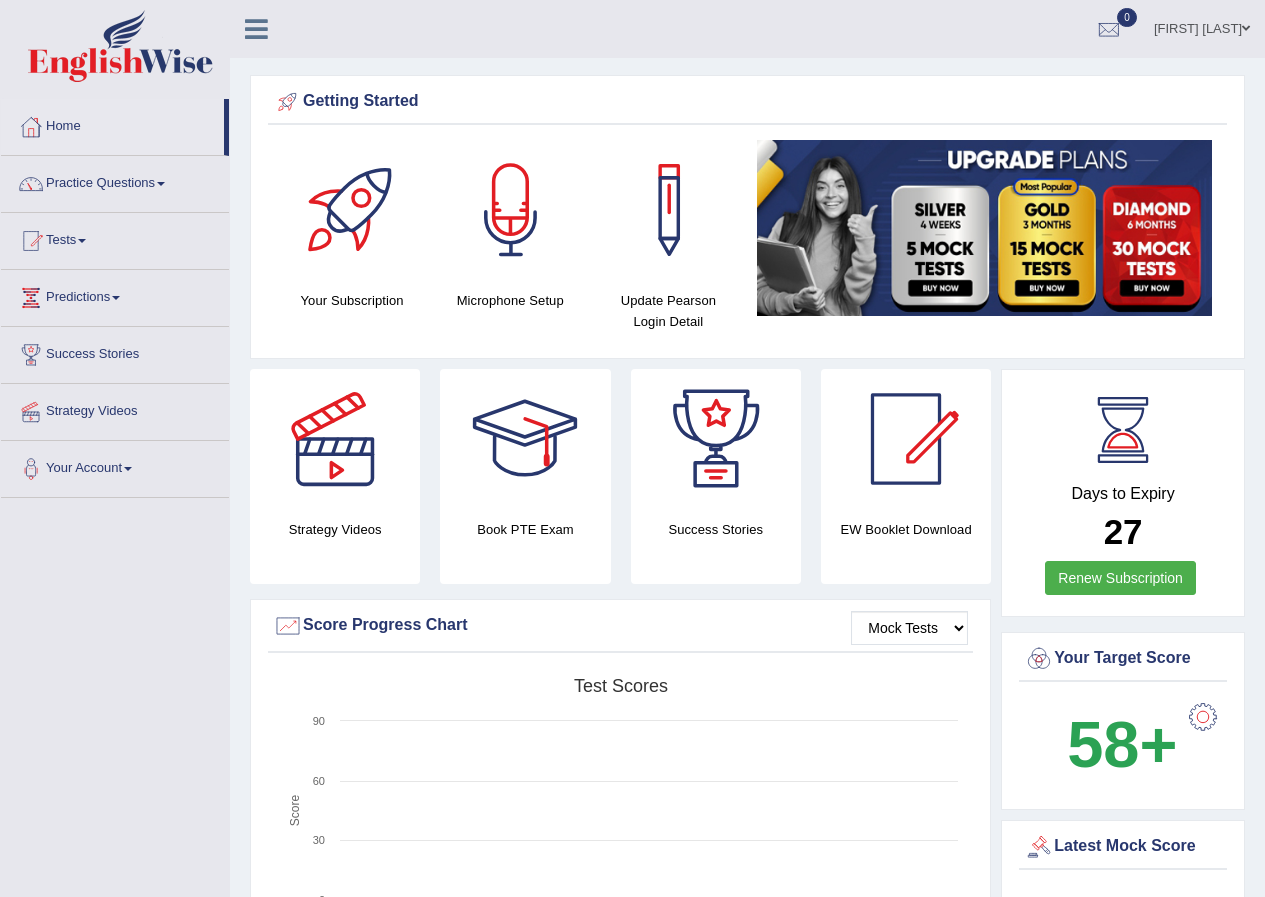 scroll, scrollTop: 0, scrollLeft: 0, axis: both 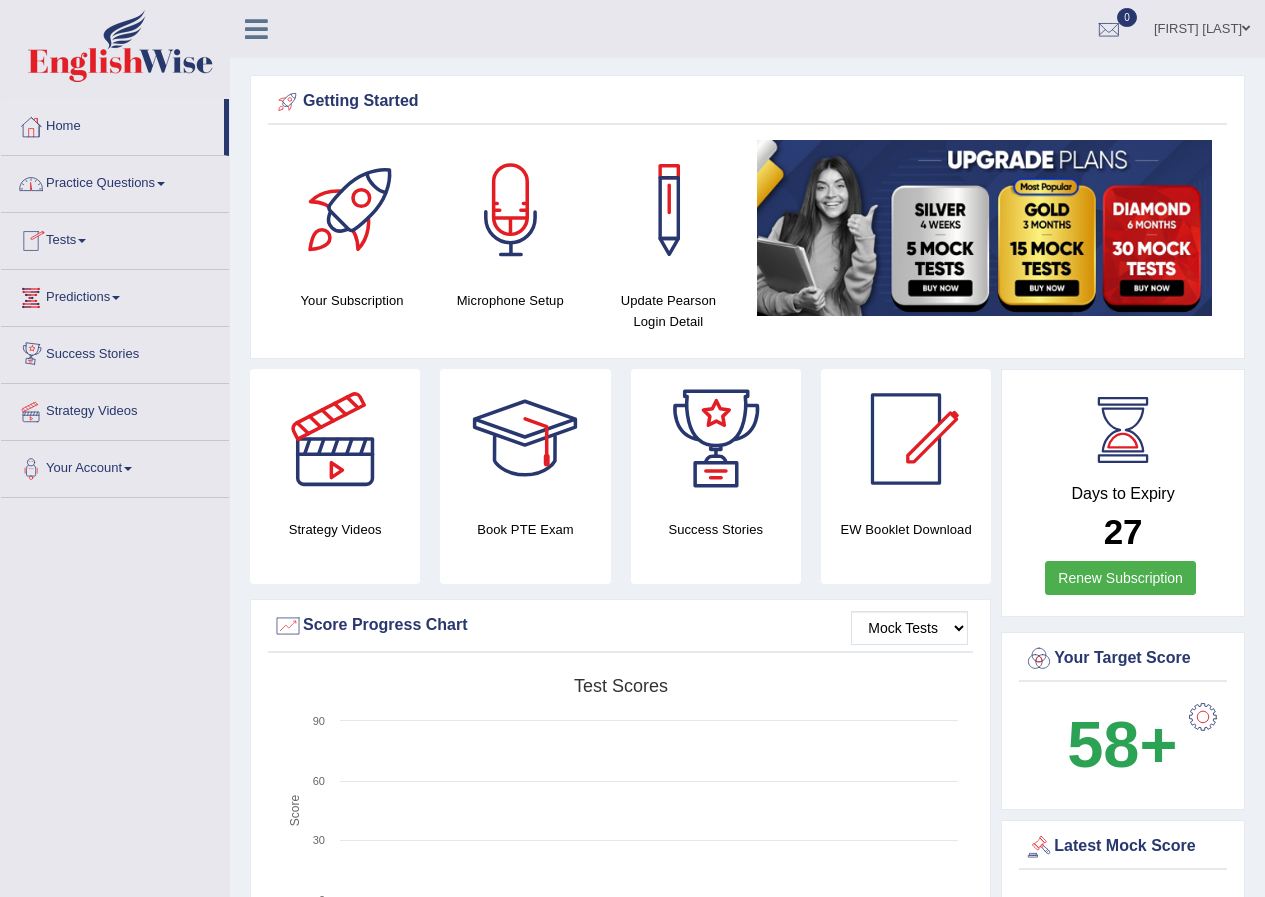 click on "Practice Questions" at bounding box center (115, 181) 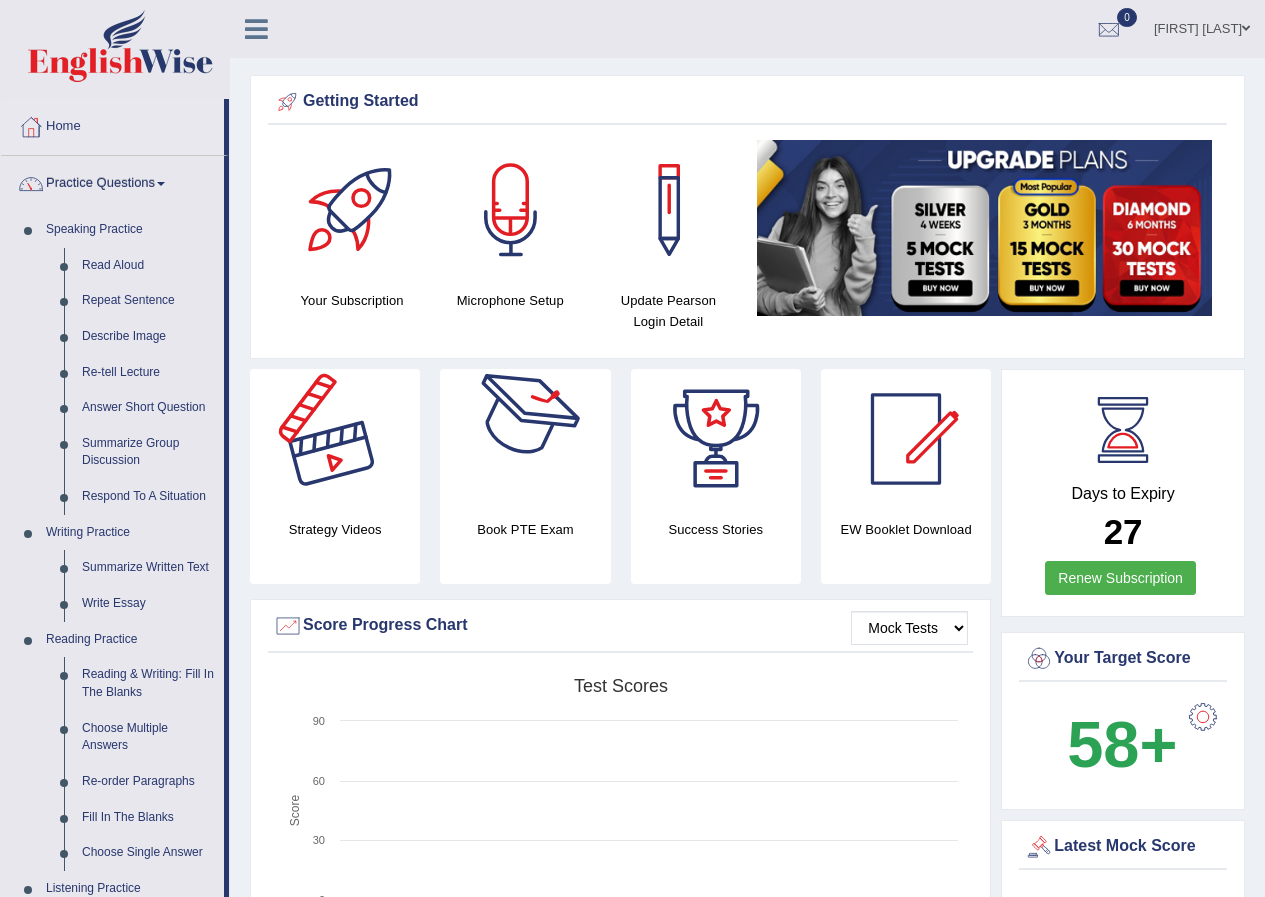 scroll, scrollTop: 400, scrollLeft: 0, axis: vertical 